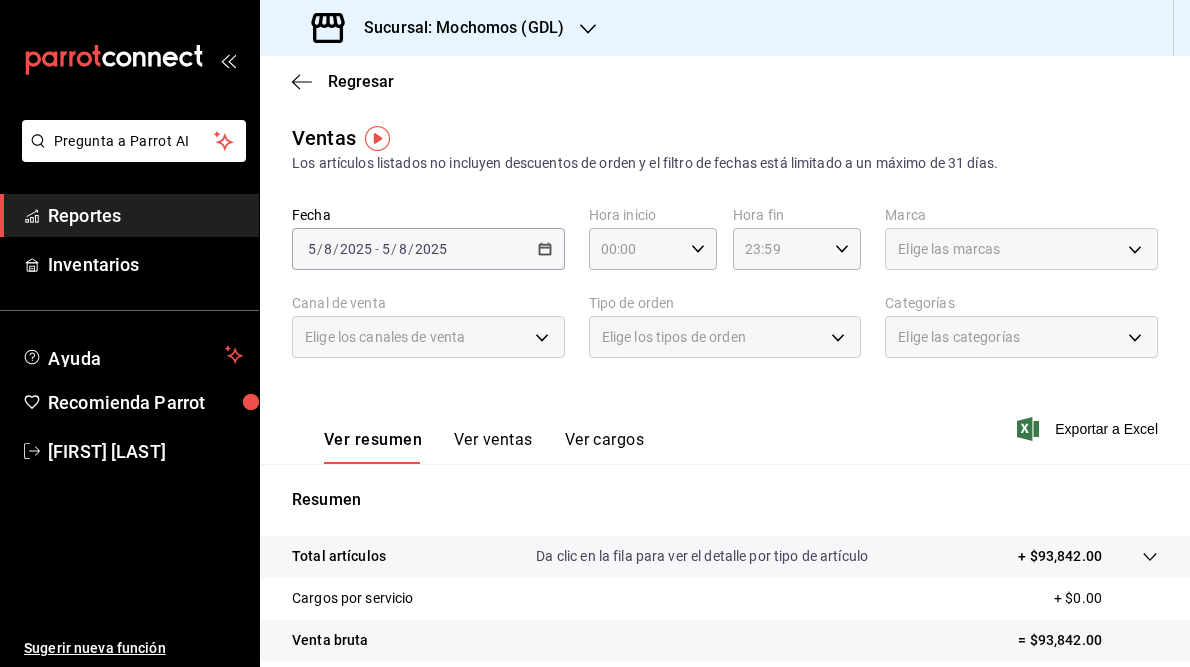 scroll, scrollTop: 0, scrollLeft: 0, axis: both 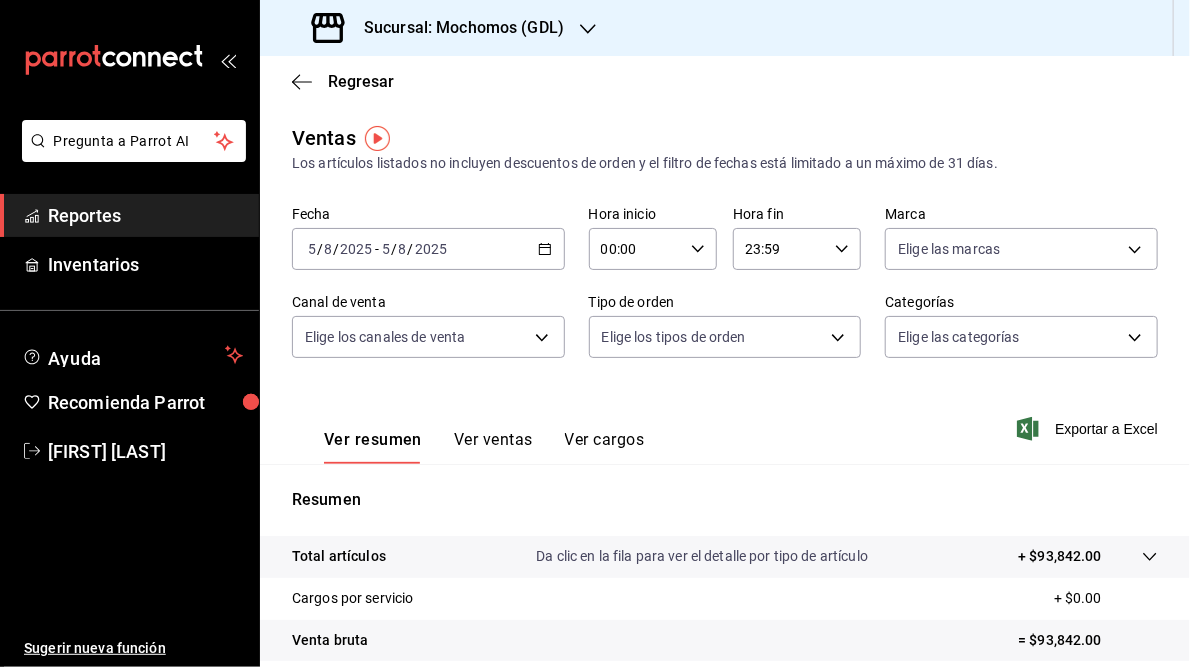 click on "Sucursal: Mochomos (GDL)" at bounding box center (456, 28) 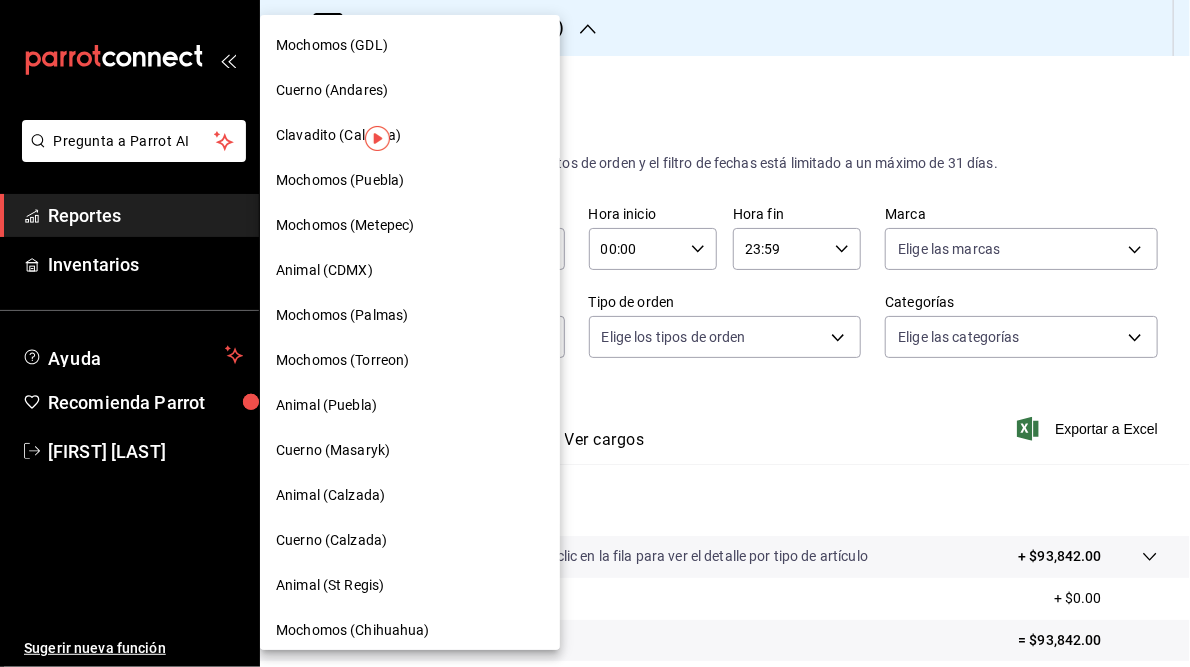 click at bounding box center [595, 333] 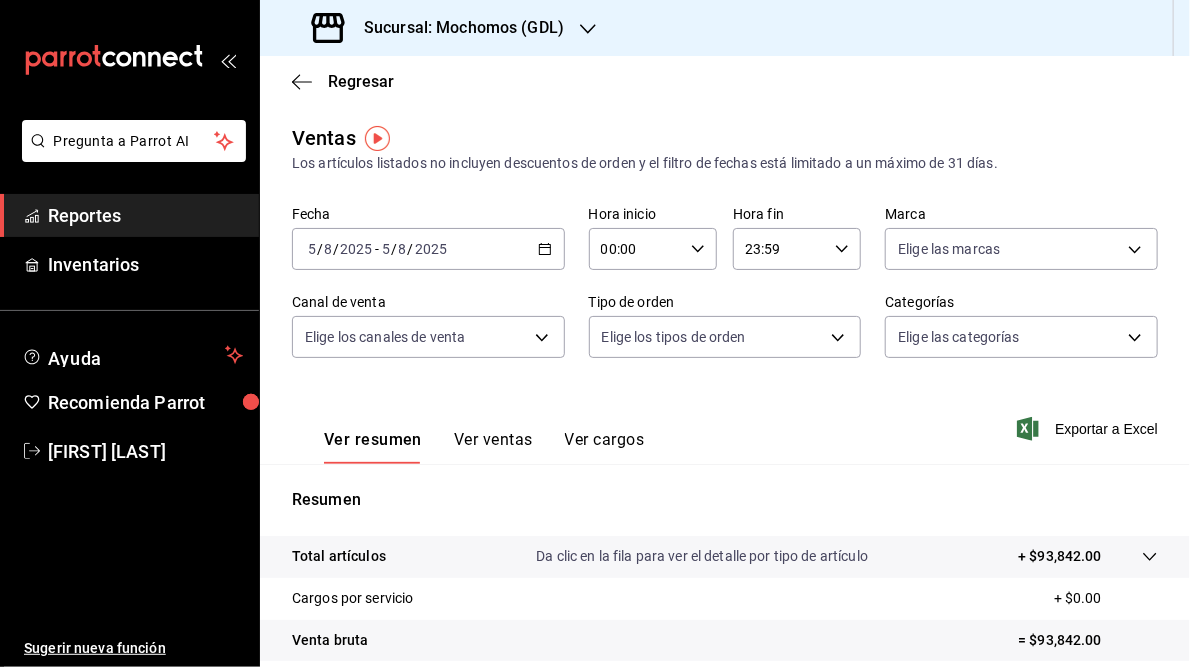 click on "2025-08-05 5 / 8 / 2025 - 2025-08-05 5 / 8 / 2025" at bounding box center (428, 249) 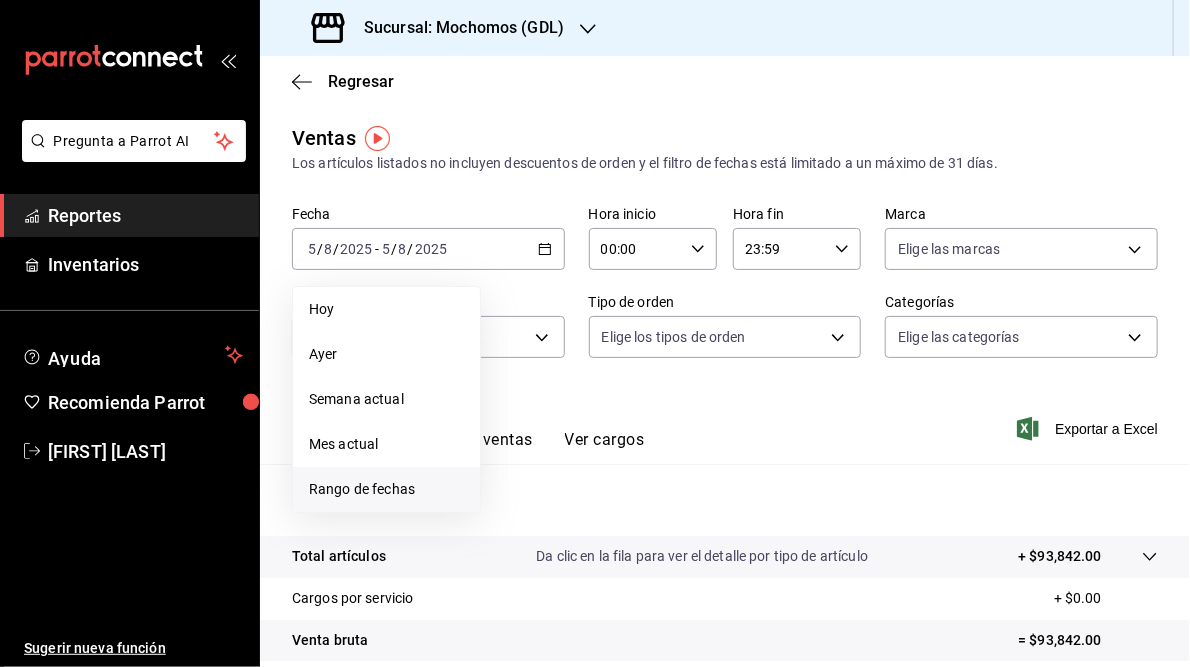 click on "Rango de fechas" at bounding box center [386, 489] 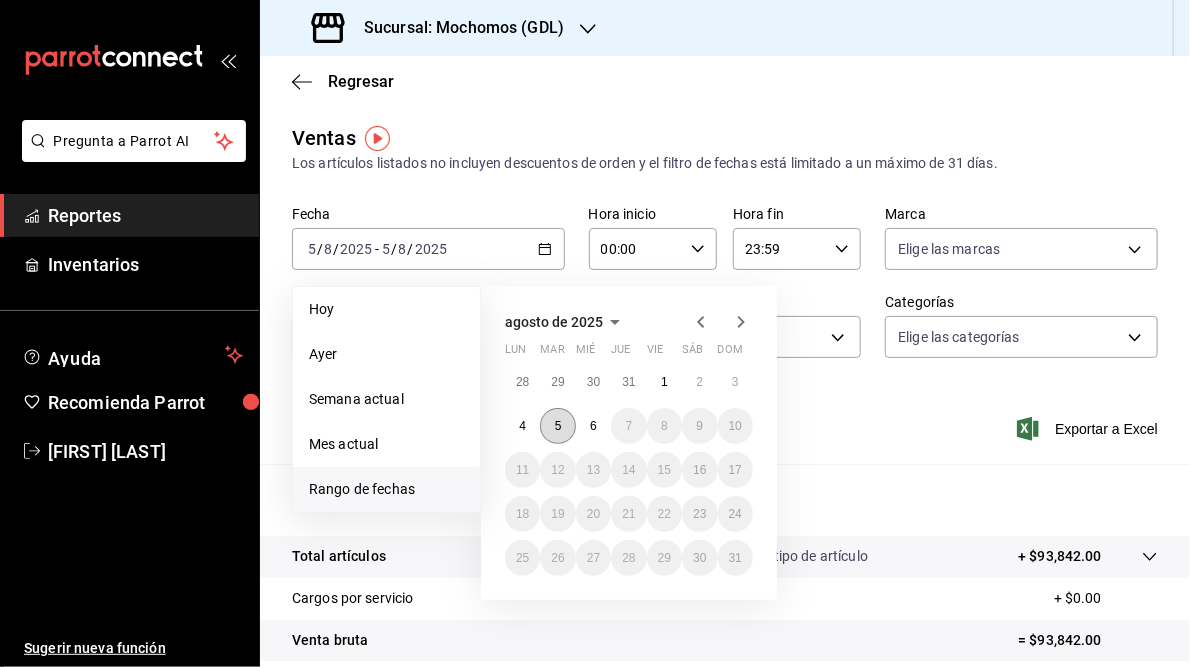 click on "5" at bounding box center [558, 426] 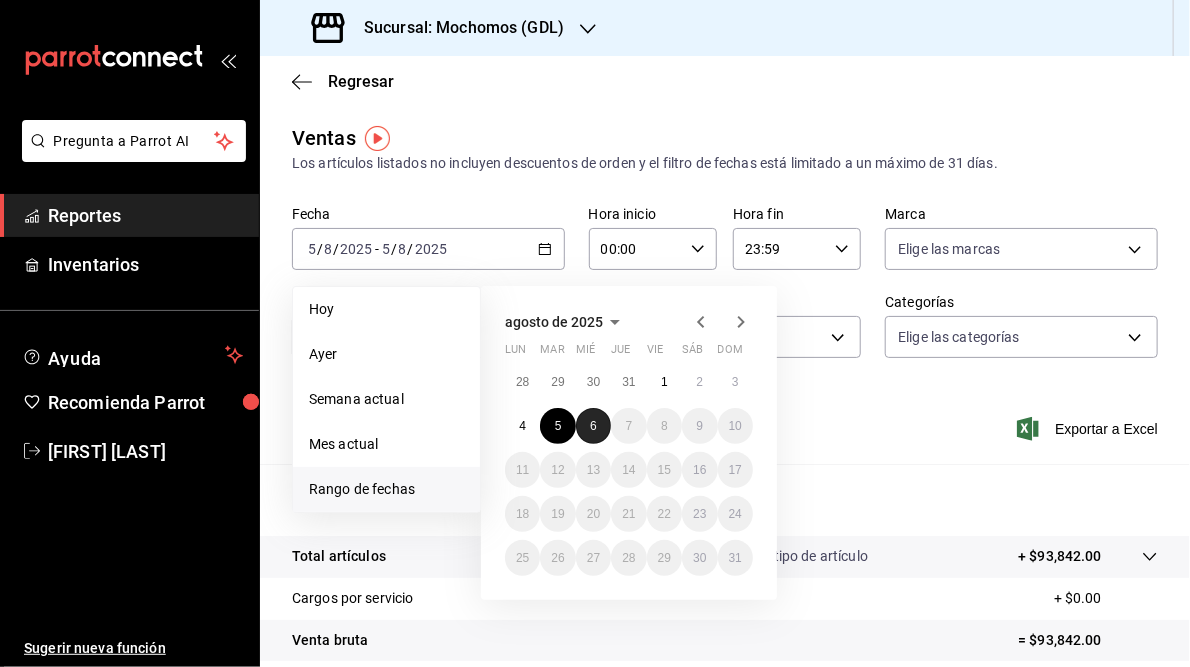 click on "6" at bounding box center [593, 426] 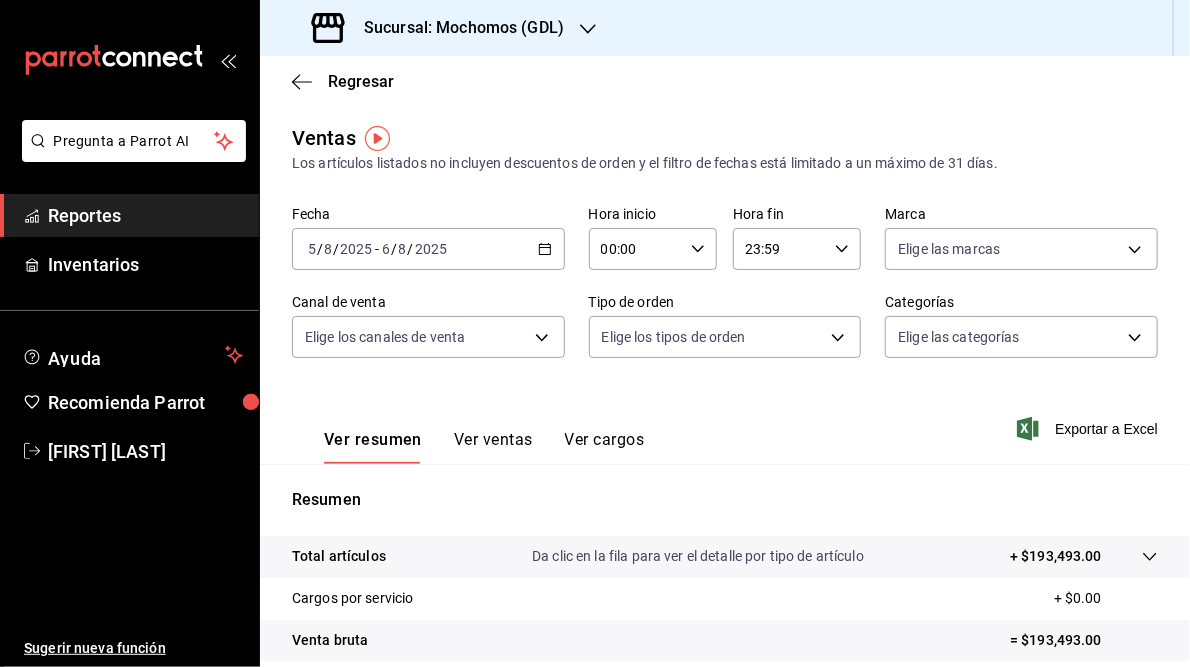 click 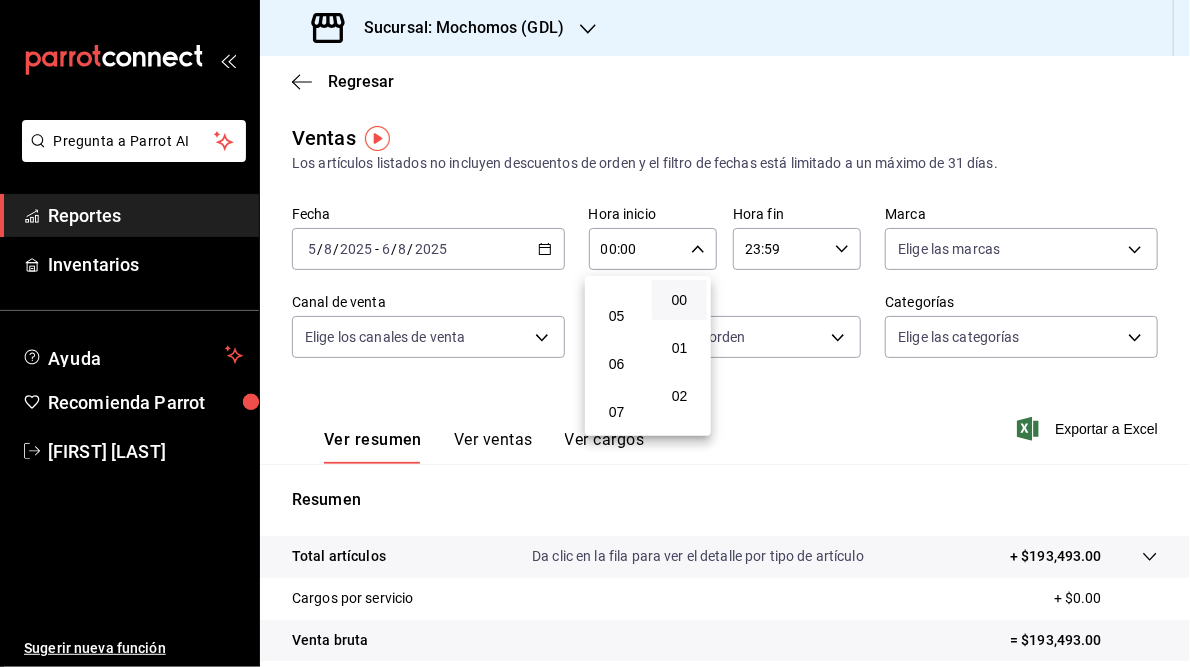 scroll, scrollTop: 220, scrollLeft: 0, axis: vertical 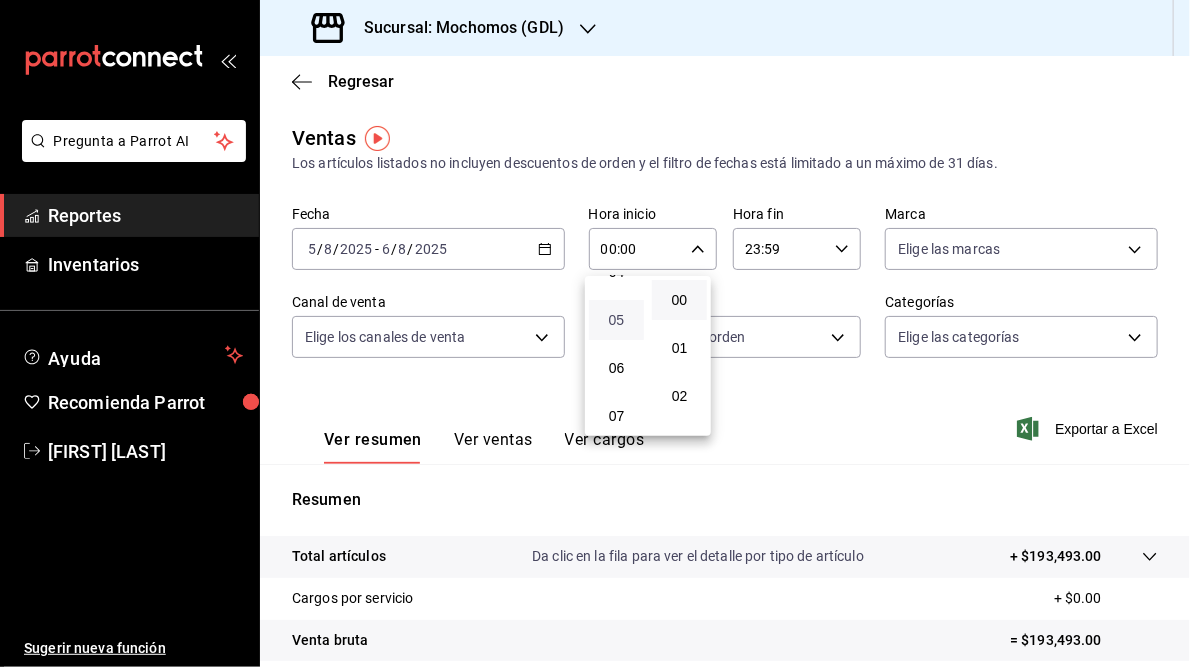 click on "05" at bounding box center [616, 320] 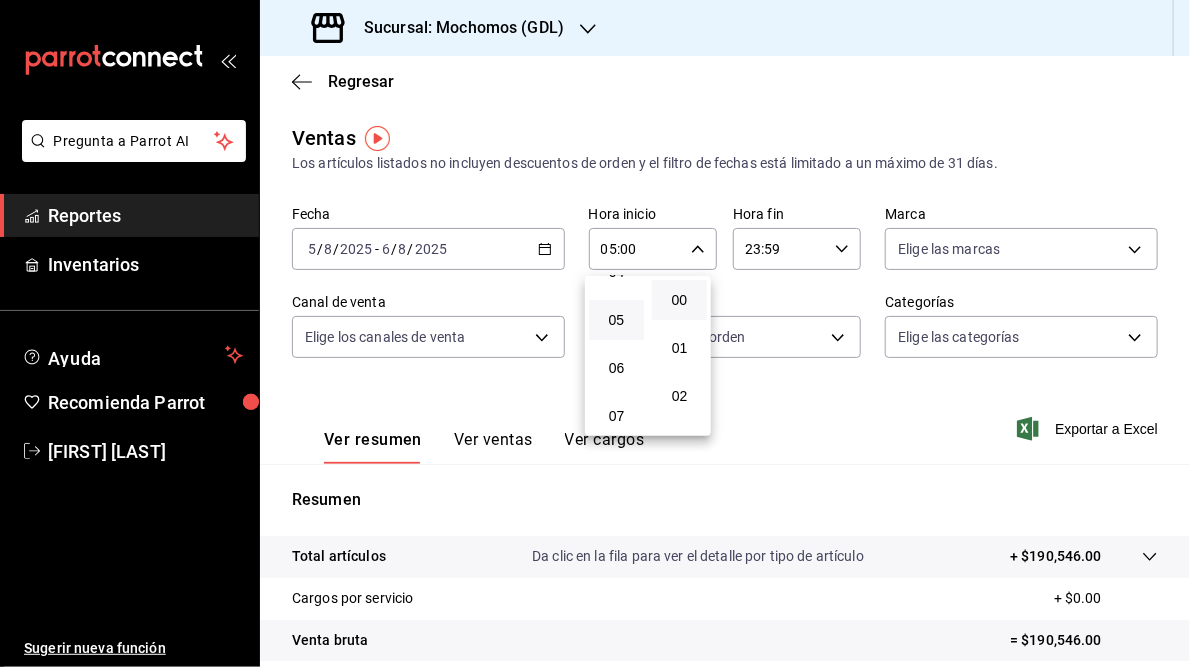 click at bounding box center [595, 333] 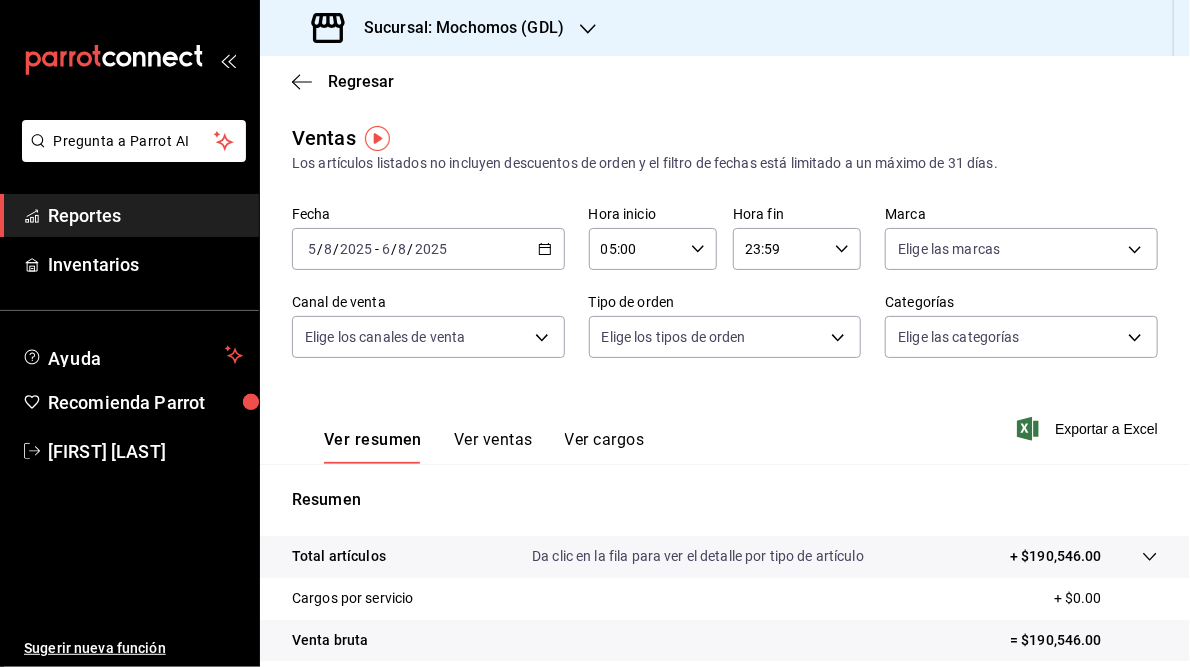 click 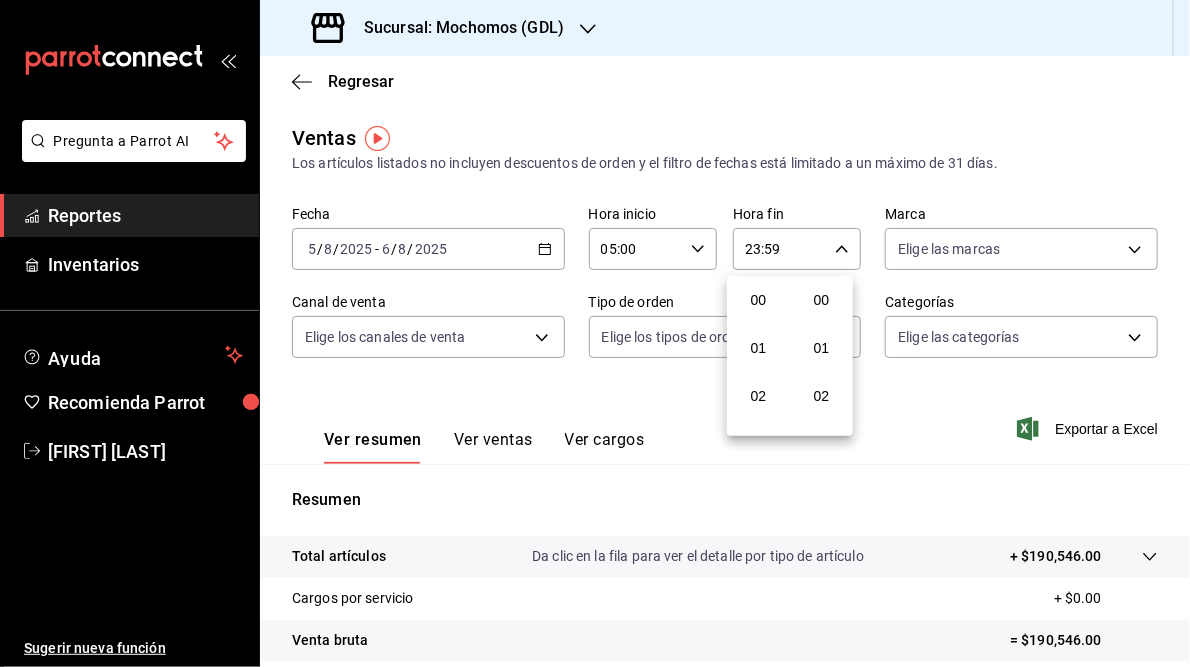 scroll, scrollTop: 1007, scrollLeft: 0, axis: vertical 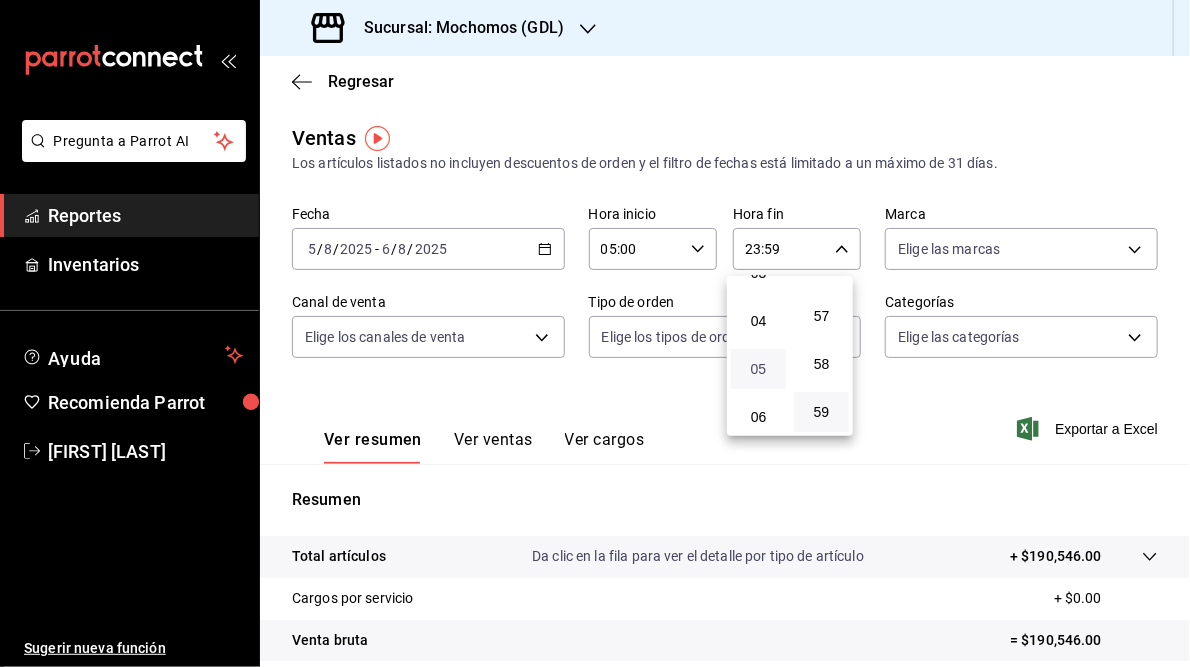 click on "05" at bounding box center [758, 369] 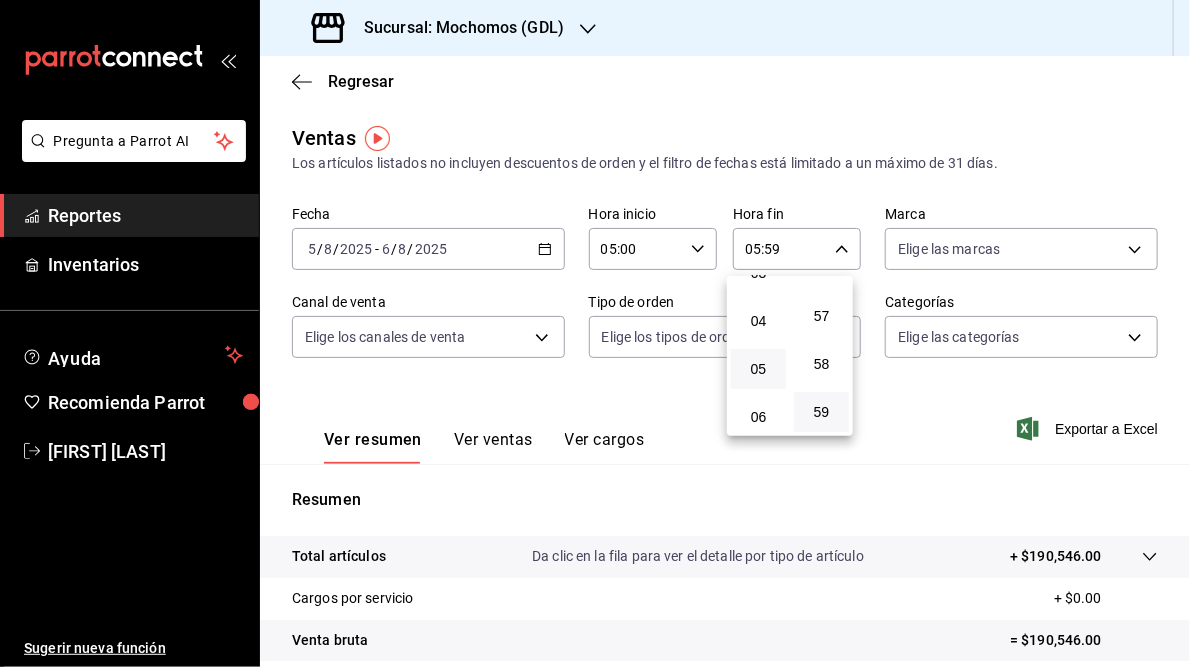 click at bounding box center [595, 333] 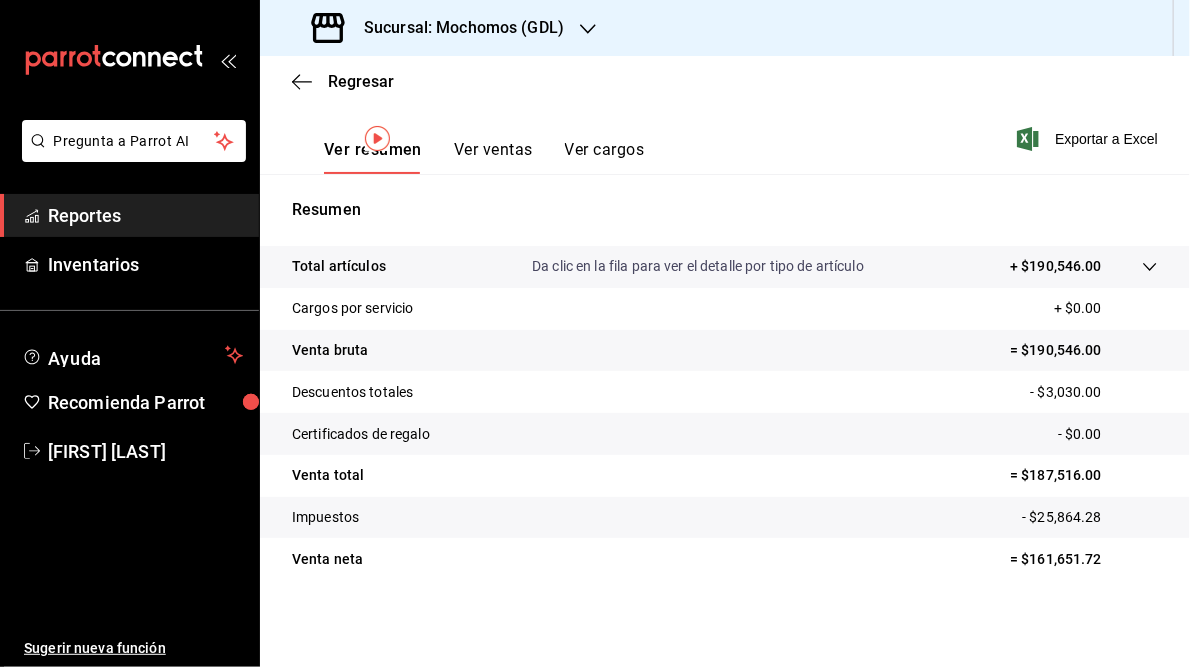 scroll, scrollTop: 0, scrollLeft: 0, axis: both 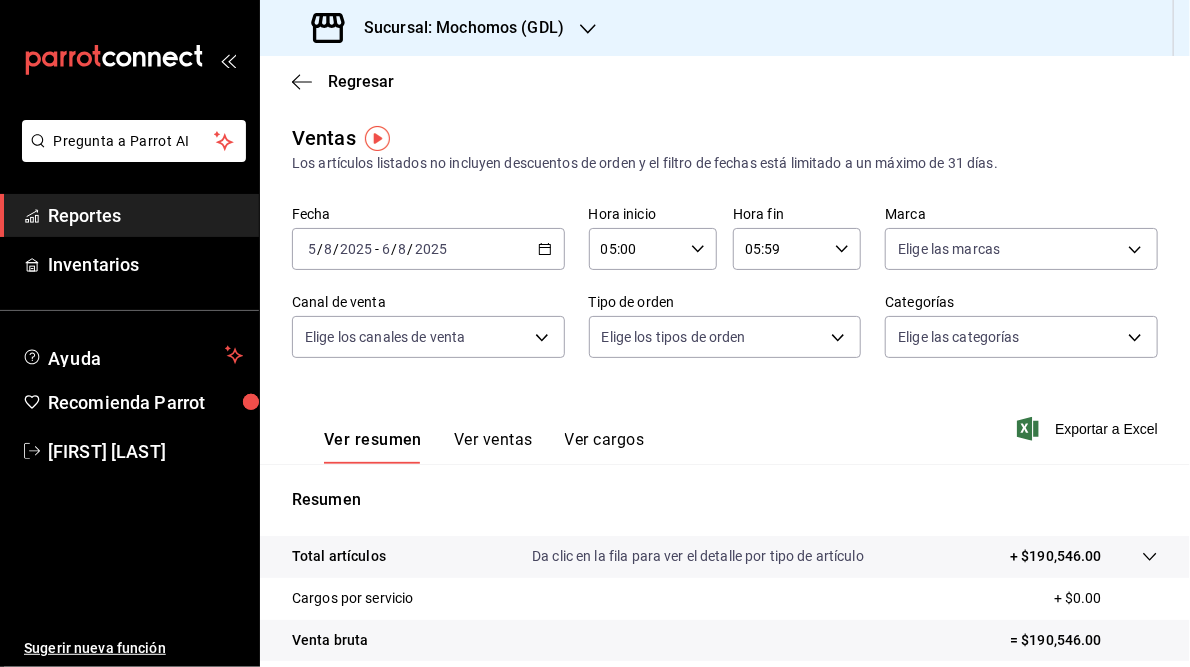 click on "Regresar" at bounding box center [725, 81] 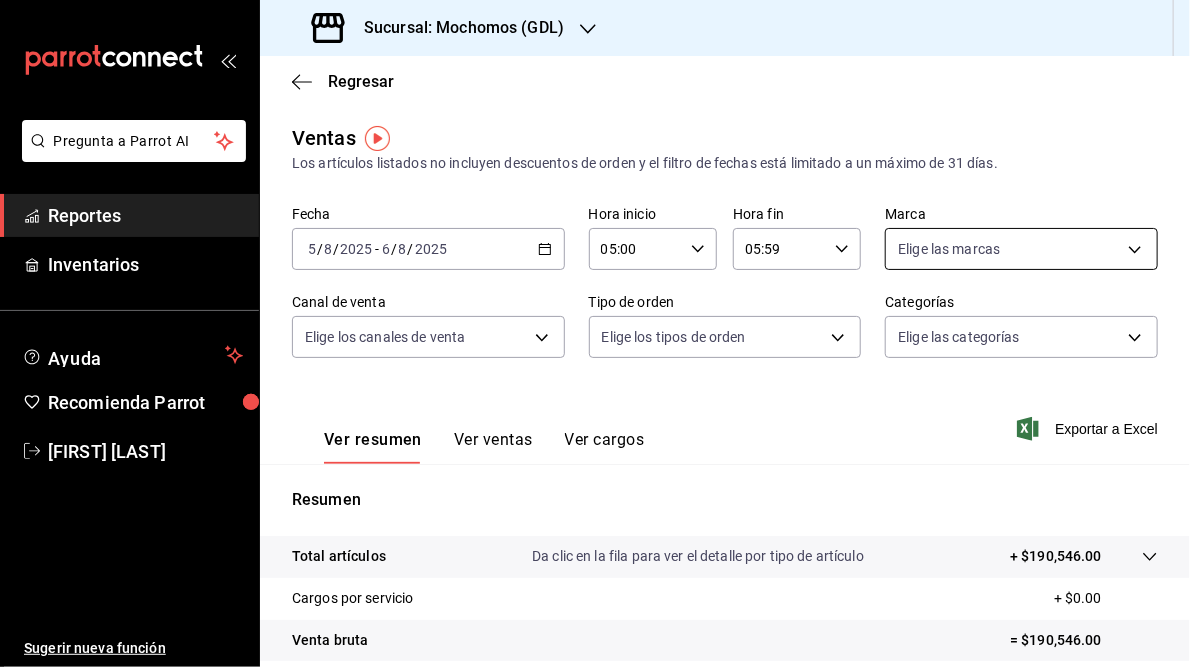 click on "Pregunta a Parrot AI Reportes   Inventarios   Ayuda Recomienda Parrot   [FIRST] [LAST]   Sugerir nueva función   Sucursal: Mochomos ([CITY]) Regresar Ventas Los artículos listados no incluyen descuentos de orden y el filtro de fechas está limitado a un máximo de 31 días. Fecha [DATE] [DATE] - [DATE] [DATE] Hora inicio 05:00 Hora inicio Hora fin 05:59 Hora fin Marca Elige las marcas Canal de venta Elige los canales de venta Tipo de orden Elige los tipos de orden Categorías Elige las categorías Ver resumen Ver ventas Ver cargos Exportar a Excel Resumen Total artículos Da clic en la fila para ver el detalle por tipo de artículo + $190,546.00 Cargos por servicio + $0.00 Venta bruta = $190,546.00 Descuentos totales - $3,030.00 Certificados de regalo - $0.00 Venta total = $187,516.00 Impuestos - $25,864.28 Venta neta = $161,651.72 Pregunta a Parrot AI Reportes   Inventarios   Ayuda Recomienda Parrot   [FIRST] [LAST]   Sugerir nueva función   GANA 1 MES GRATIS EN TU SUSCRIPCIÓN AQUÍ" at bounding box center (595, 333) 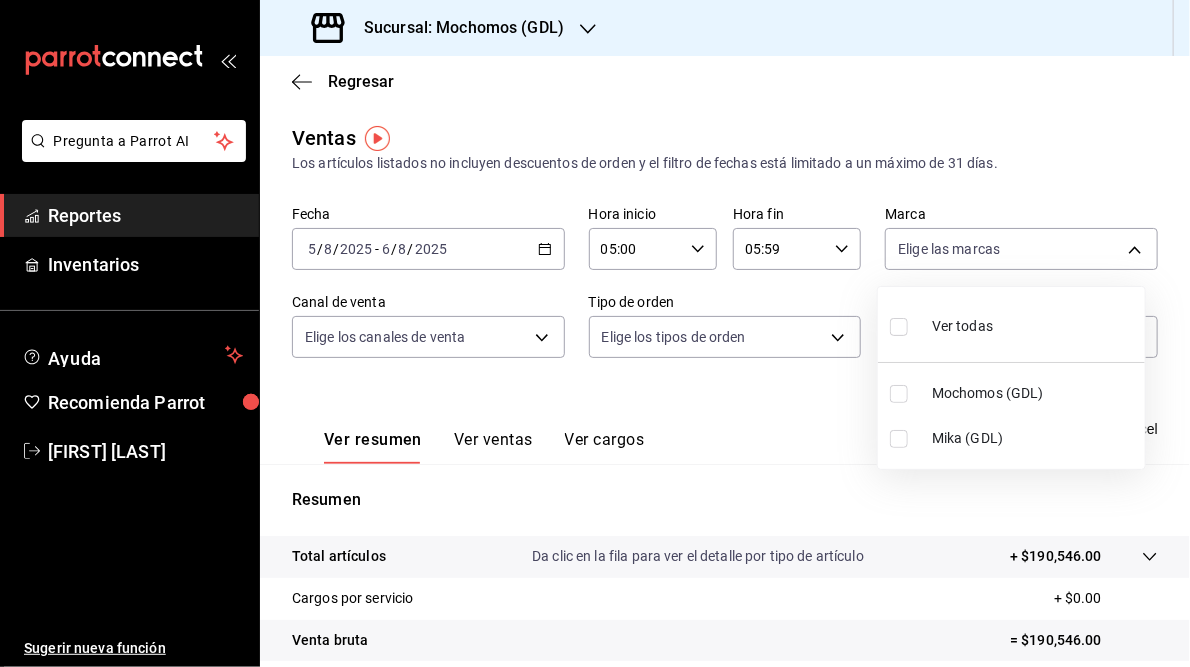 click at bounding box center (899, 439) 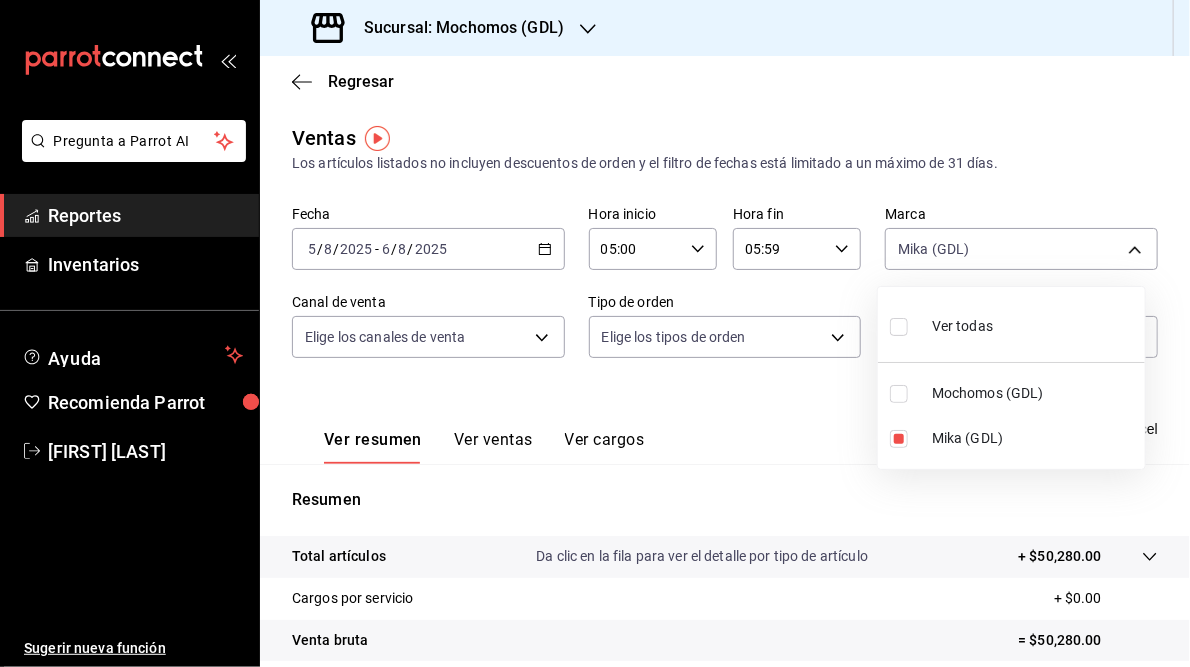click at bounding box center [595, 333] 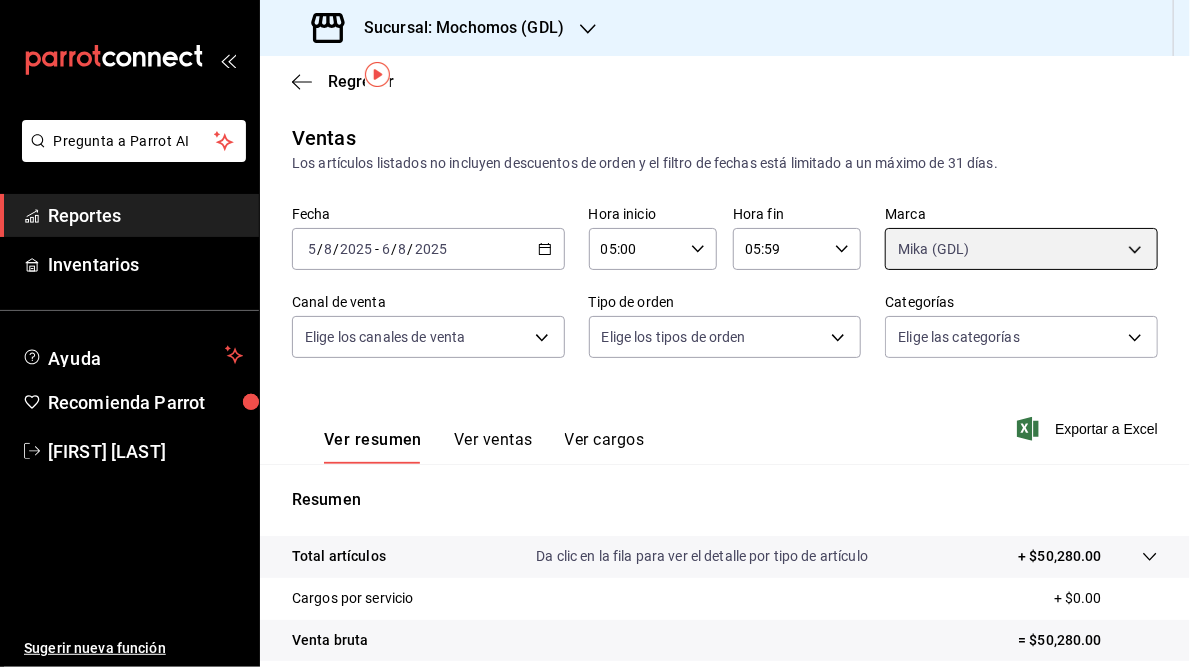 scroll, scrollTop: 290, scrollLeft: 0, axis: vertical 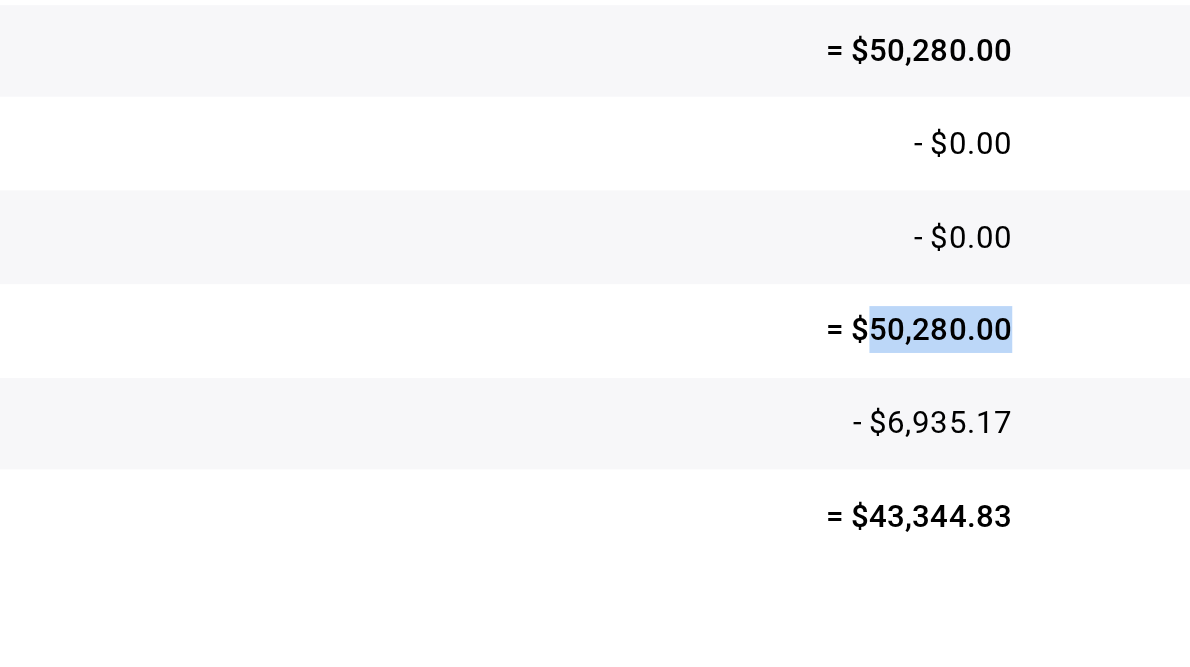 drag, startPoint x: 1030, startPoint y: 476, endPoint x: 1092, endPoint y: 469, distance: 62.39391 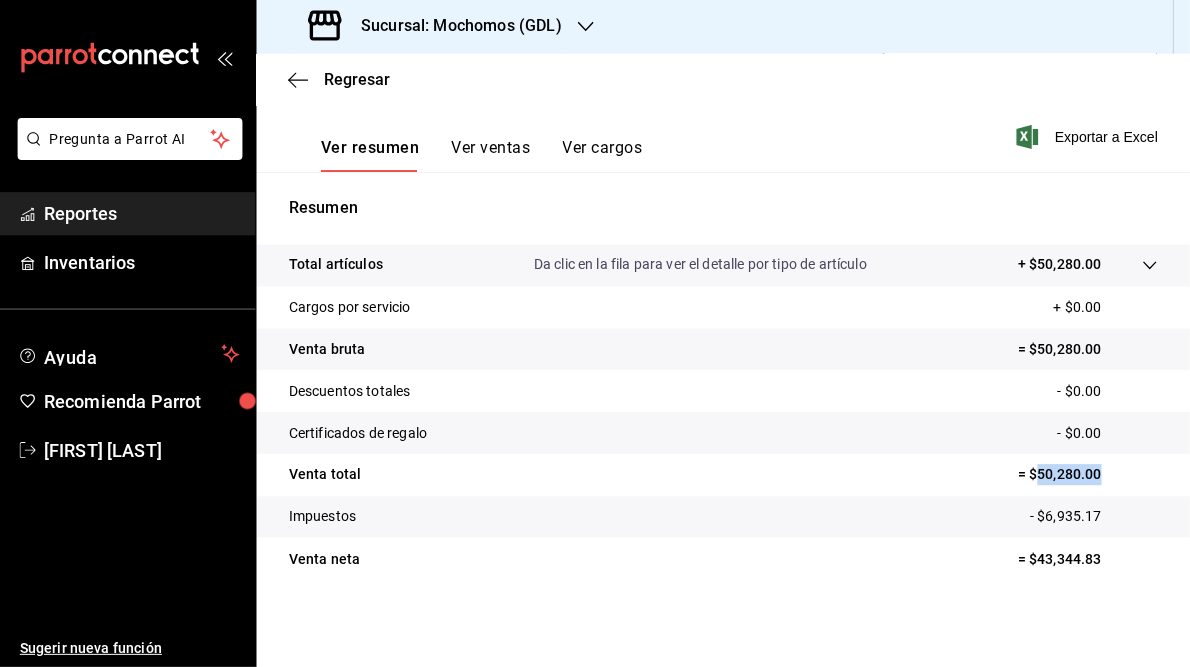 scroll, scrollTop: 0, scrollLeft: 0, axis: both 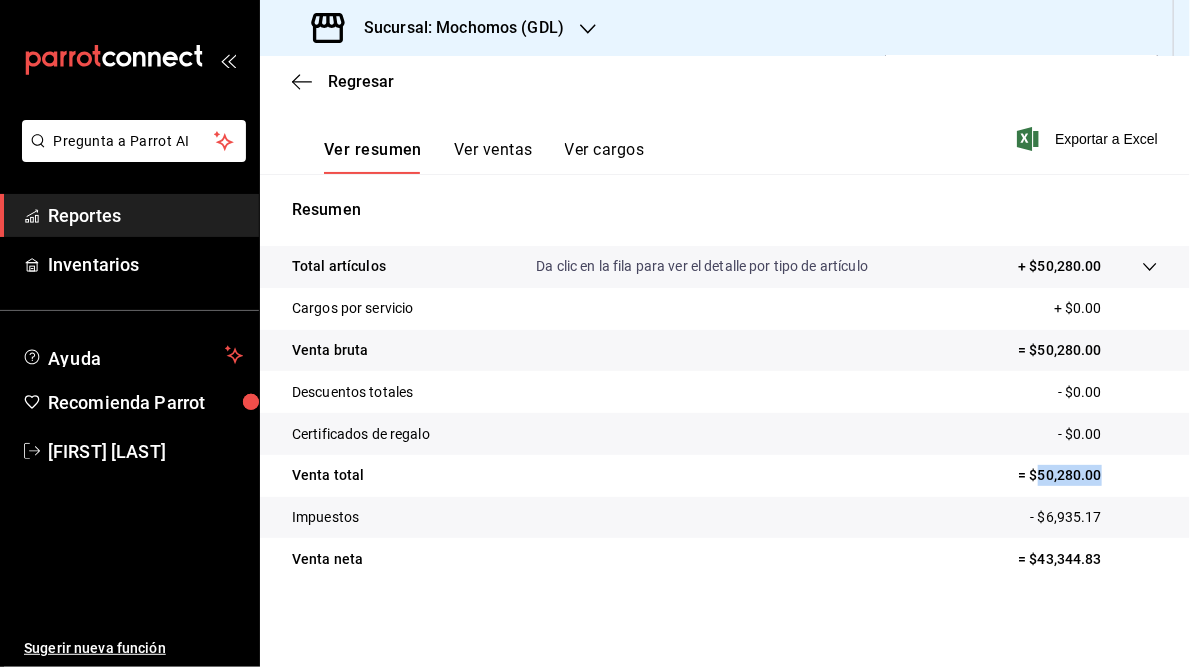 click 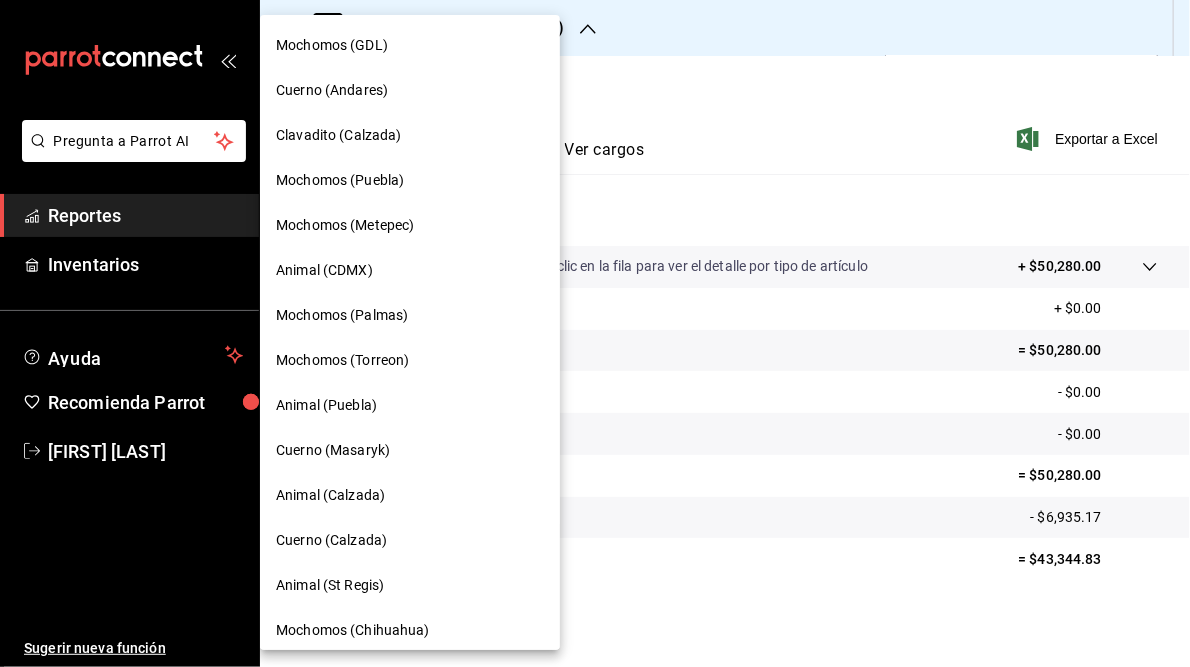 click at bounding box center [595, 333] 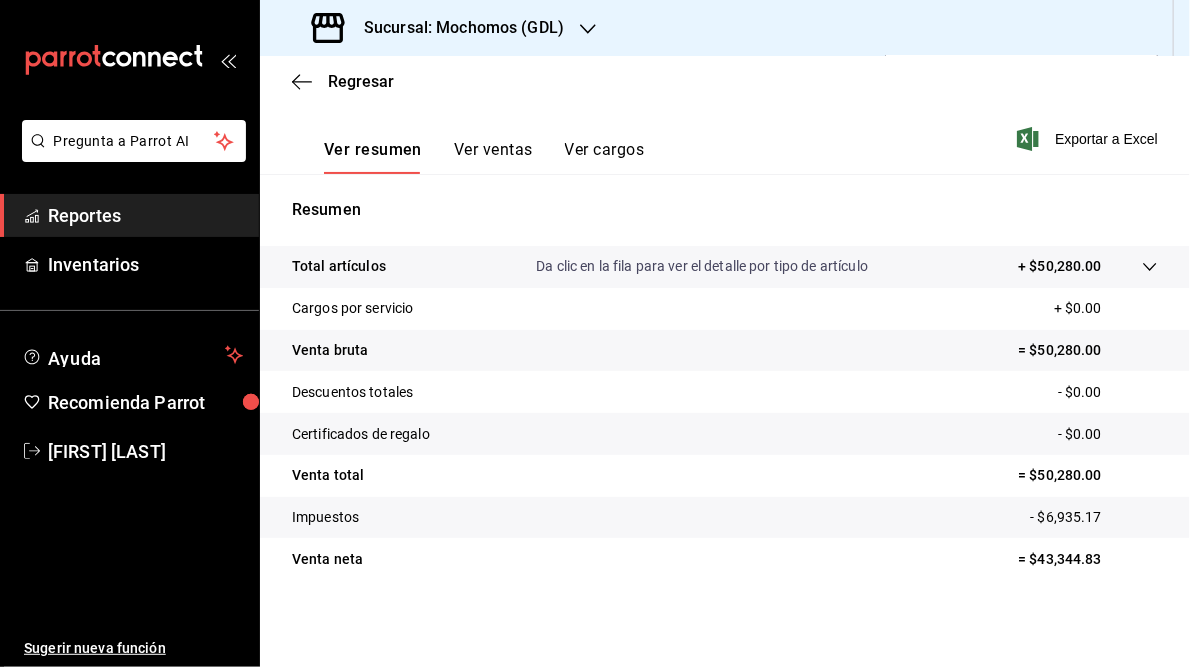 scroll, scrollTop: 0, scrollLeft: 0, axis: both 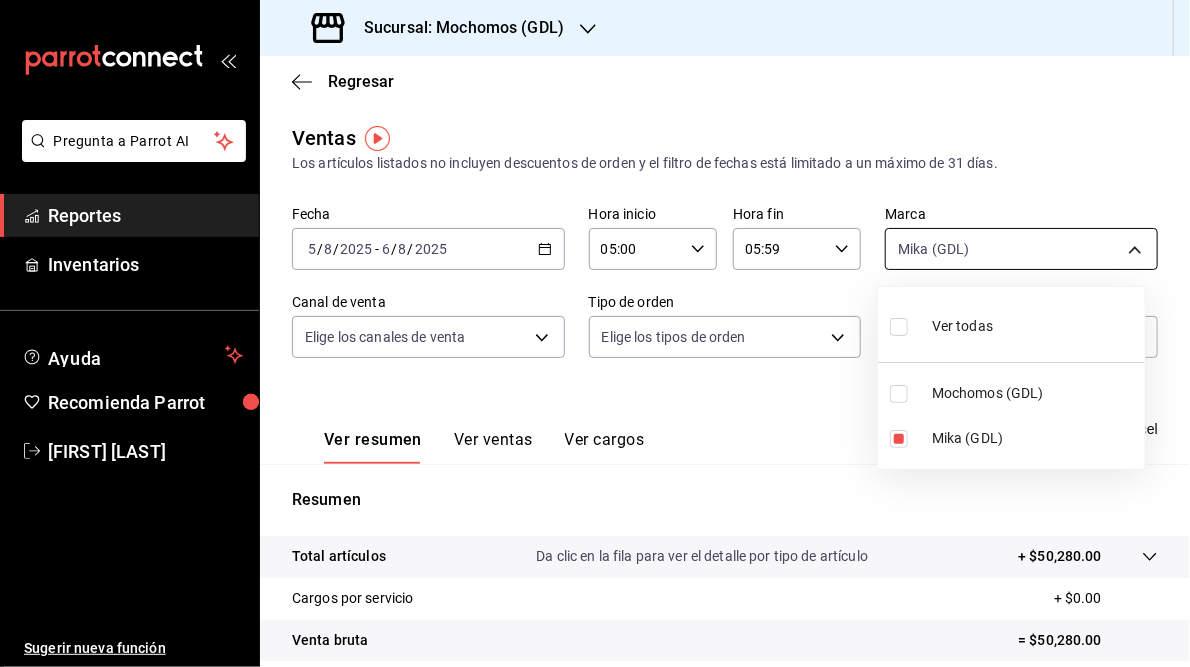 click on "Pregunta a Parrot AI Reportes   Inventarios   Ayuda Recomienda Parrot   [FIRST] [LAST]   Sugerir nueva función   Sucursal: Mochomos ([CITY]) Regresar Ventas Los artículos listados no incluyen descuentos de orden y el filtro de fechas está limitado a un máximo de 31 días. Fecha [DATE] [DATE] - [DATE] [DATE] Hora inicio 05:00 Hora inicio Hora fin 05:59 Hora fin Marca Mika ([CITY]) 9cac9703-0c5a-4d8b-addd-5b6b571d65b9 Canal de venta Elige los canales de venta Tipo de orden Elige los tipos de orden Categorías Elige las categorías Ver resumen Ver ventas Ver cargos Exportar a Excel Resumen Total artículos Da clic en la fila para ver el detalle por tipo de artículo + $50,280.00 Cargos por servicio + $0.00 Venta bruta = $50,280.00 Descuentos totales - $0.00 Certificados de regalo - $0.00 Venta total = $50,280.00 Impuestos - $6,935.17 Venta neta = $43,344.83 Pregunta a Parrot AI Reportes   Inventarios   Ayuda Recomienda Parrot   [FIRST] [LAST]   Sugerir nueva función   Ver video tutorial Ir a video" at bounding box center (595, 333) 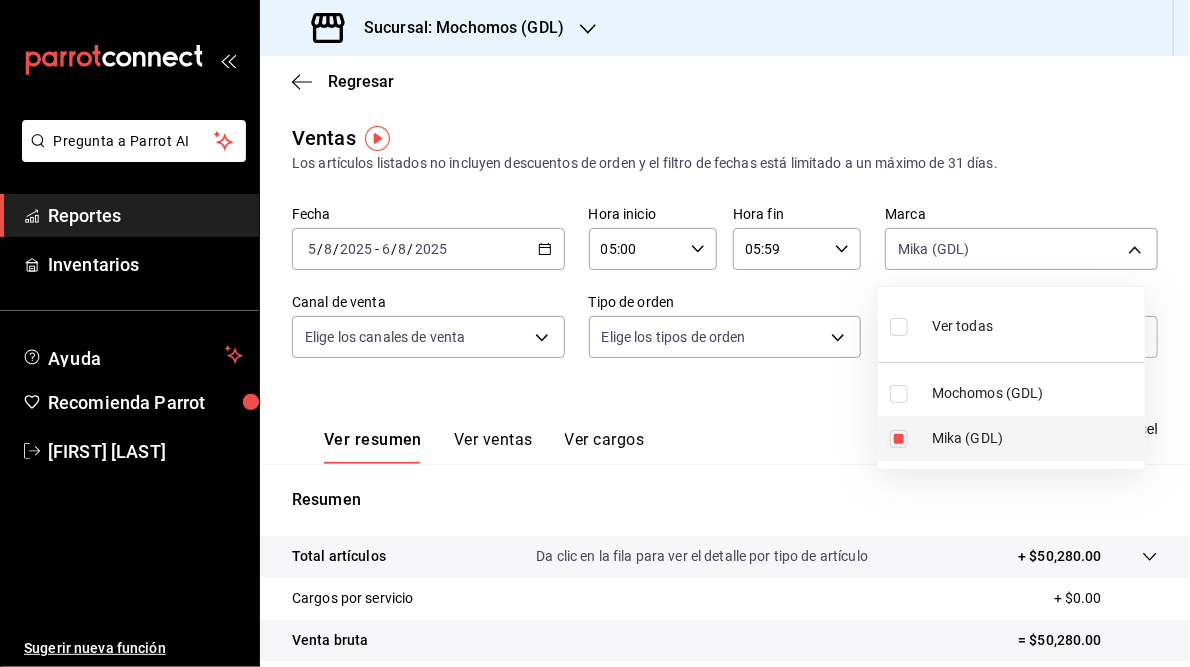 click at bounding box center [899, 439] 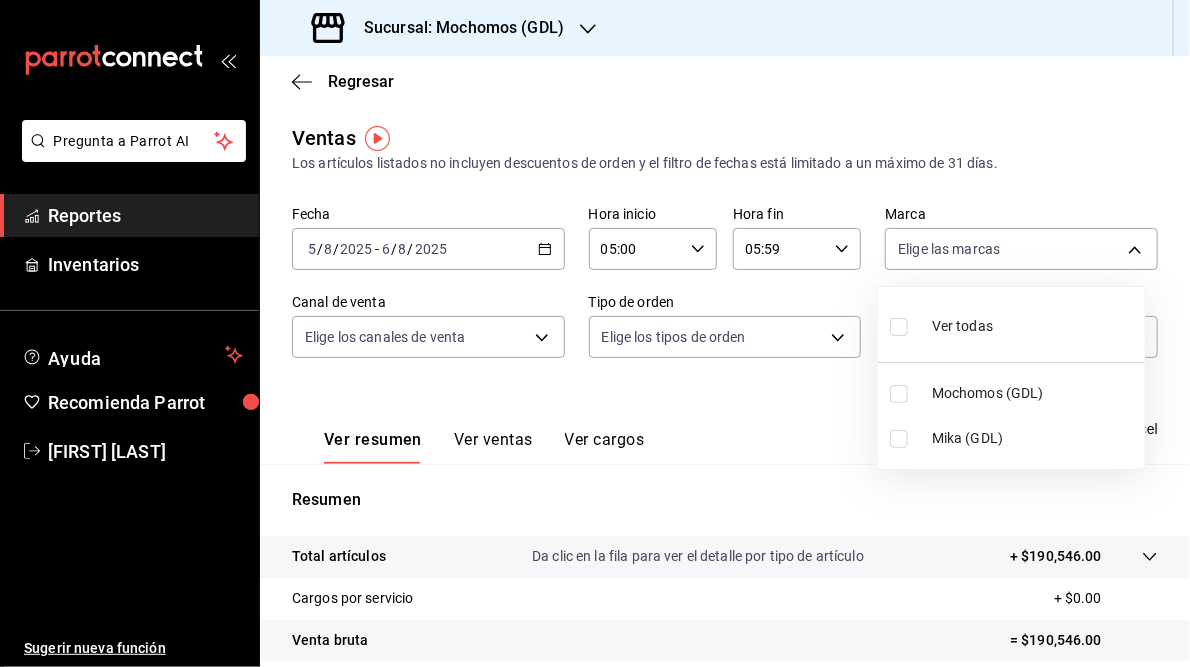 click at bounding box center [899, 394] 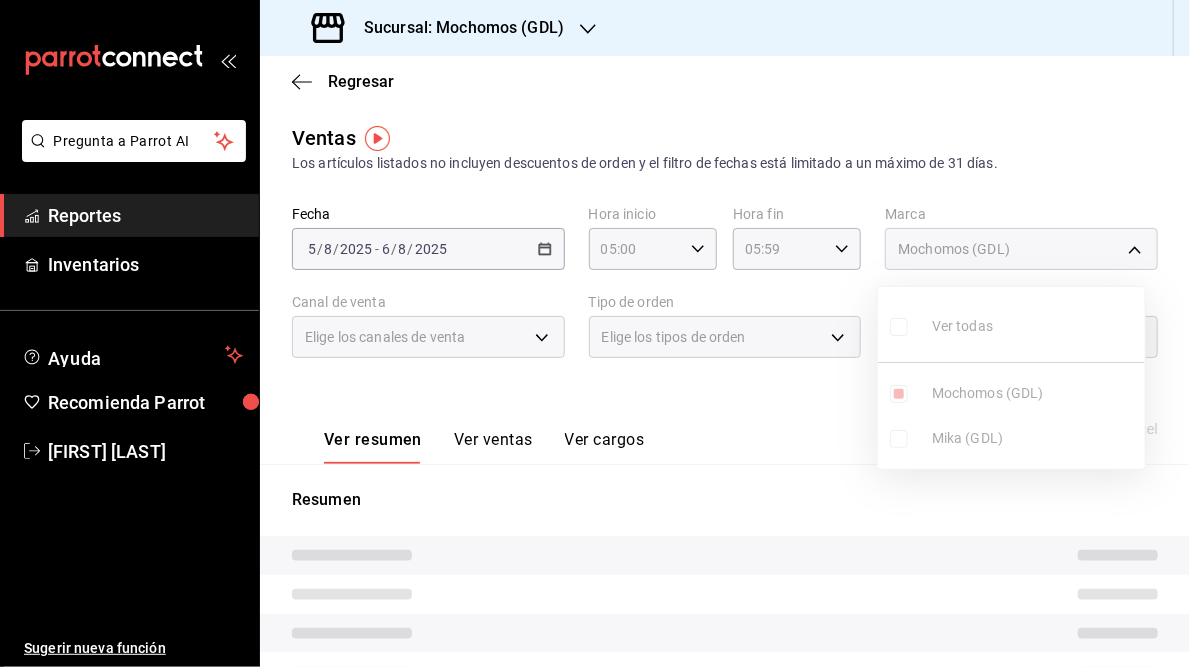 click at bounding box center [595, 333] 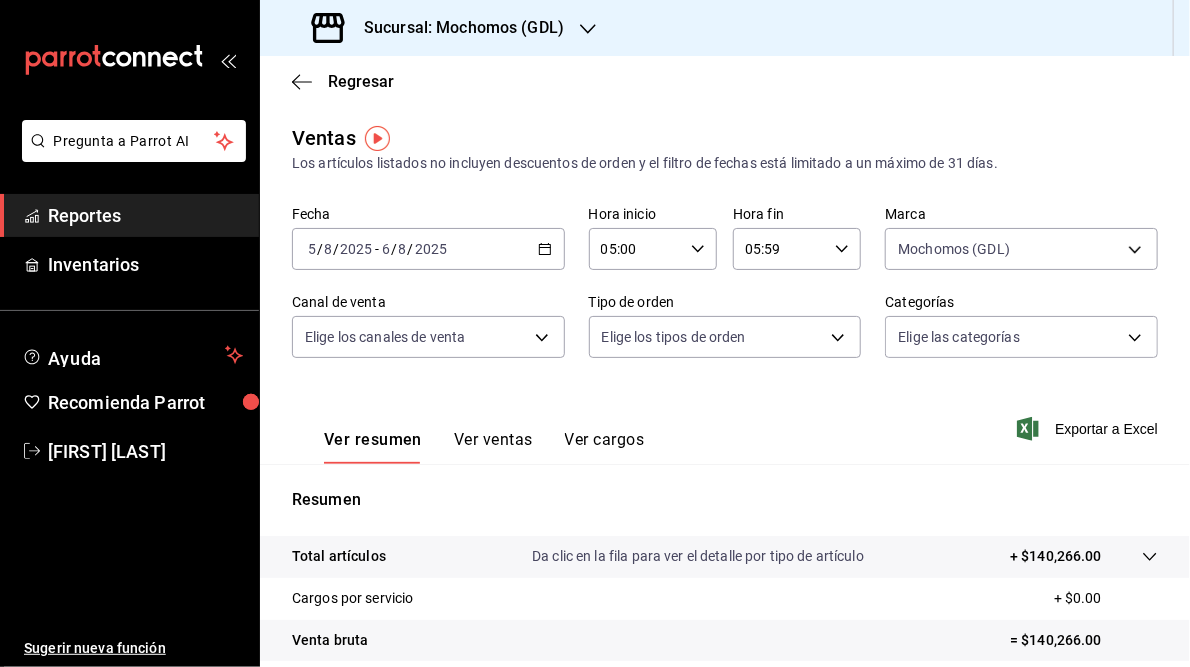 scroll, scrollTop: 290, scrollLeft: 0, axis: vertical 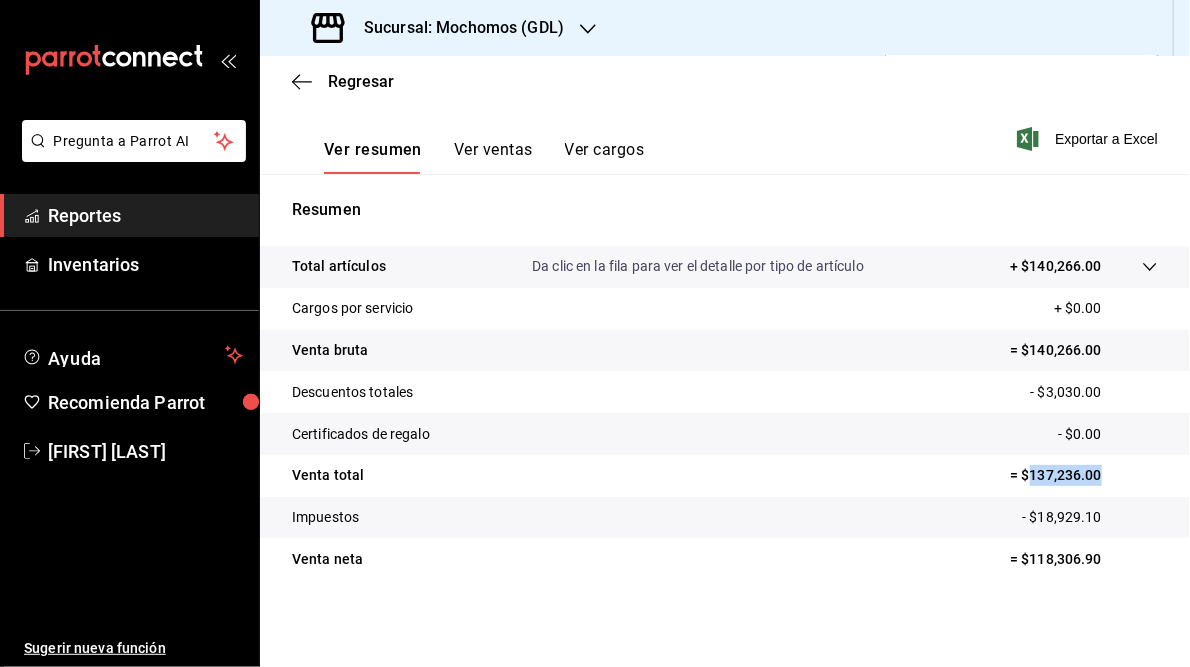 drag, startPoint x: 1016, startPoint y: 473, endPoint x: 1104, endPoint y: 470, distance: 88.051125 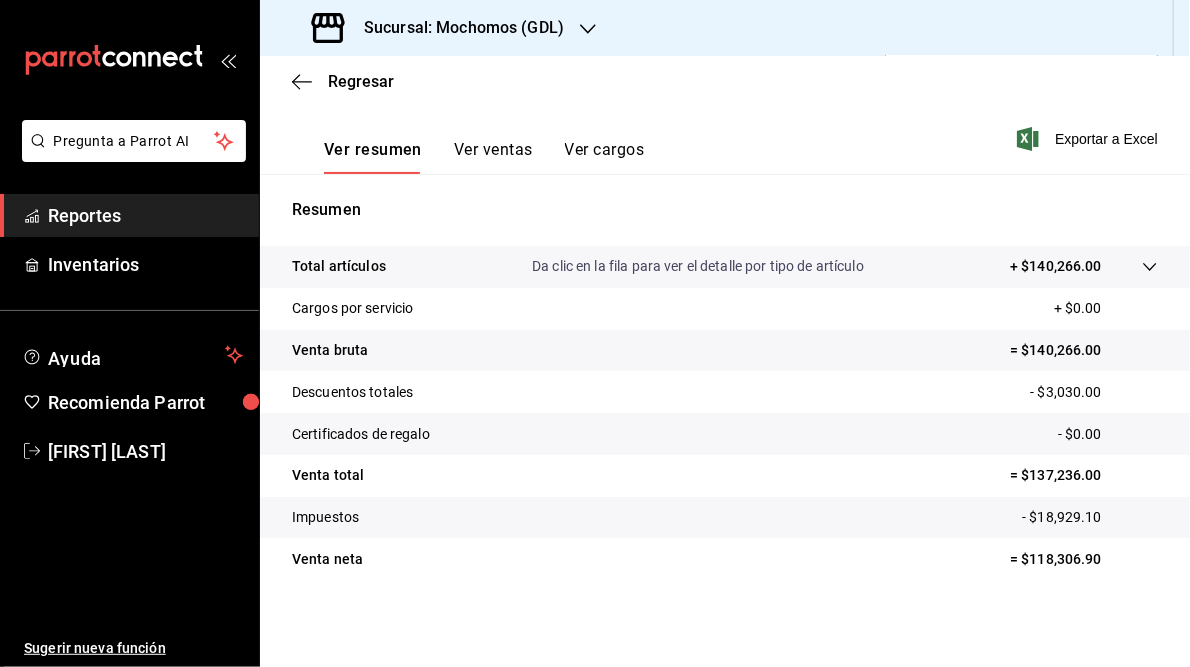 click on "Sucursal: Mochomos (GDL)" at bounding box center [456, 28] 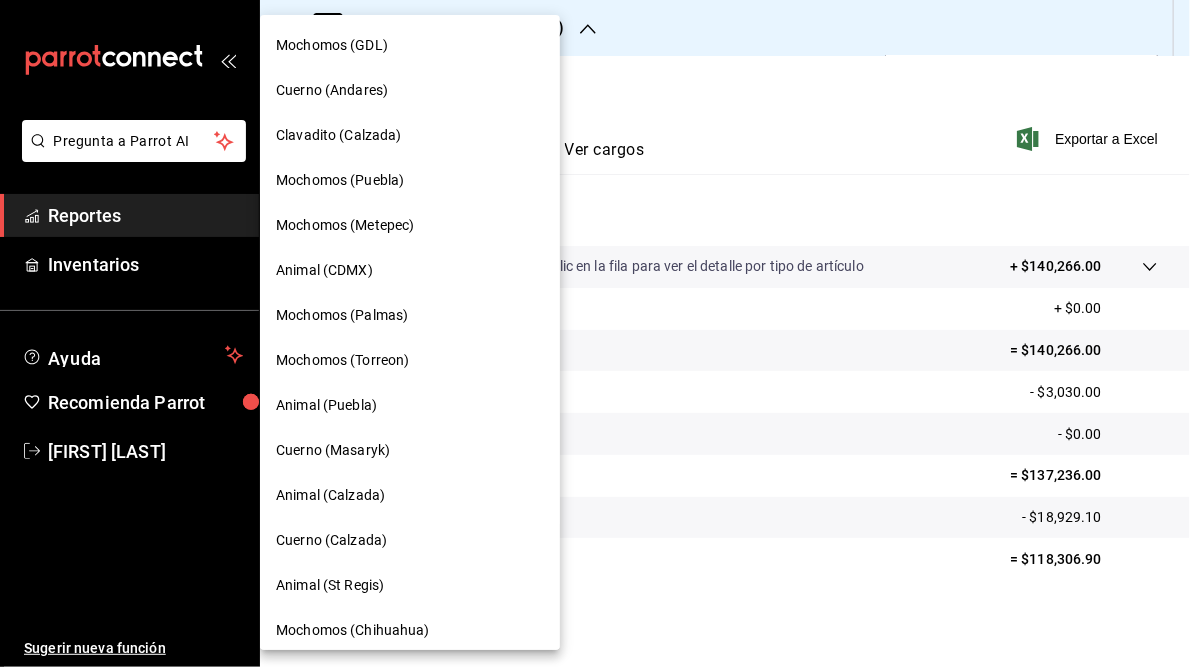 click on "Cuerno (Andares)" at bounding box center [332, 90] 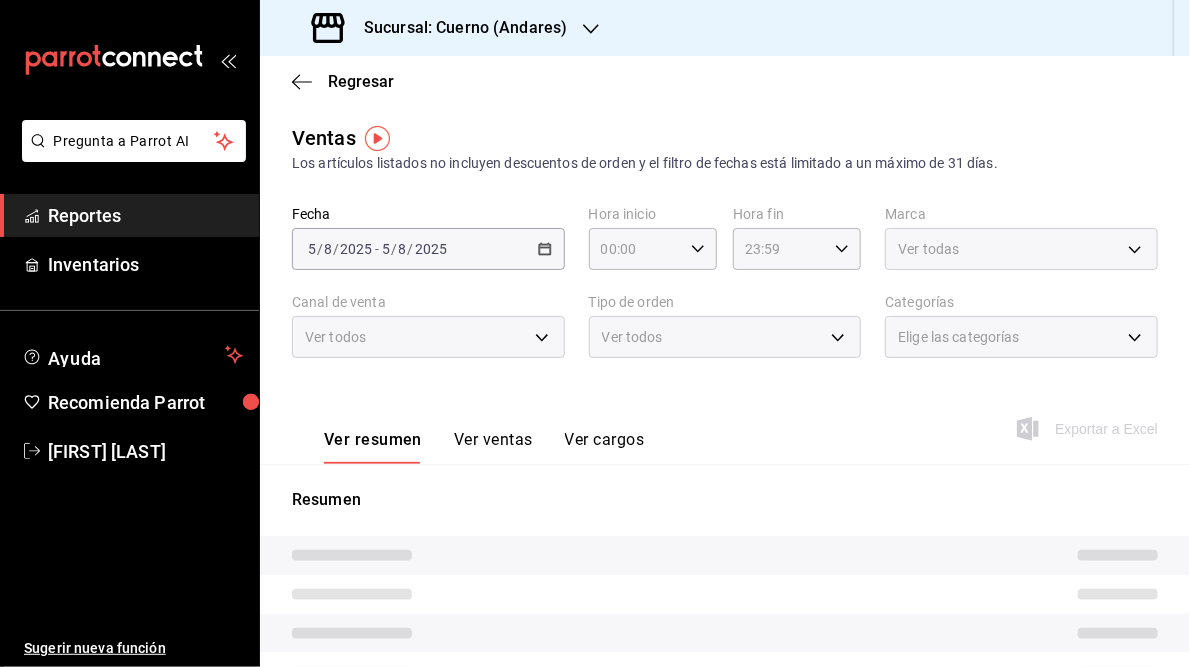 type on "05:00" 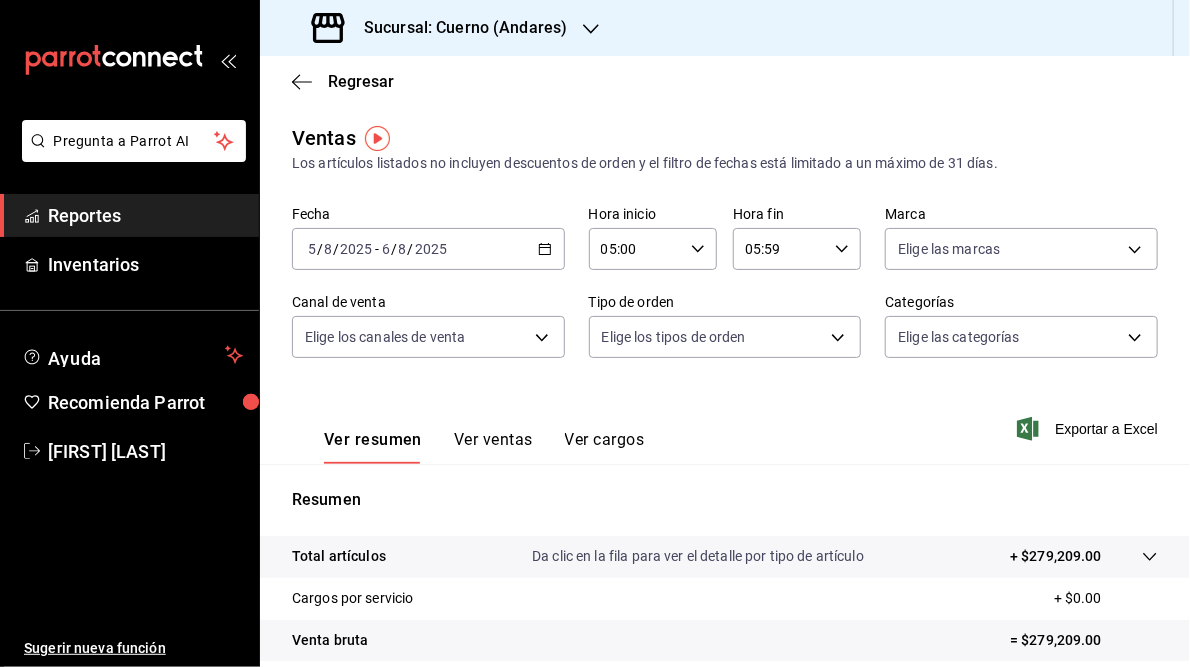 scroll, scrollTop: 290, scrollLeft: 0, axis: vertical 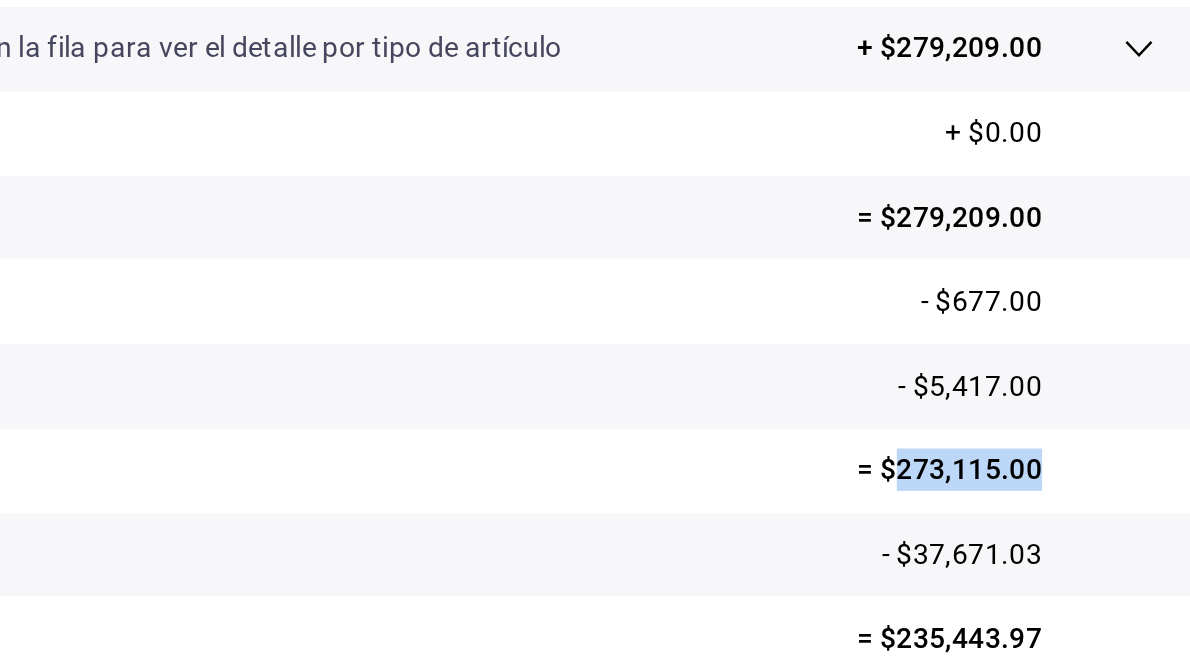 drag, startPoint x: 1016, startPoint y: 472, endPoint x: 1088, endPoint y: 471, distance: 72.00694 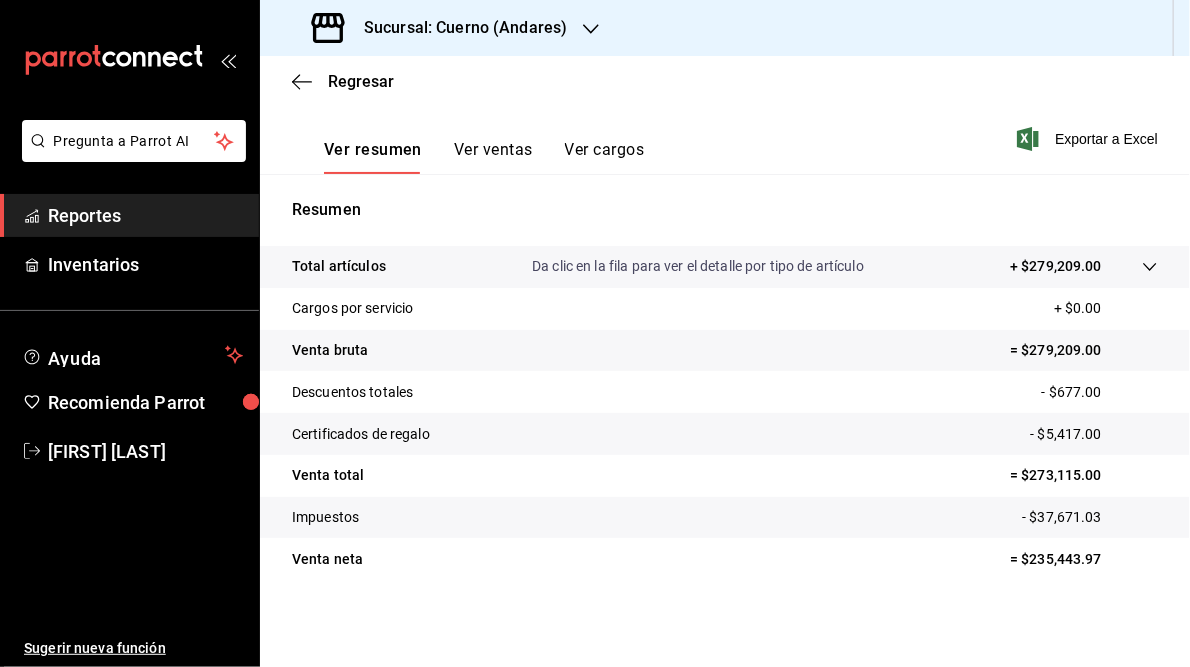 click on "Sucursal: Cuerno (Andares)" at bounding box center (457, 28) 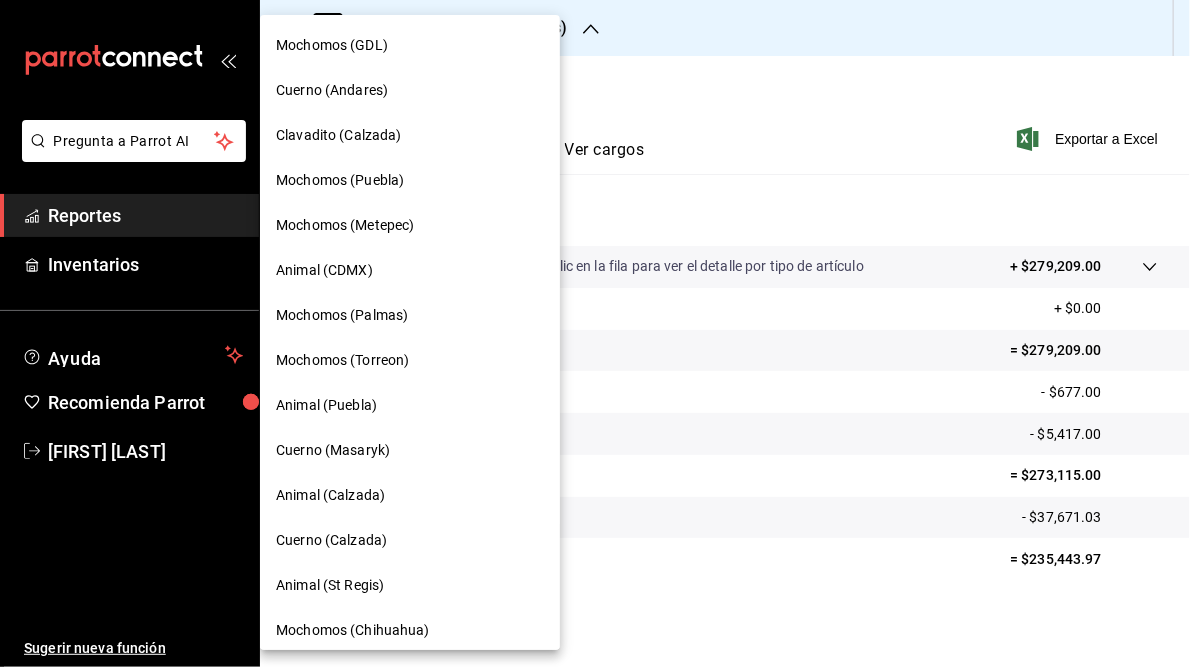 click on "Clavadito (Calzada)" at bounding box center (339, 135) 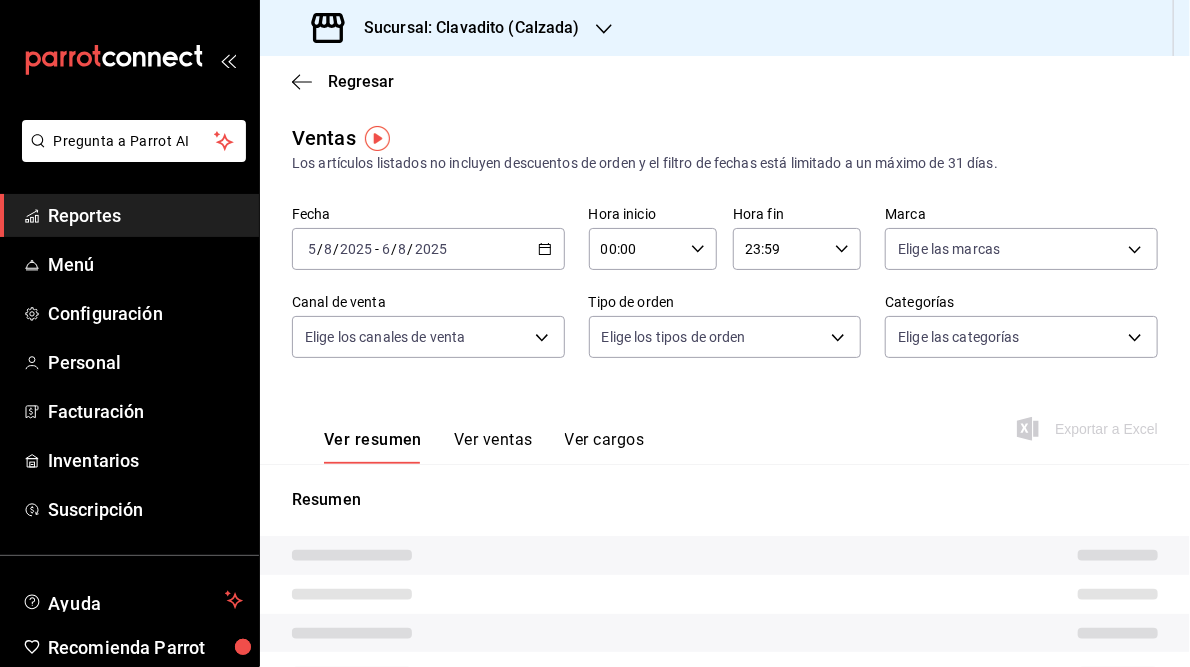 type on "05:00" 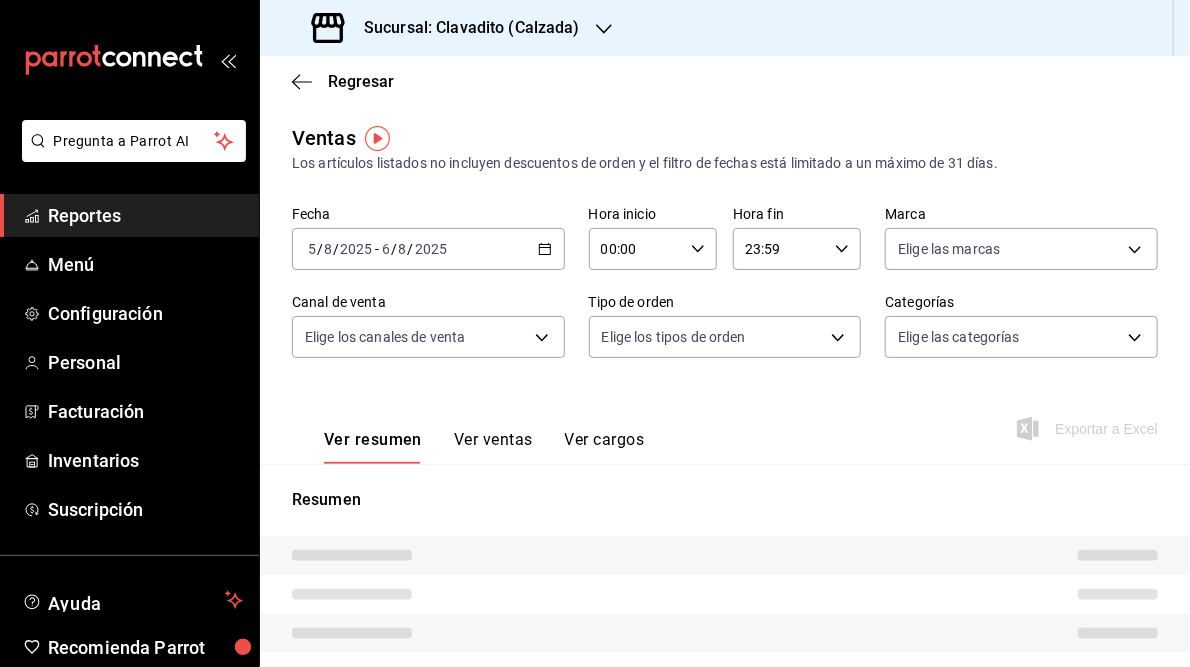 type on "05:59" 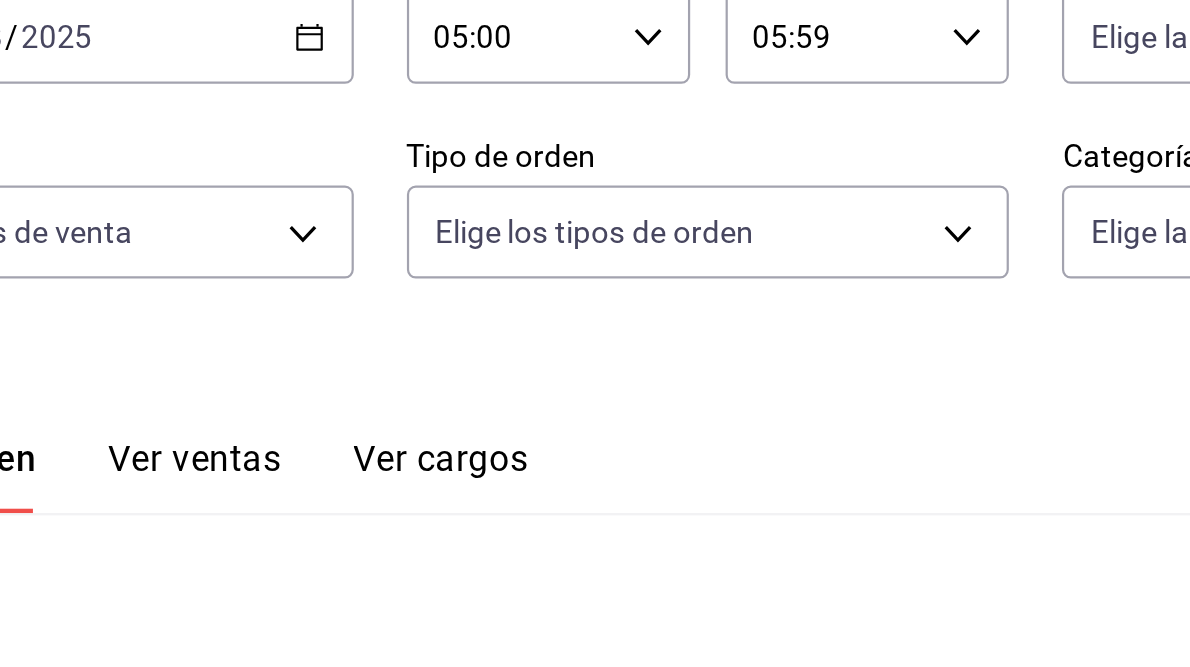 scroll, scrollTop: 2, scrollLeft: 0, axis: vertical 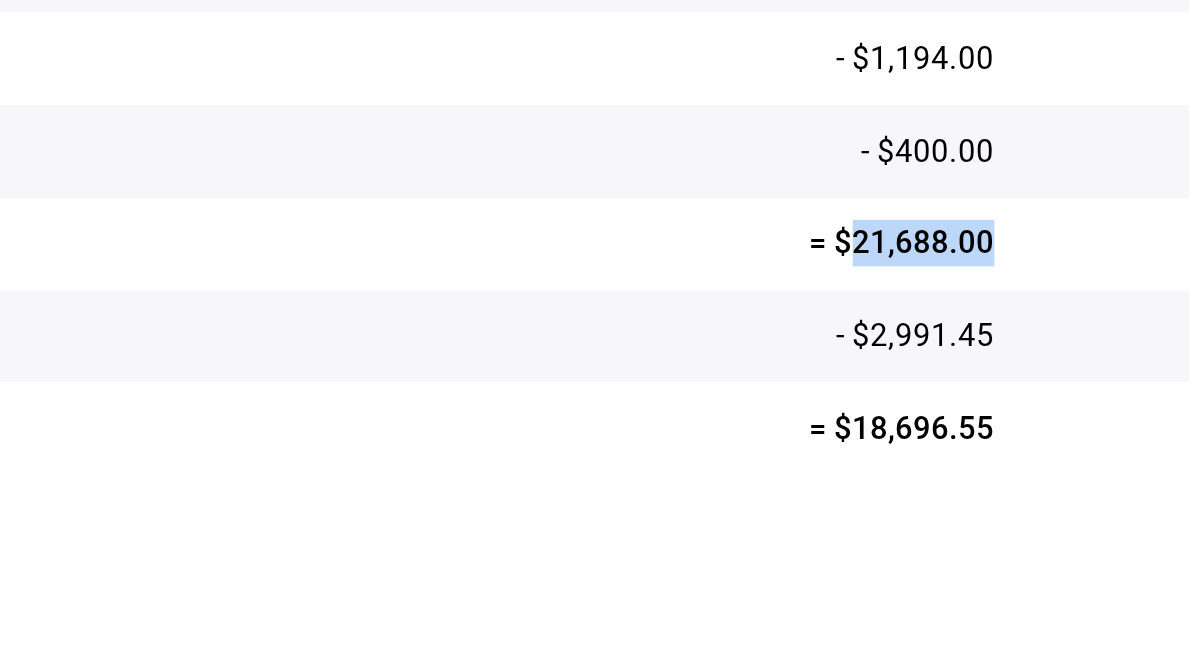 drag, startPoint x: 1029, startPoint y: 475, endPoint x: 1089, endPoint y: 476, distance: 60.00833 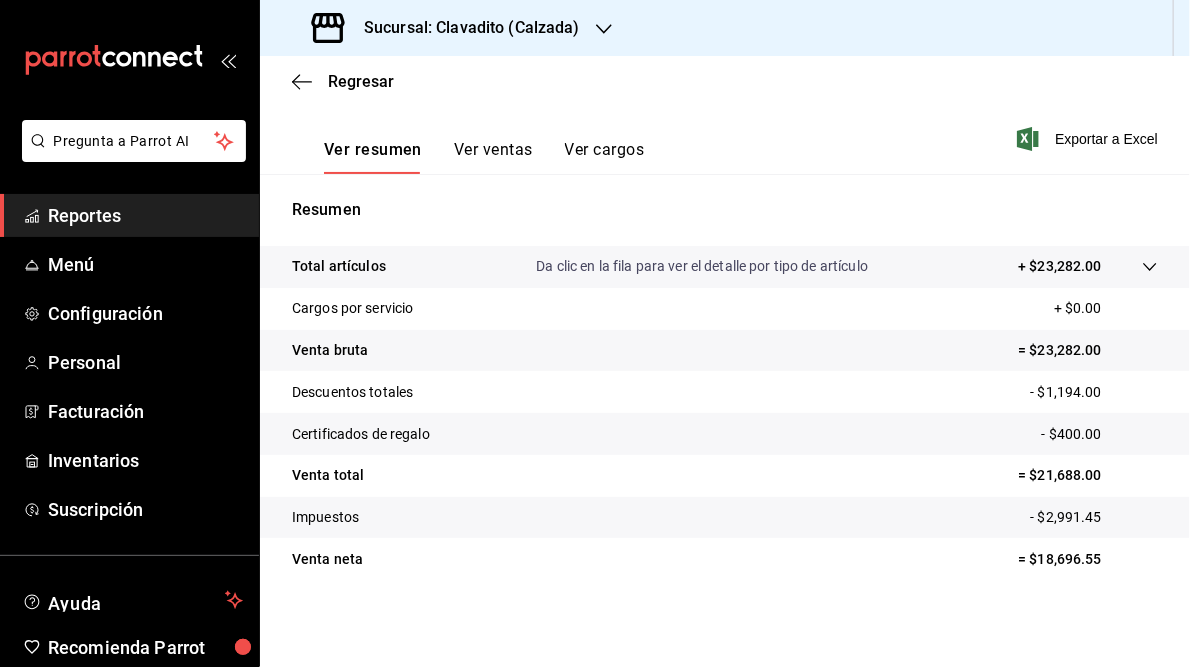 click on "Sucursal: Clavadito (Calzada)" at bounding box center [464, 28] 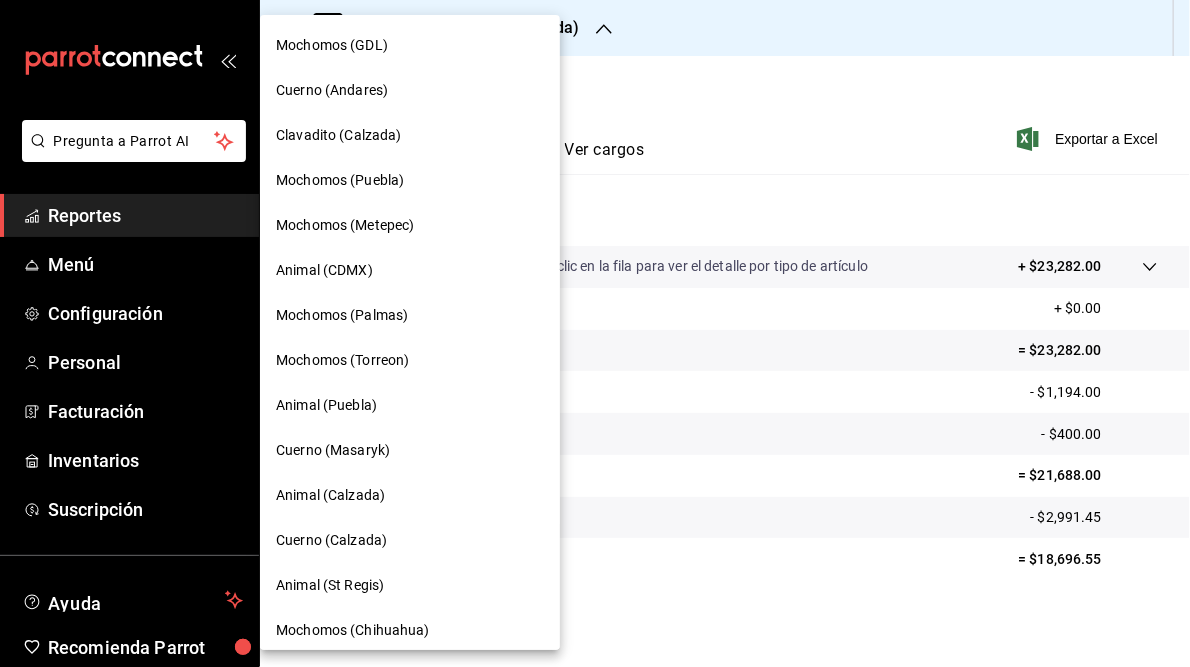 click on "Mochomos (Puebla)" at bounding box center [340, 180] 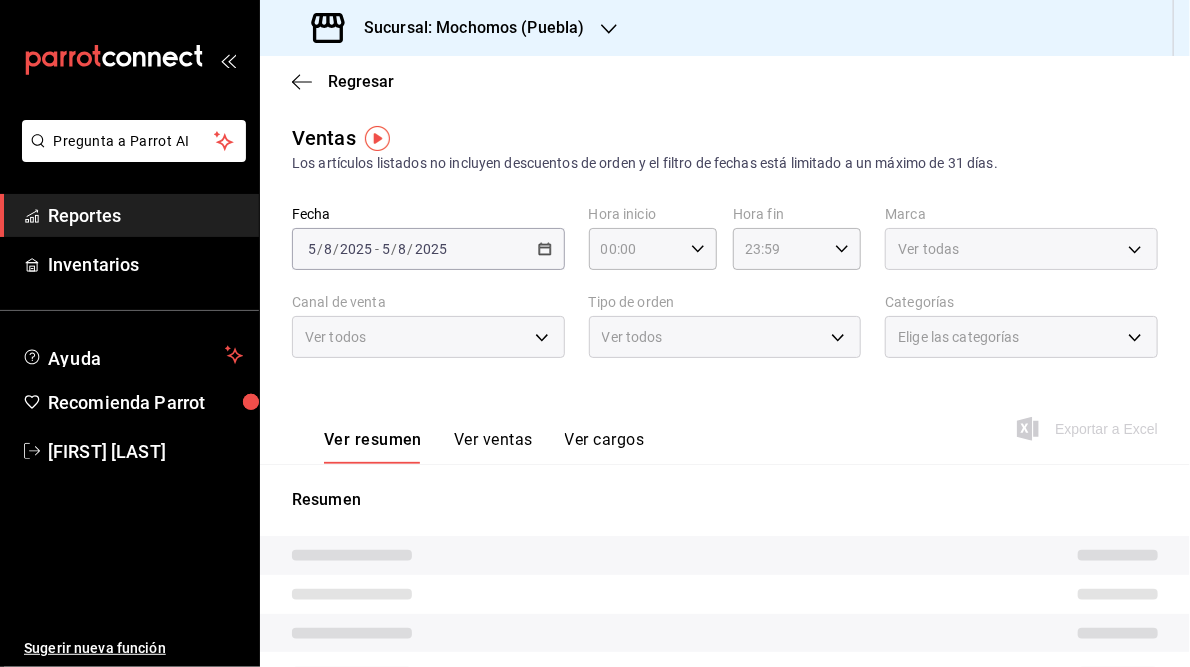 type on "05:00" 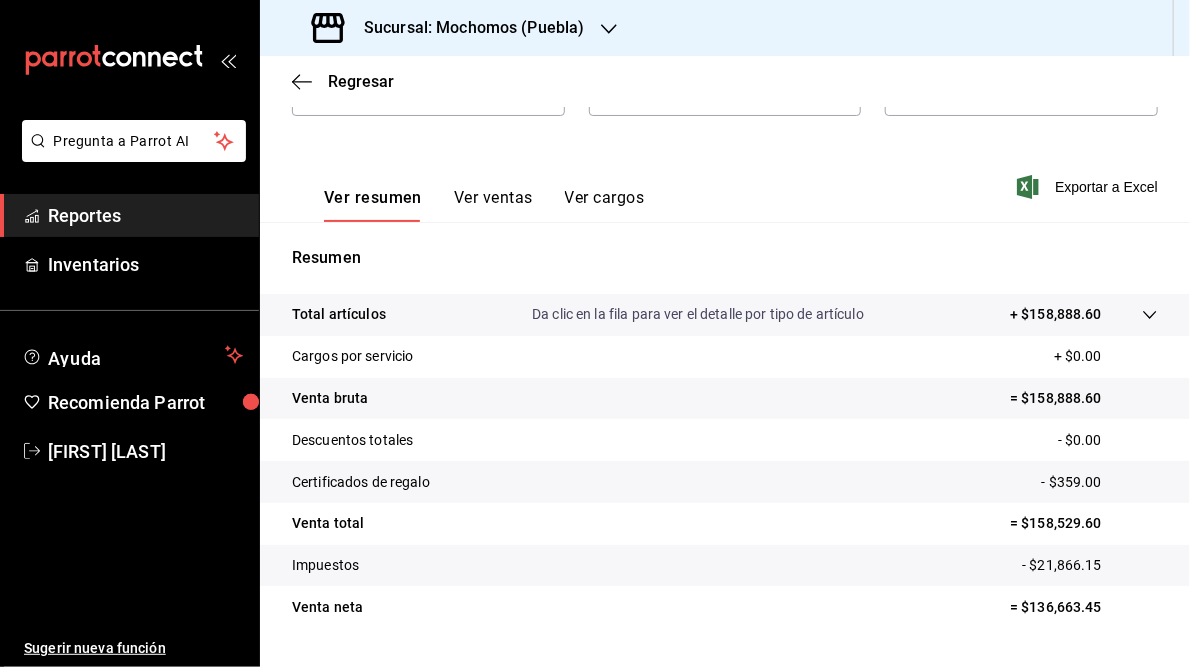 scroll, scrollTop: 243, scrollLeft: 0, axis: vertical 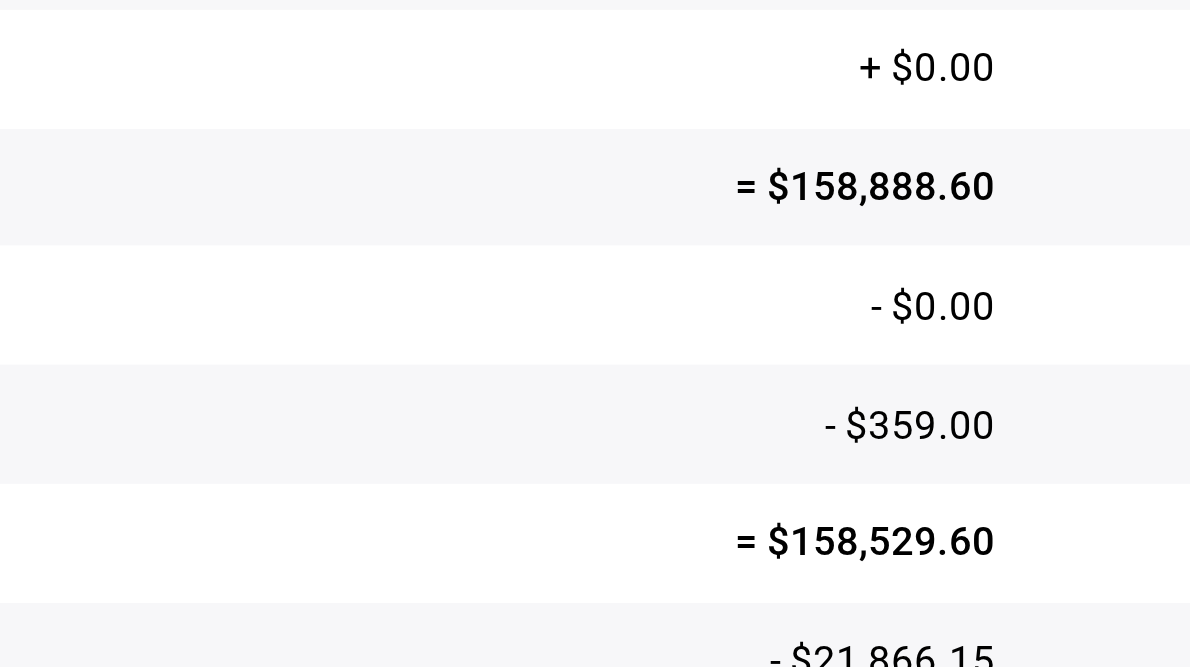 drag, startPoint x: 1022, startPoint y: 522, endPoint x: 1083, endPoint y: 516, distance: 61.294373 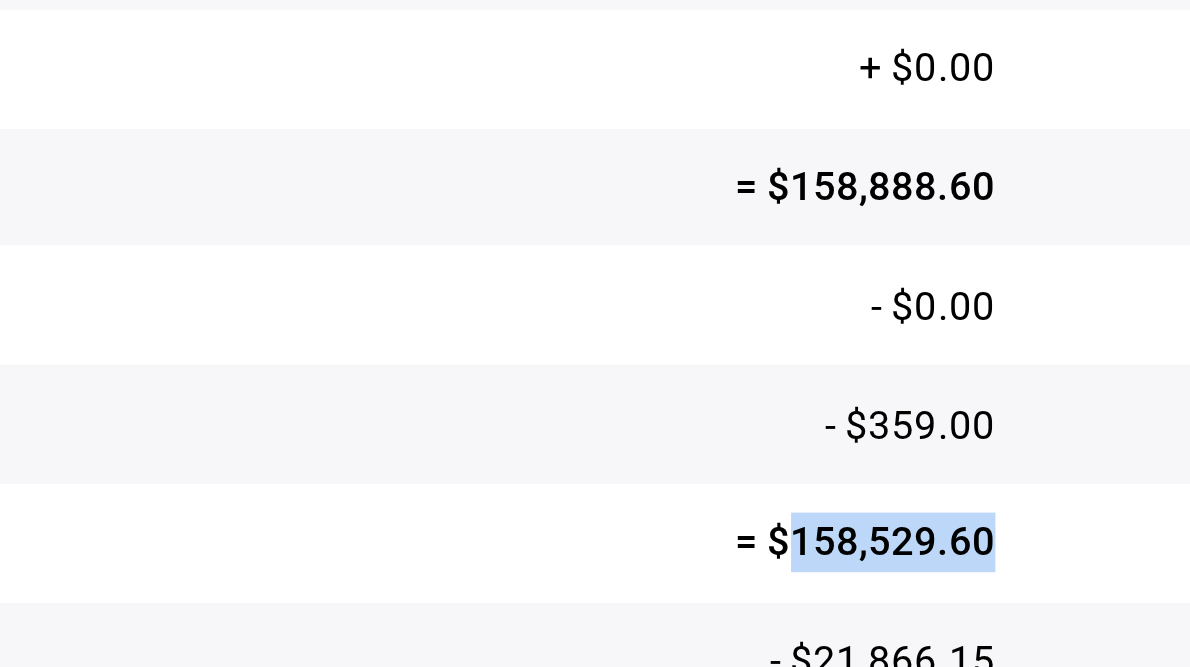 drag, startPoint x: 1019, startPoint y: 523, endPoint x: 1091, endPoint y: 520, distance: 72.06247 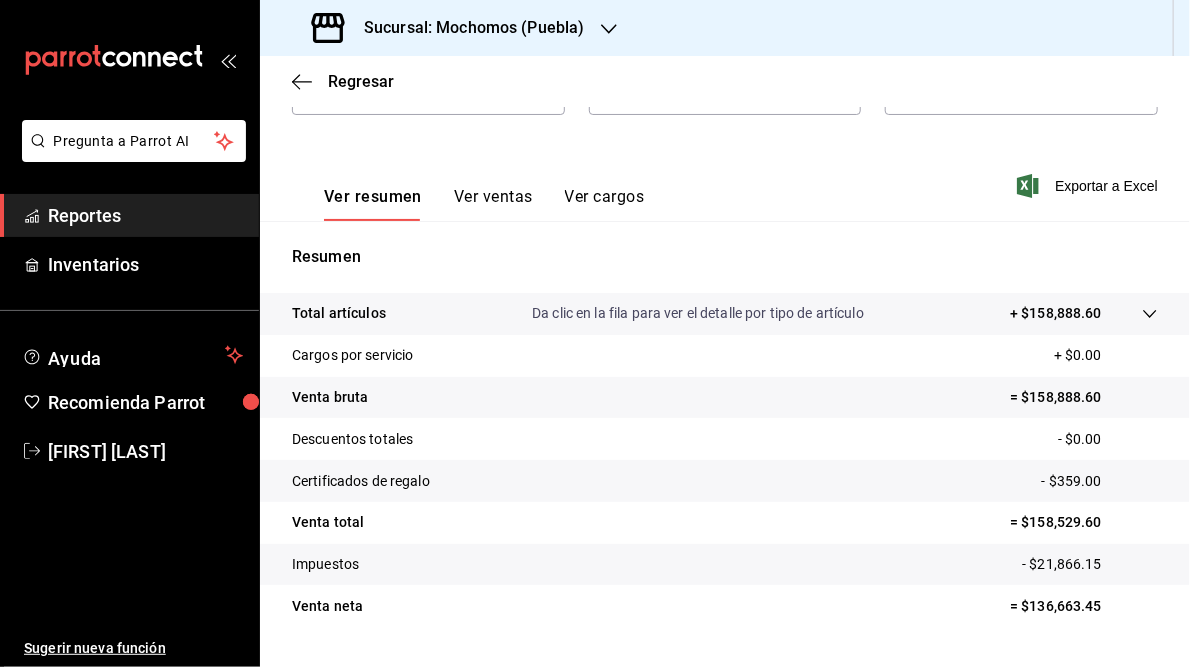 click on "Sucursal: Mochomos (Puebla)" at bounding box center [466, 28] 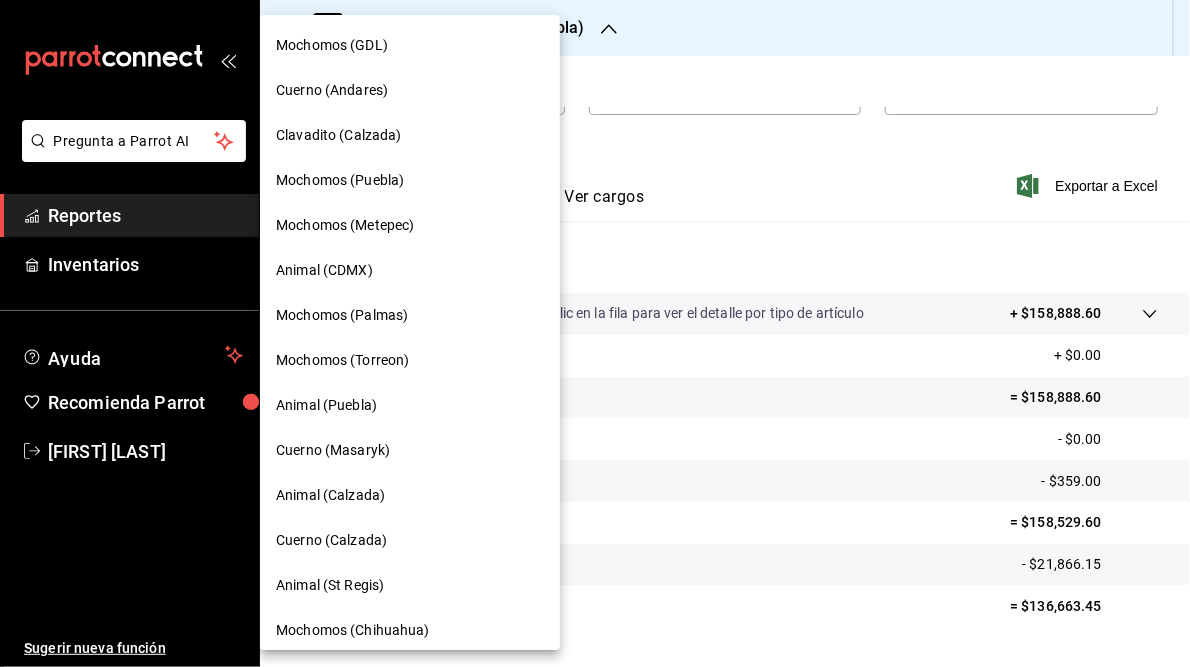 click on "Clavadito (Calzada)" at bounding box center [339, 135] 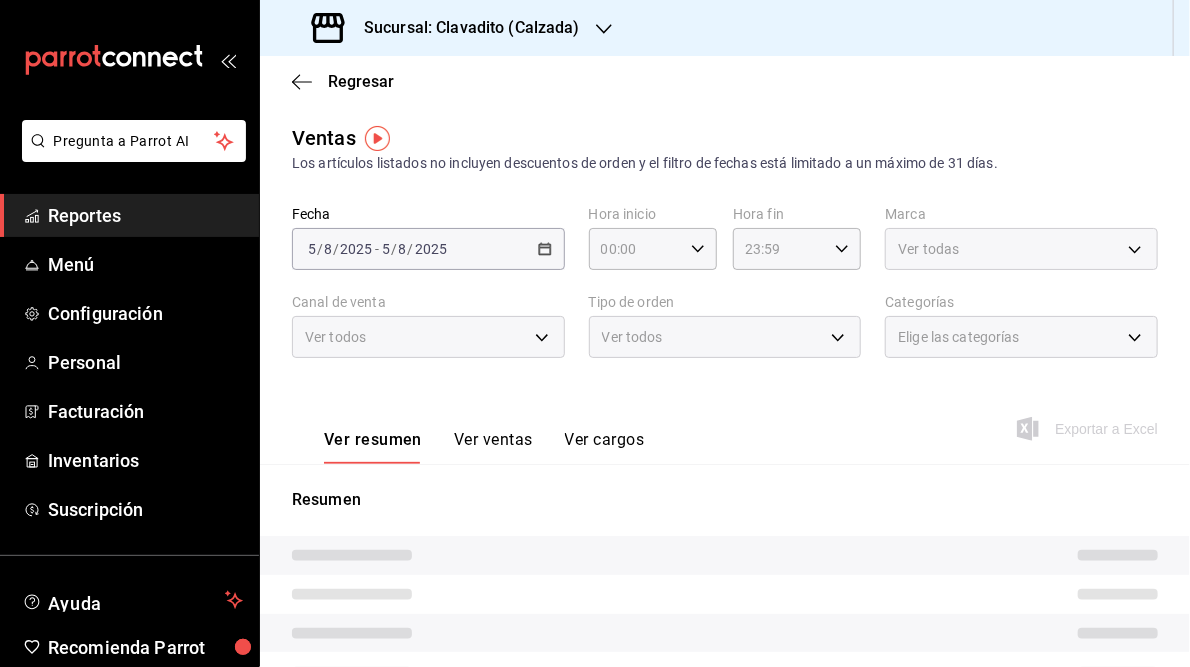 type on "05:00" 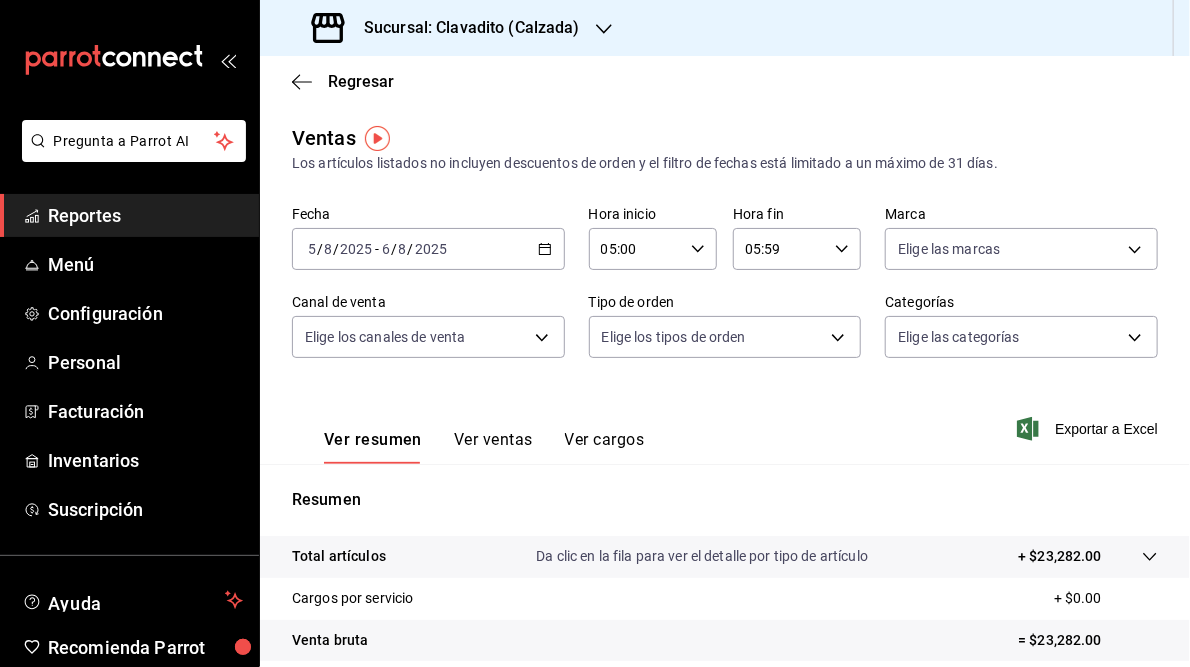 scroll, scrollTop: 290, scrollLeft: 0, axis: vertical 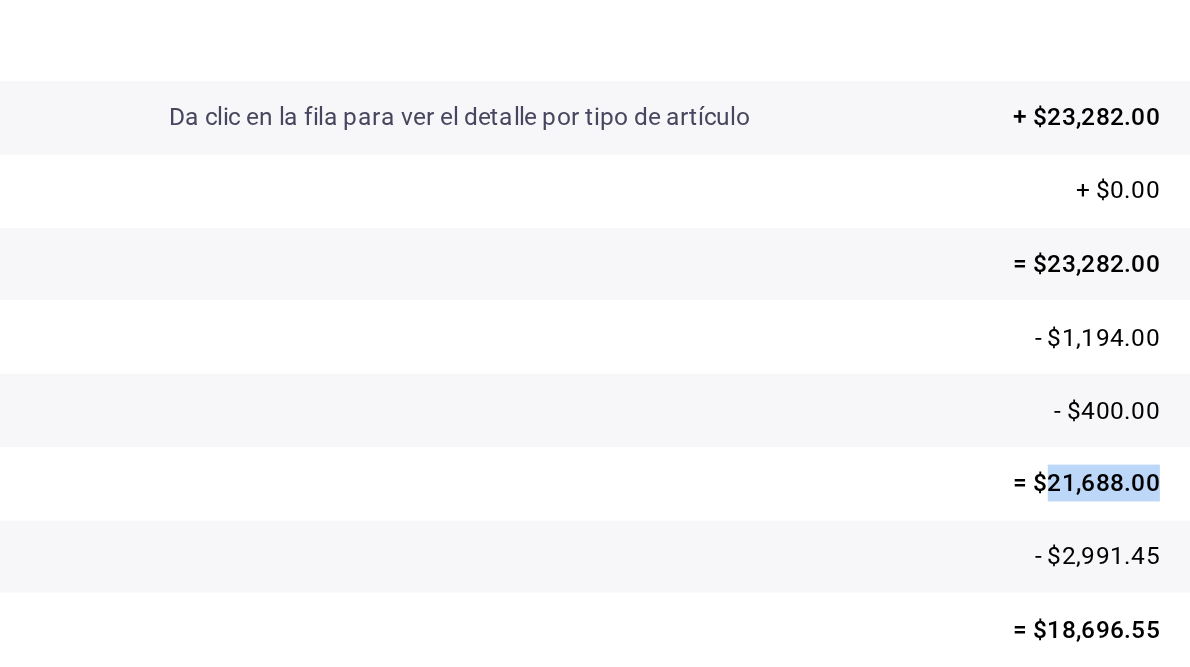 drag, startPoint x: 1027, startPoint y: 476, endPoint x: 1093, endPoint y: 472, distance: 66.1211 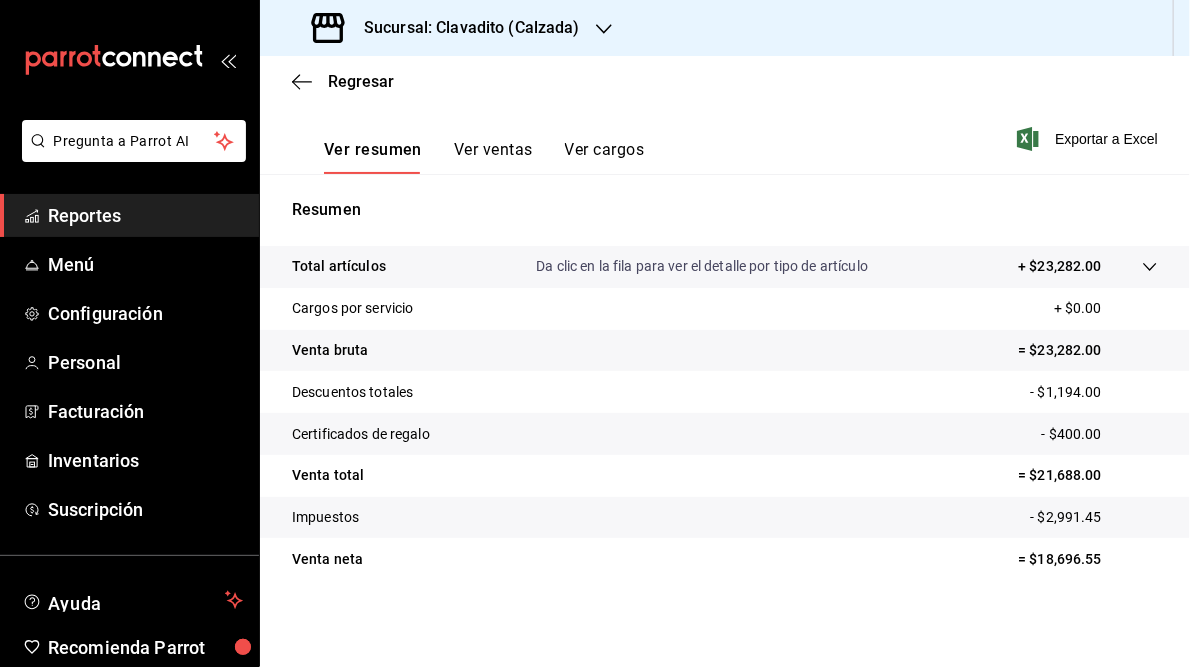 click on "Sucursal: Clavadito (Calzada)" at bounding box center [464, 28] 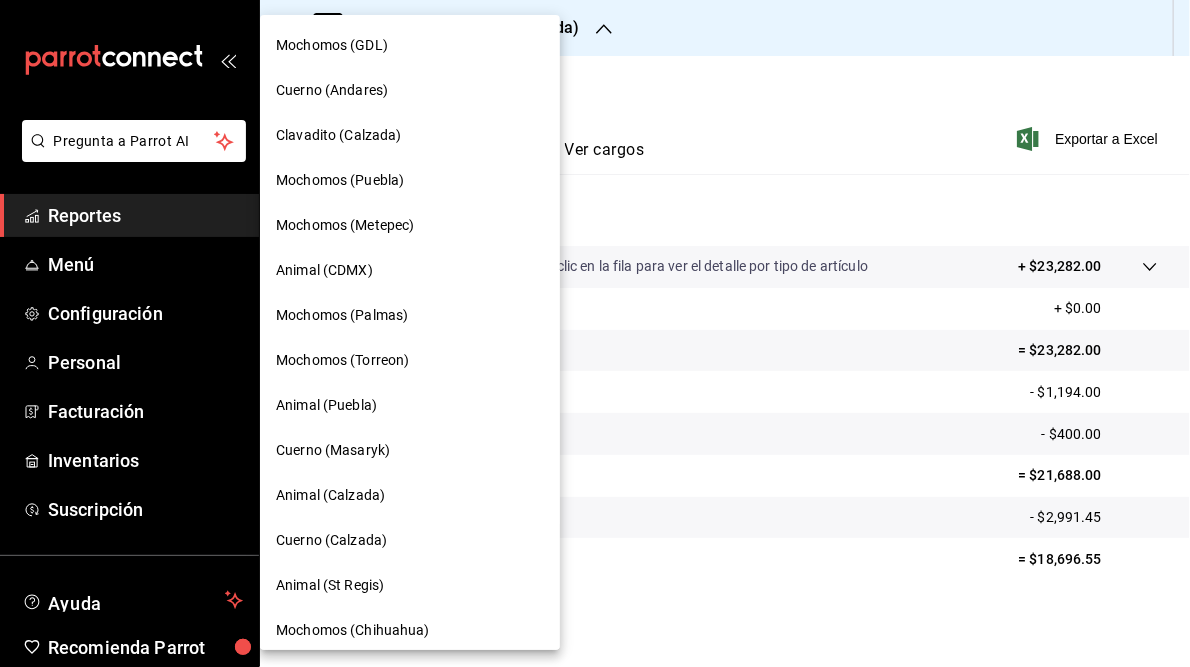 click on "Mochomos (Metepec)" at bounding box center [345, 225] 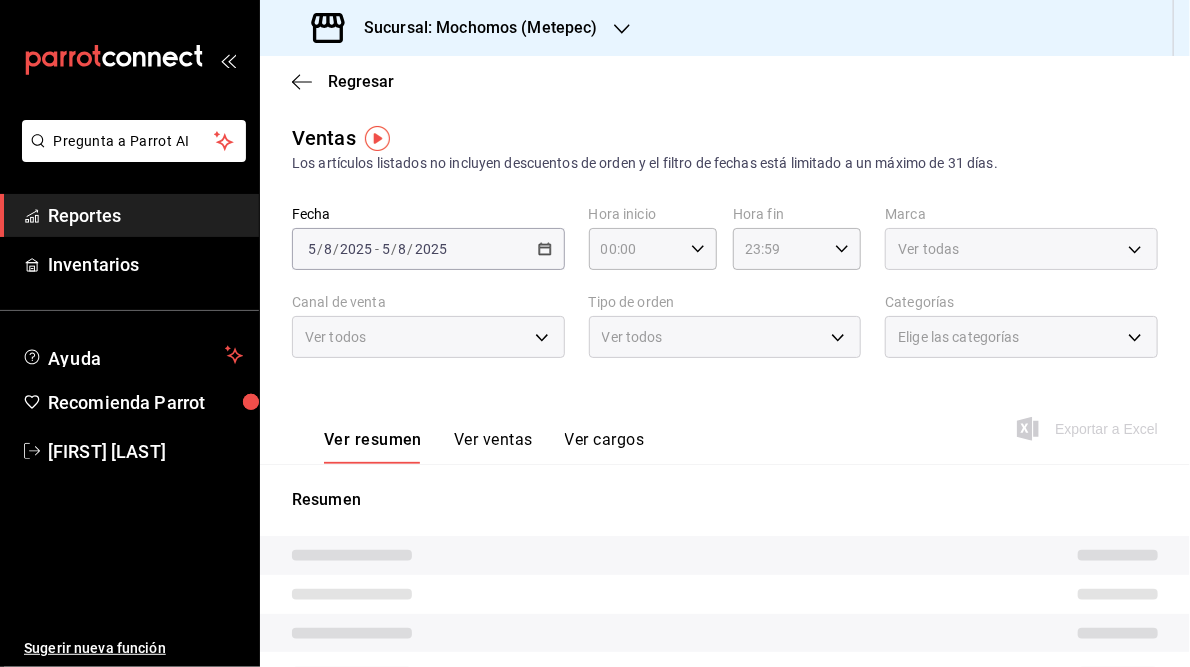 type on "05:00" 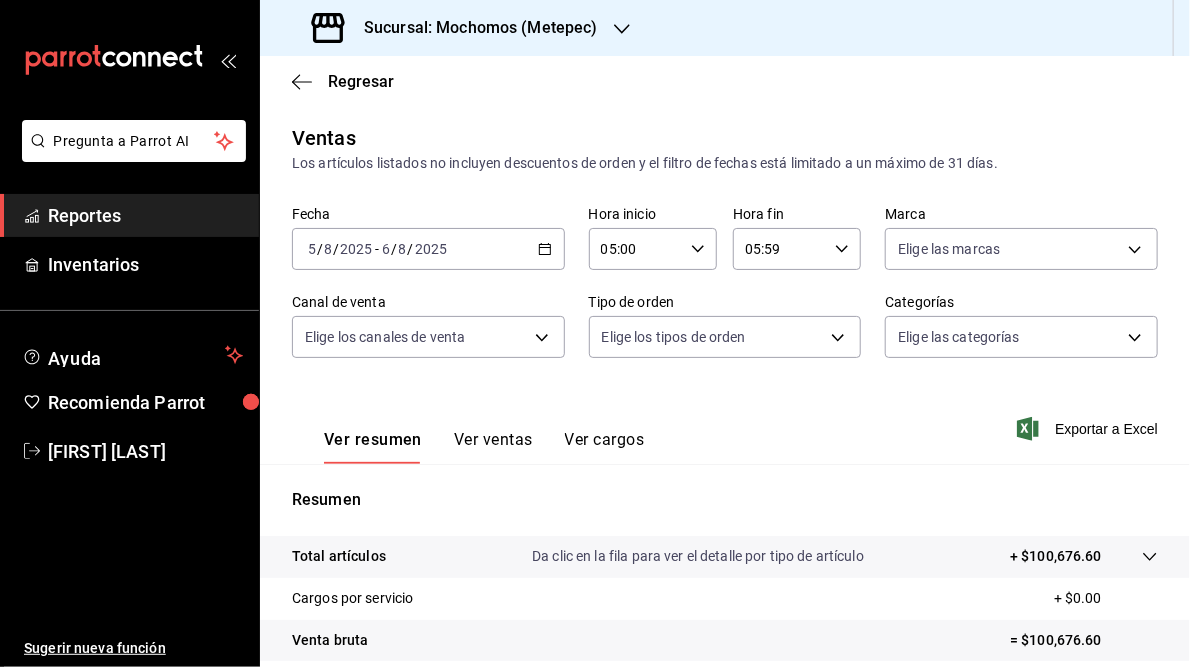 scroll, scrollTop: 182, scrollLeft: 0, axis: vertical 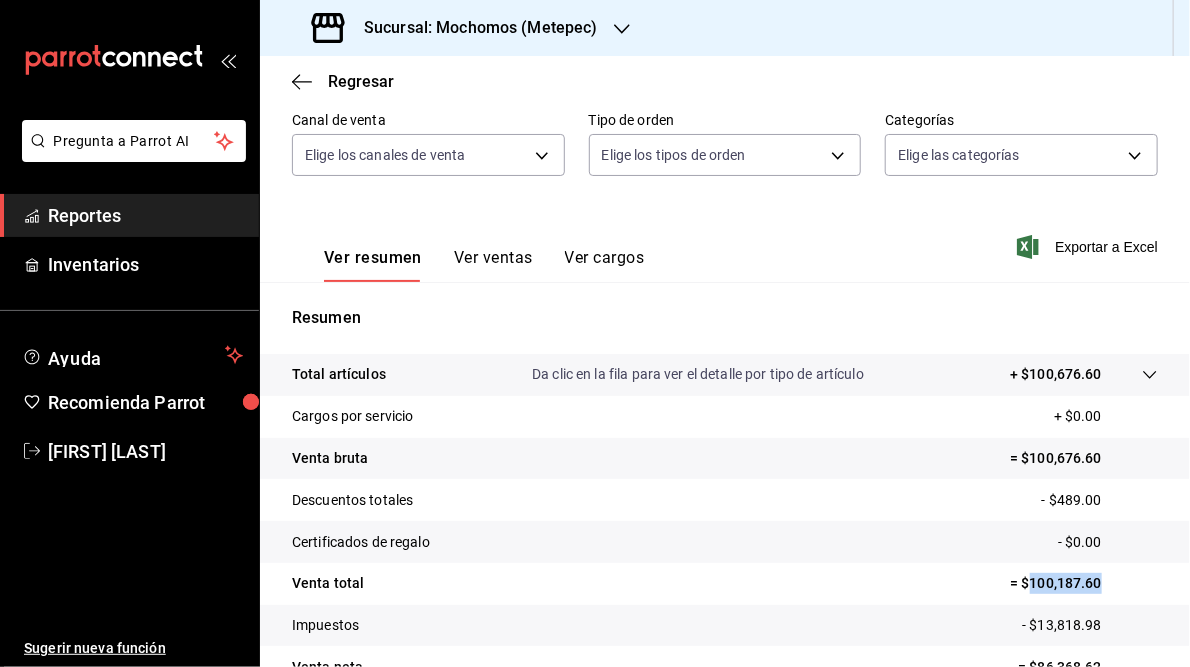 drag, startPoint x: 1018, startPoint y: 582, endPoint x: 1102, endPoint y: 580, distance: 84.0238 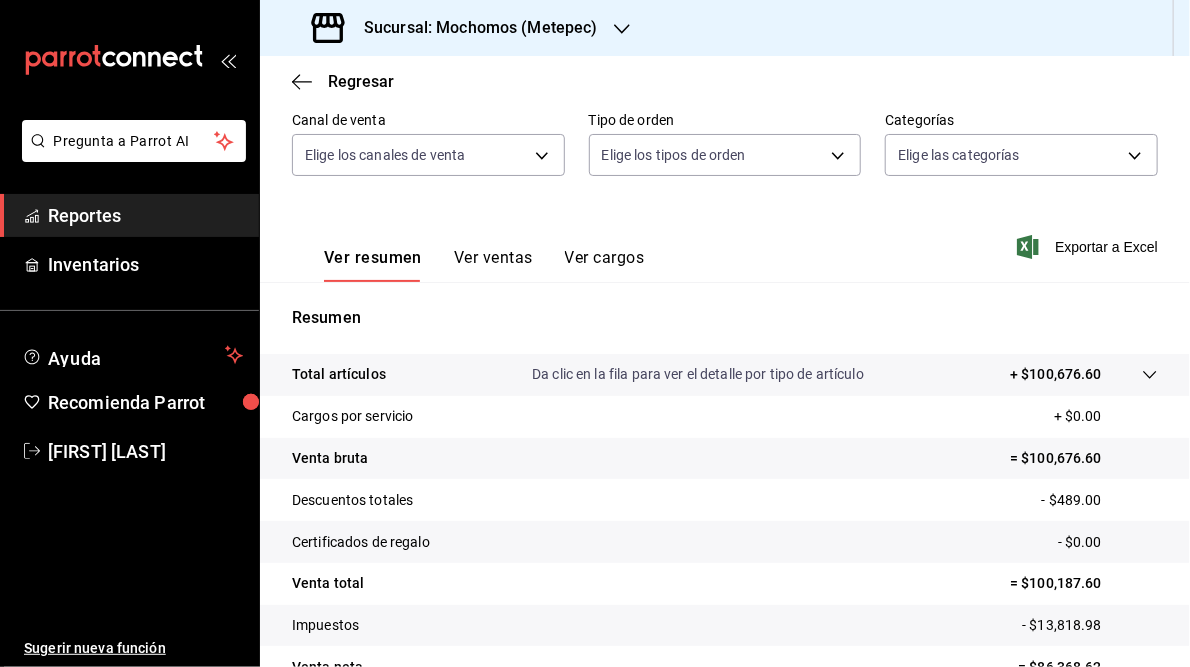click on "Sucursal: Mochomos (Metepec)" at bounding box center [473, 28] 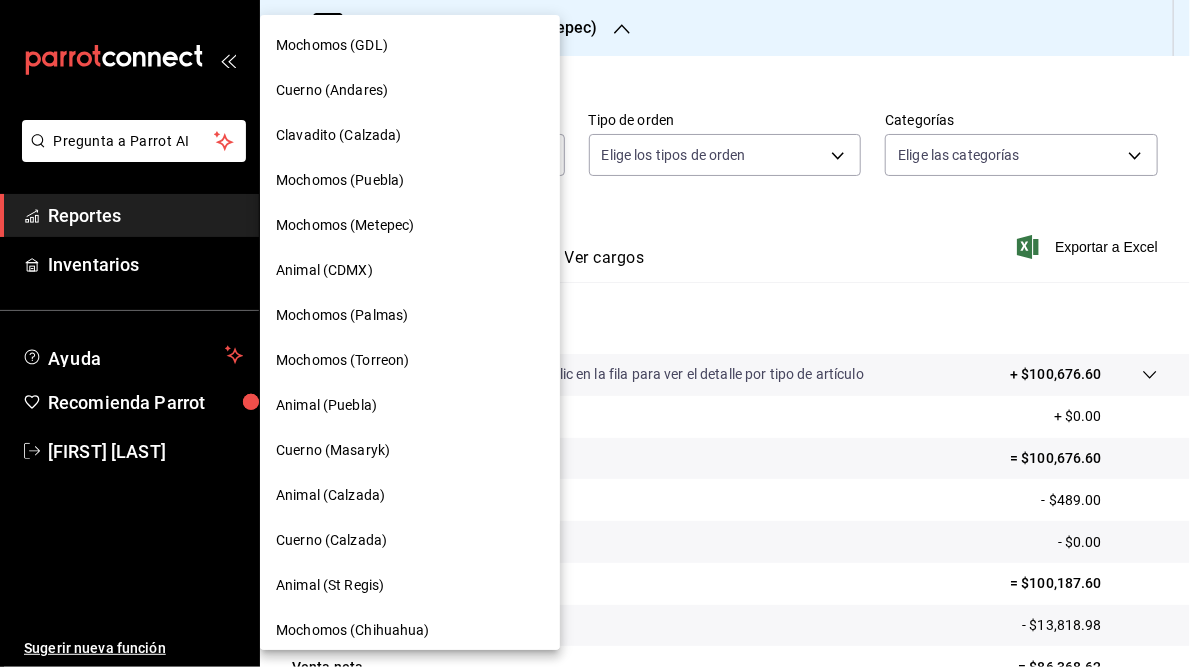 click on "Animal (CDMX)" at bounding box center [324, 270] 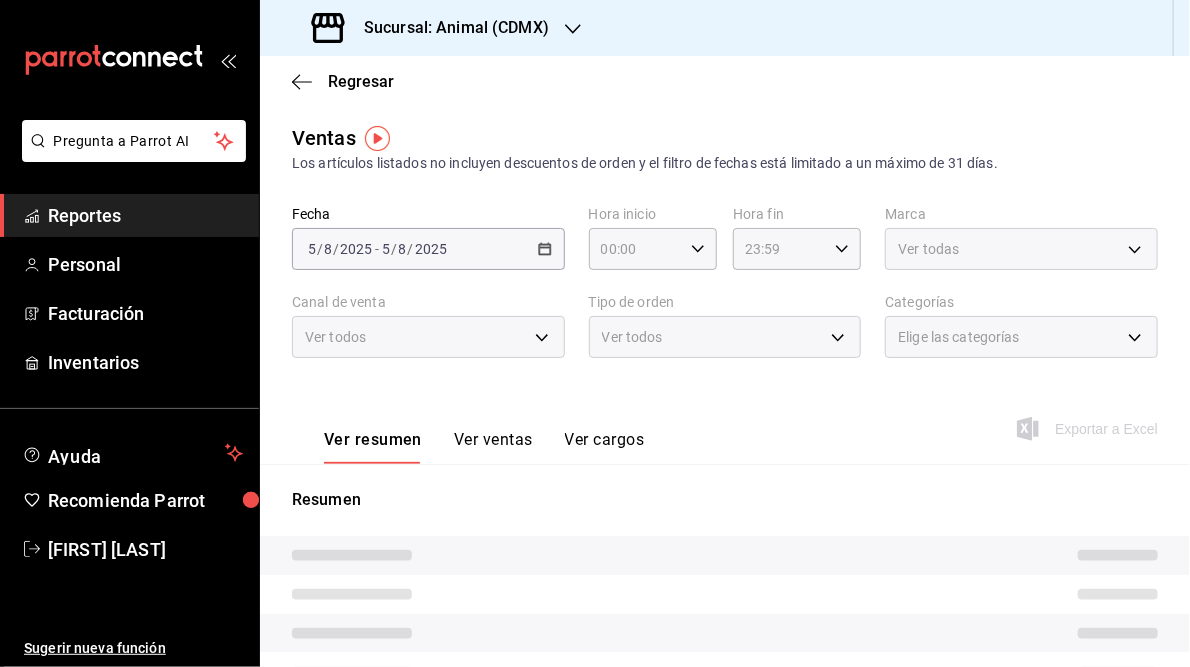 type on "05:00" 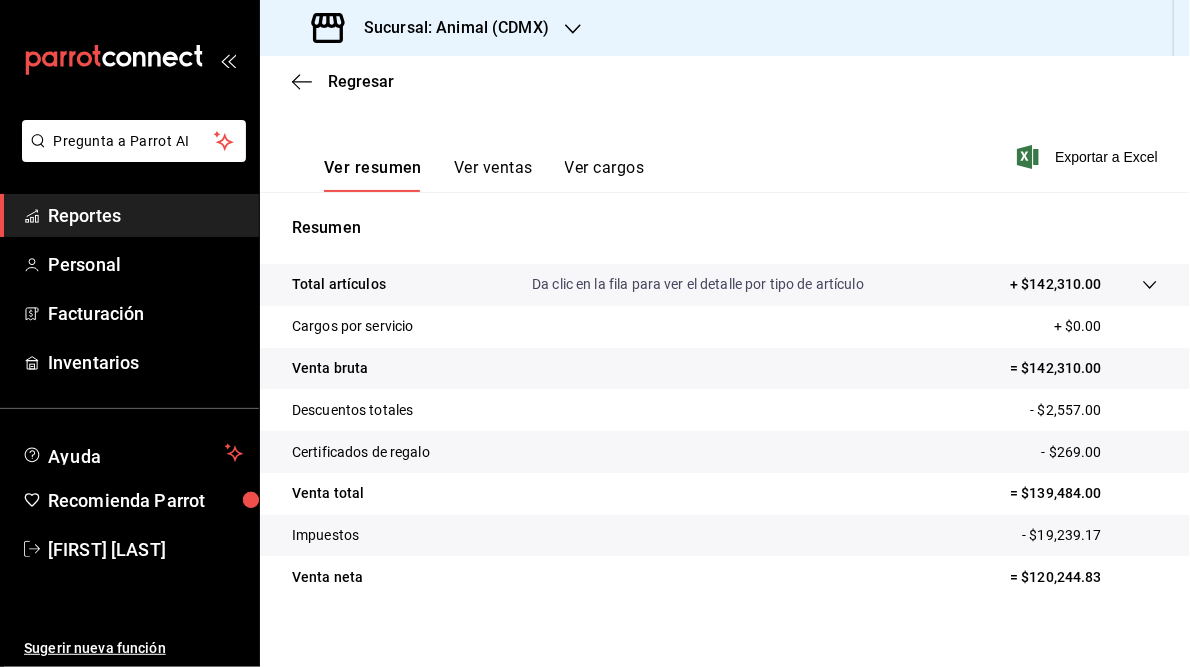 scroll, scrollTop: 290, scrollLeft: 0, axis: vertical 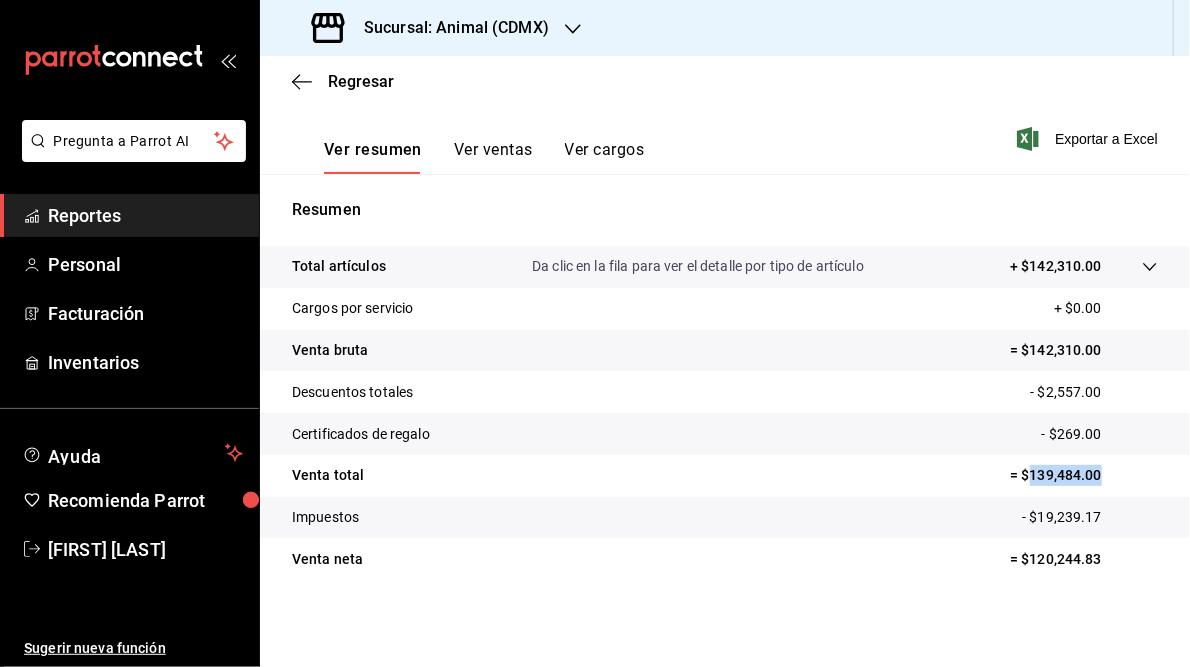 drag, startPoint x: 1019, startPoint y: 473, endPoint x: 1116, endPoint y: 475, distance: 97.020615 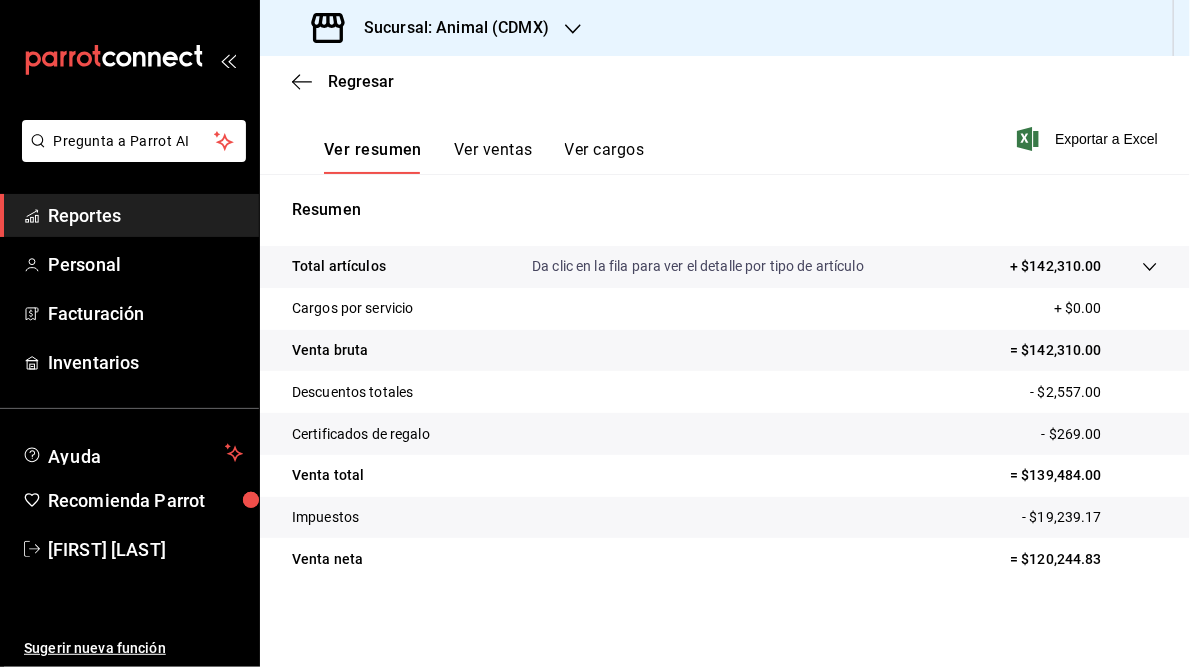 click on "Sucursal: Animal (CDMX)" at bounding box center (432, 28) 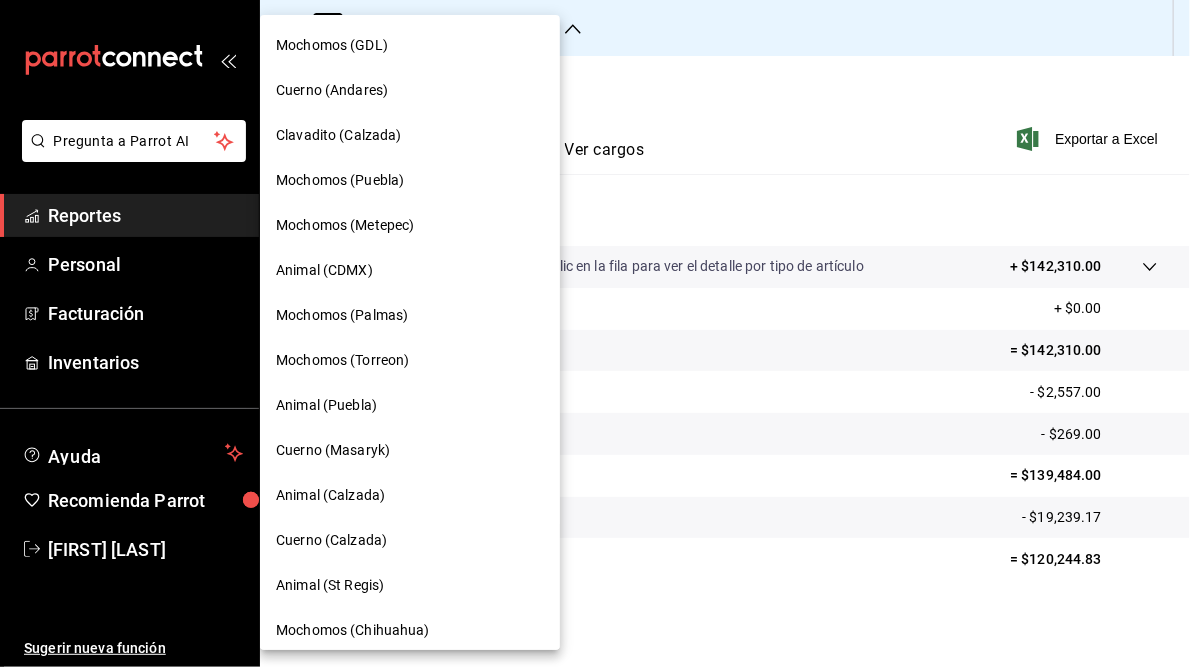 click on "Mochomos (Palmas)" at bounding box center [342, 315] 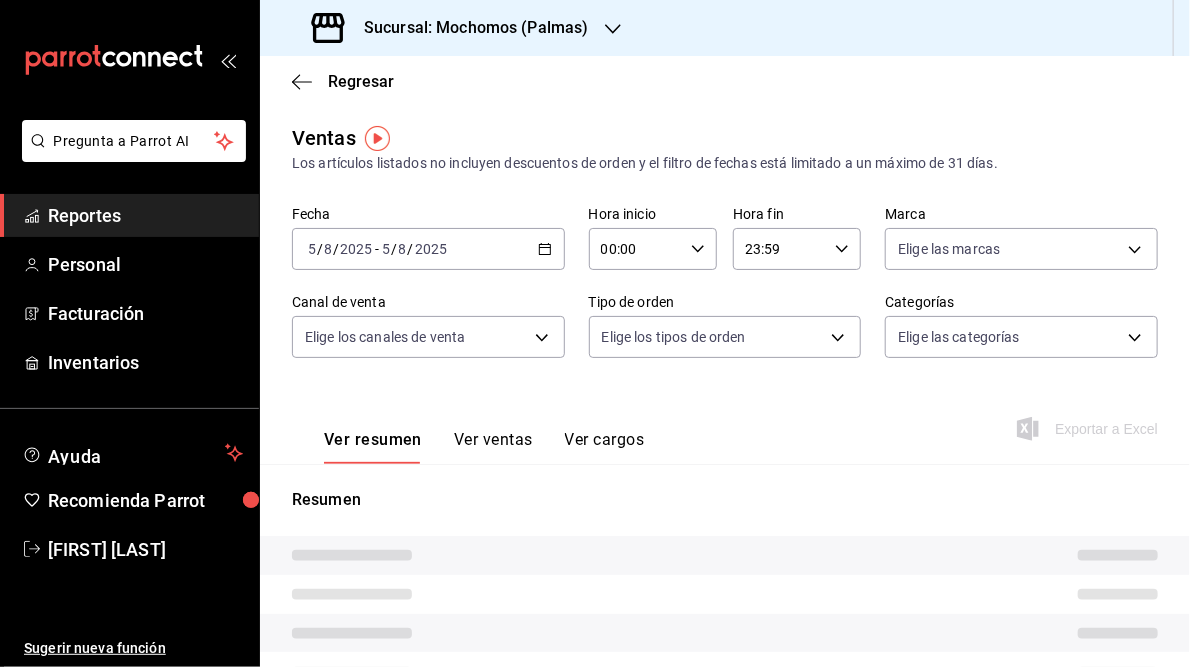 type on "05:00" 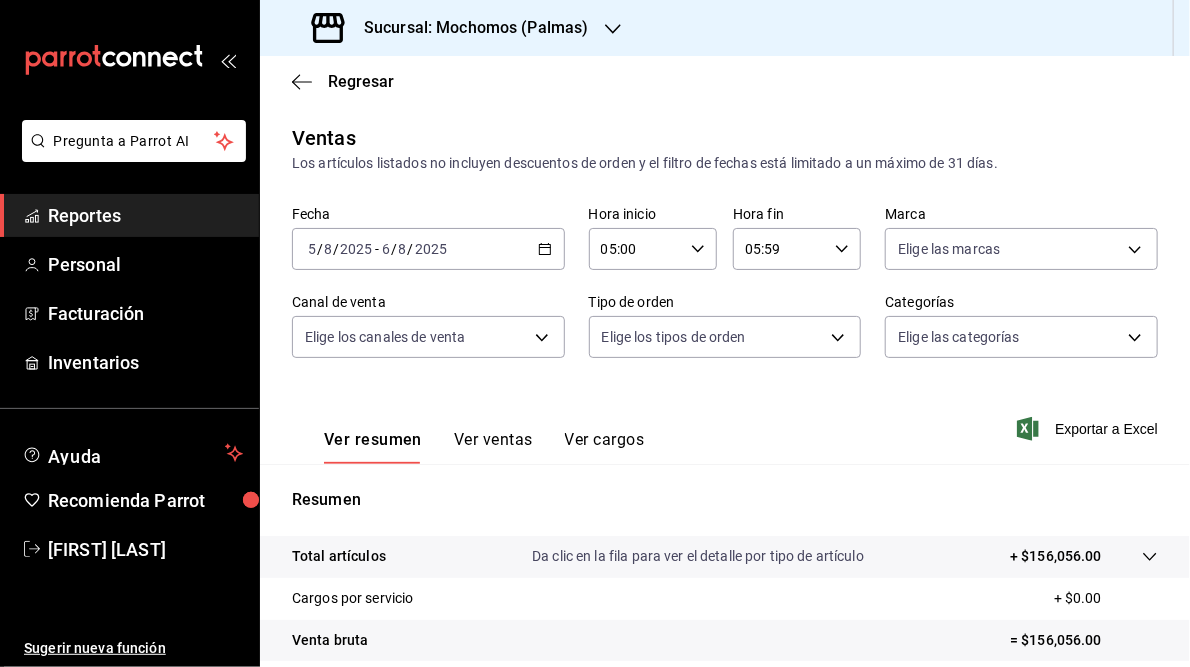 scroll, scrollTop: 290, scrollLeft: 0, axis: vertical 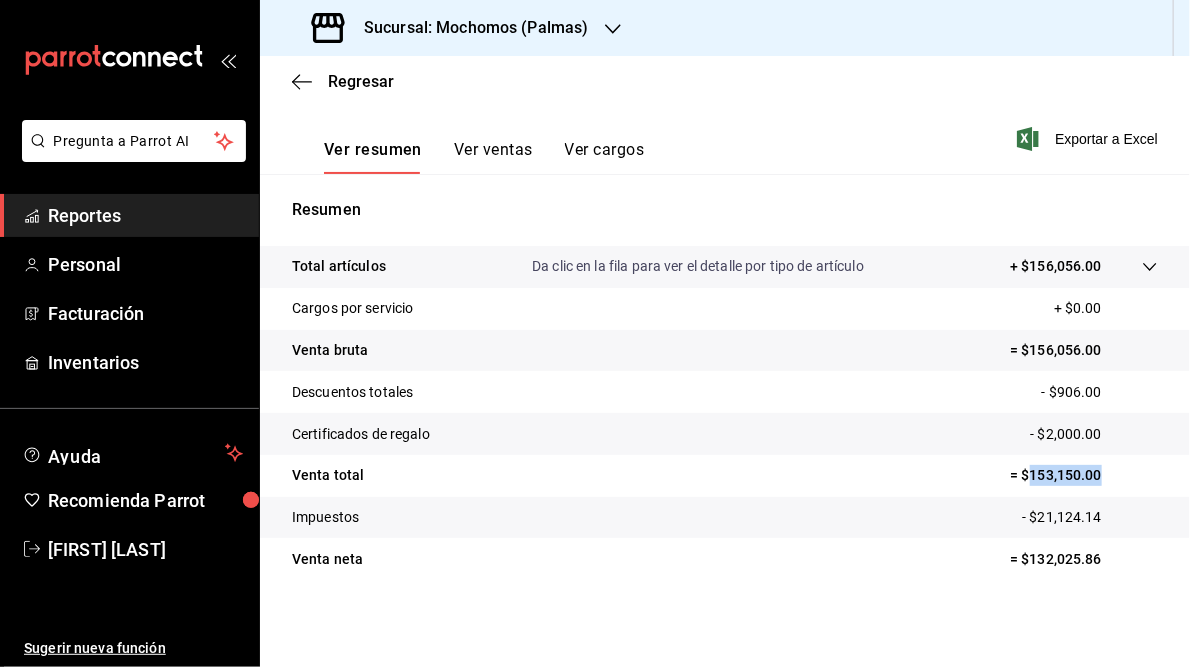 drag, startPoint x: 1018, startPoint y: 473, endPoint x: 1093, endPoint y: 472, distance: 75.00667 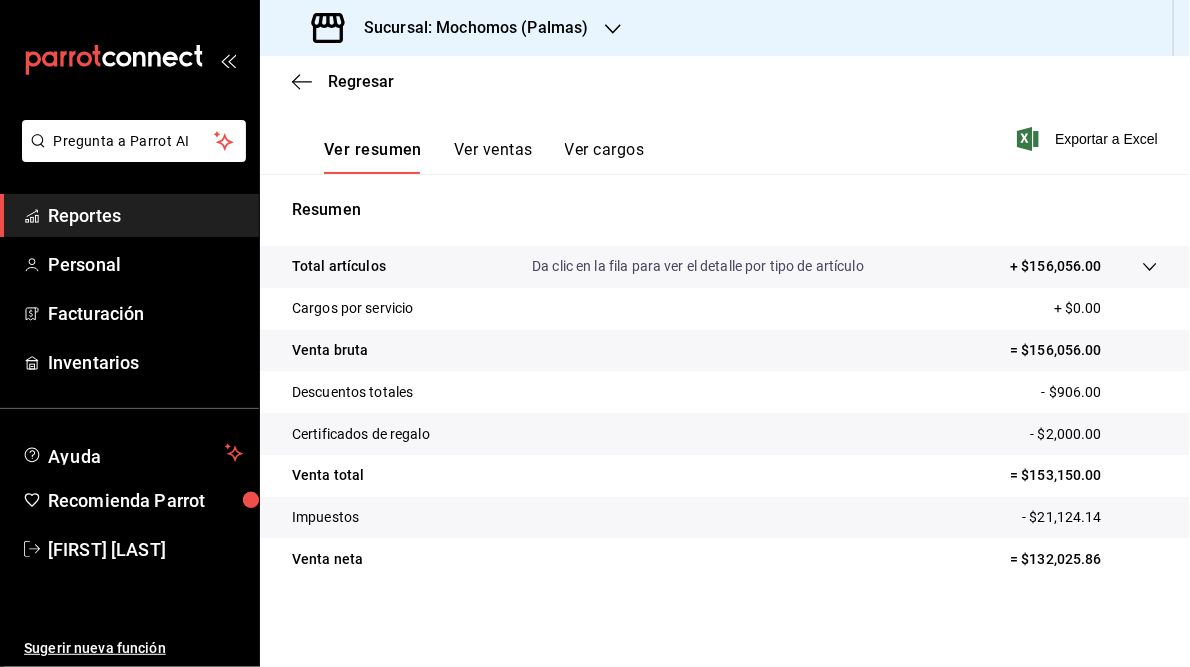 click on "Sucursal: Mochomos (Palmas)" at bounding box center [468, 28] 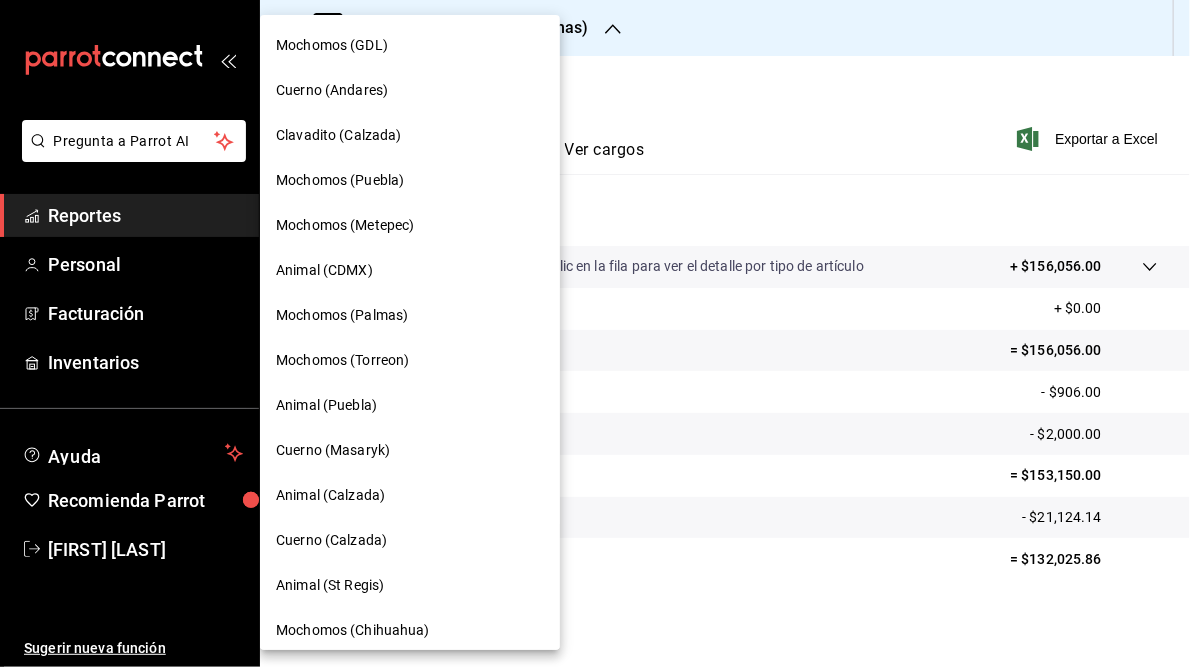 click on "Mochomos (Torreon)" at bounding box center (342, 360) 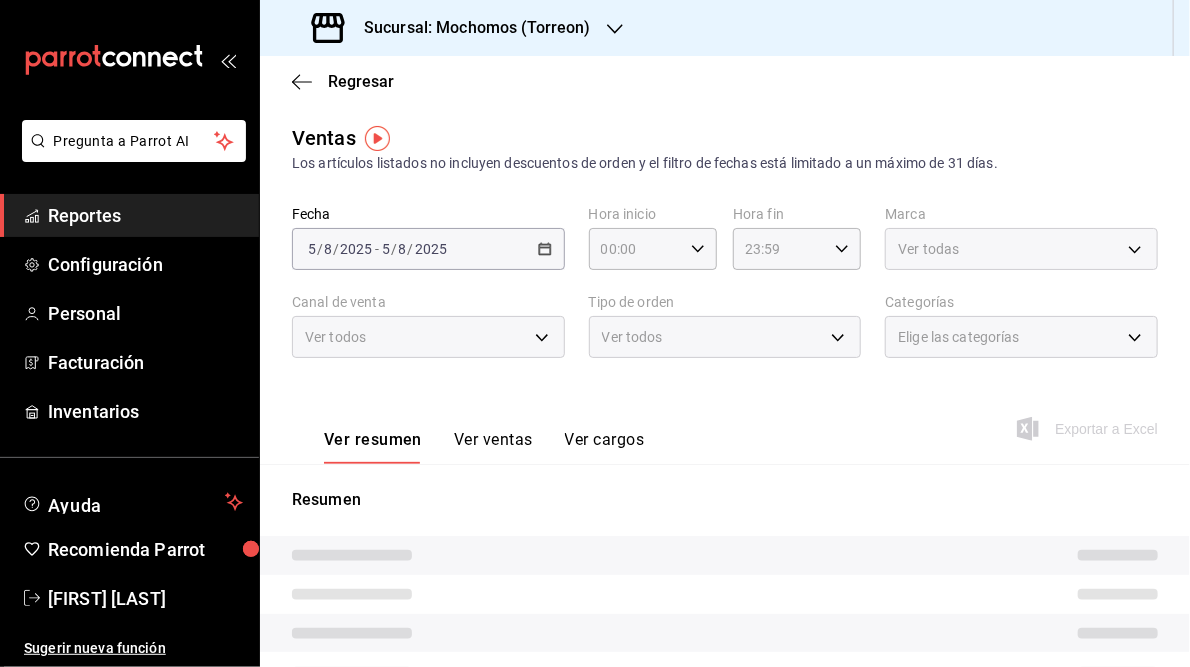 type on "05:00" 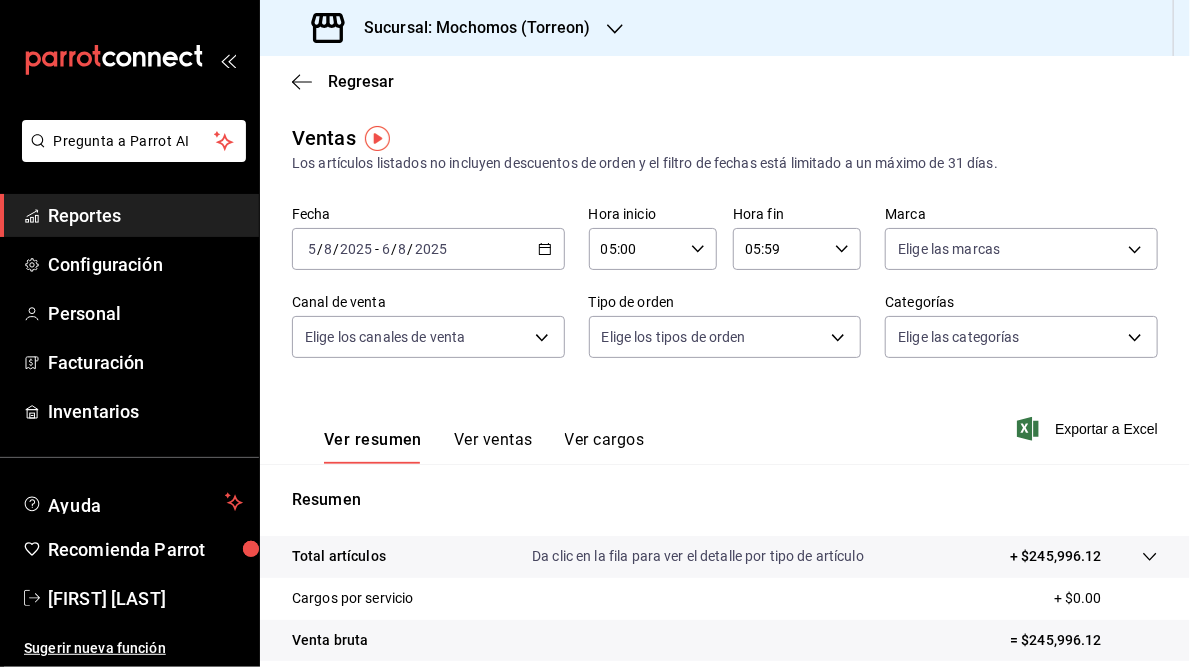 scroll, scrollTop: 290, scrollLeft: 0, axis: vertical 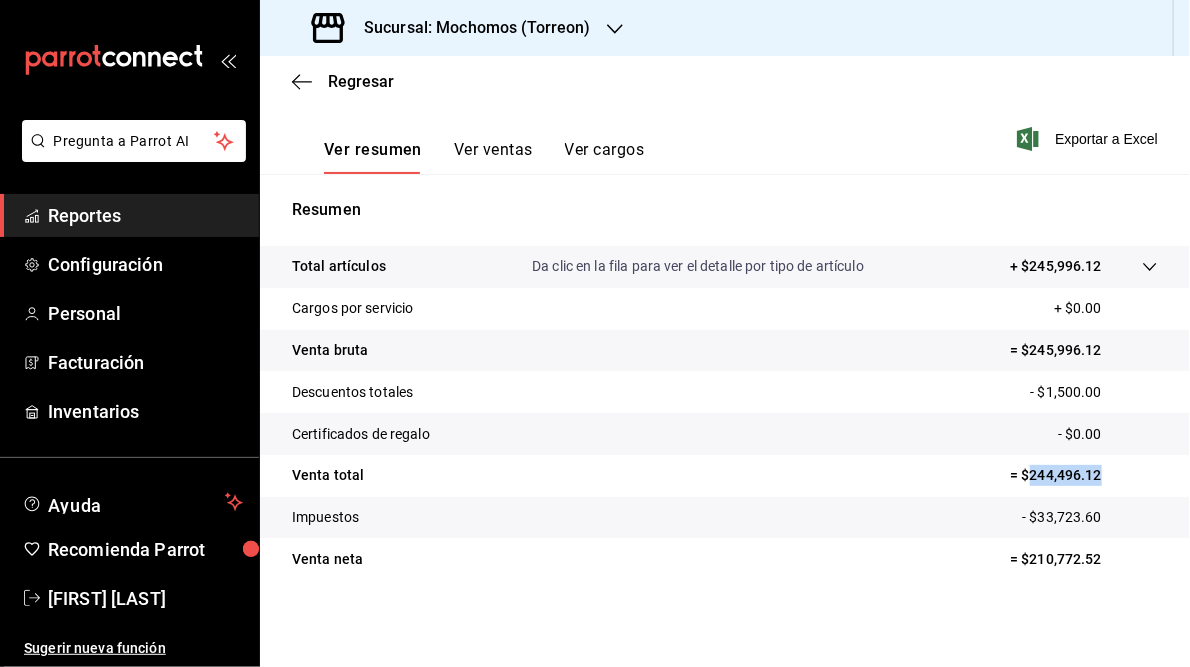 drag, startPoint x: 1020, startPoint y: 471, endPoint x: 1125, endPoint y: 470, distance: 105.00476 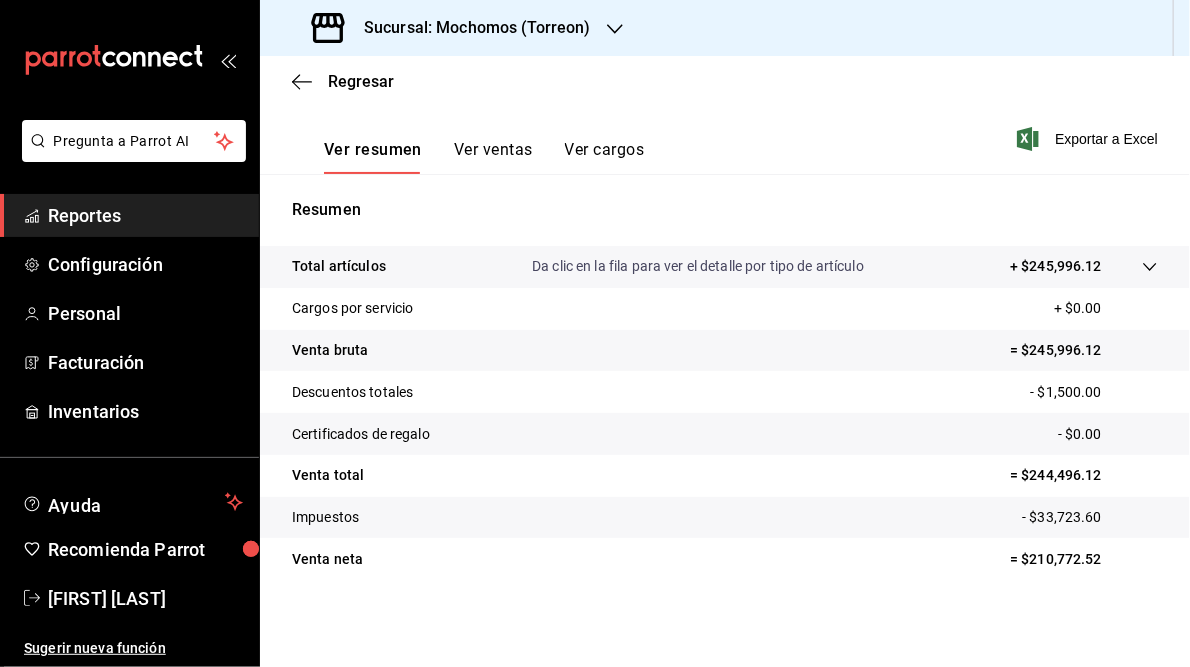 click on "Sucursal: Mochomos (Torreon)" at bounding box center (469, 28) 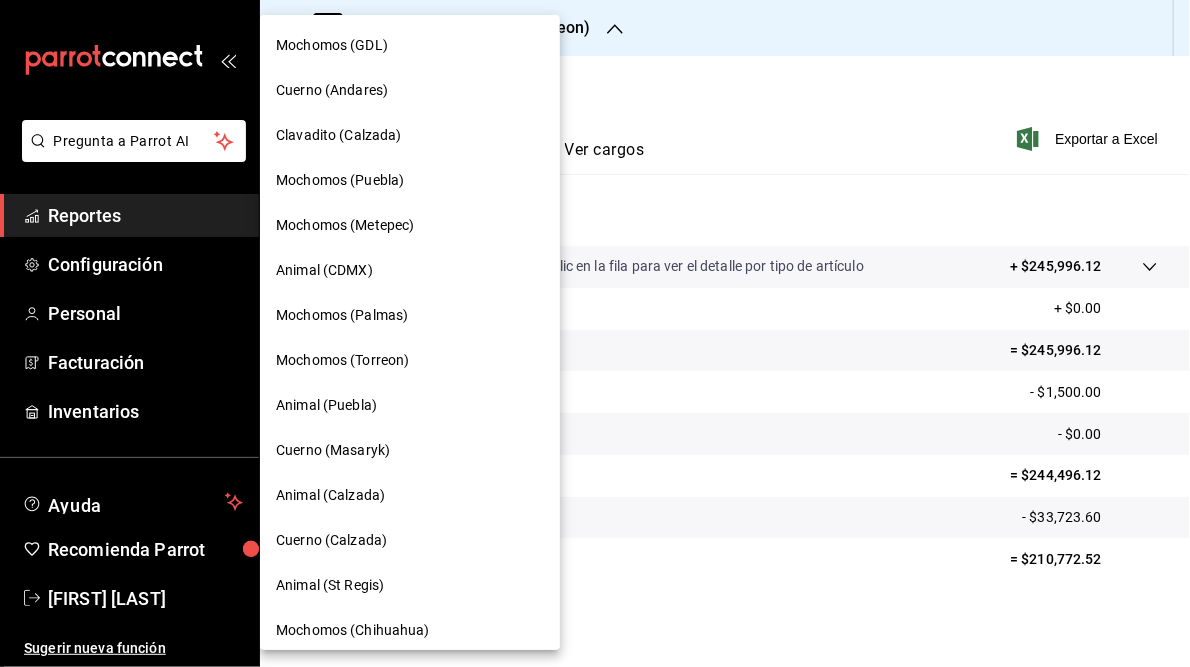 click on "Animal (Puebla)" at bounding box center [326, 405] 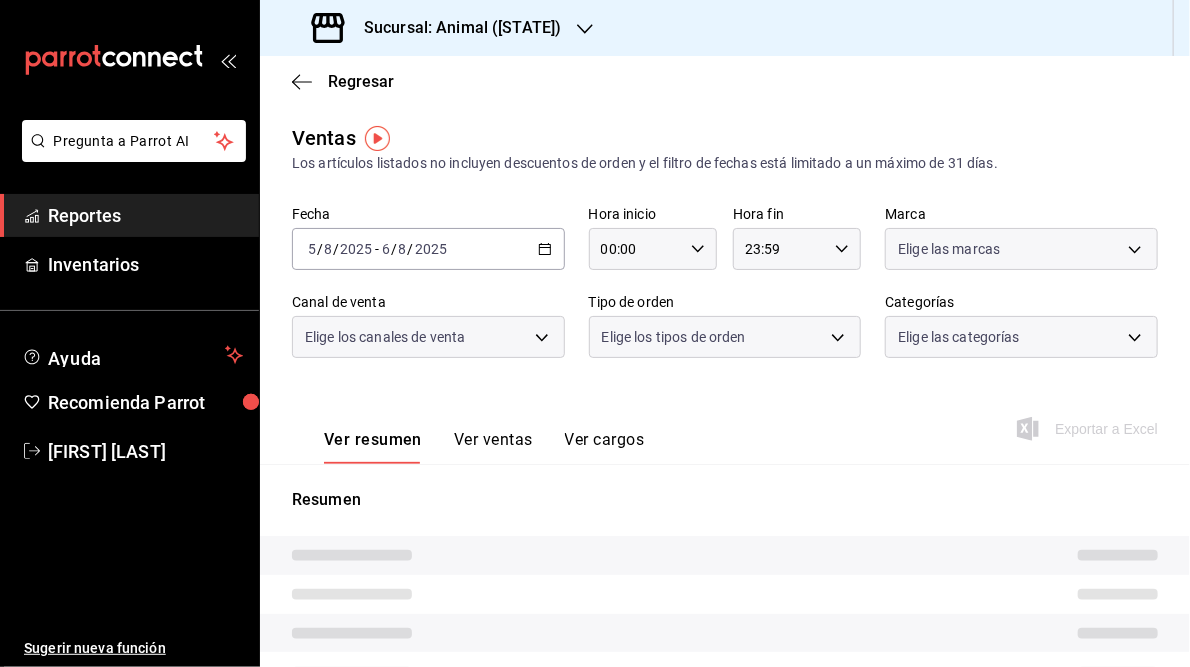 type on "05:00" 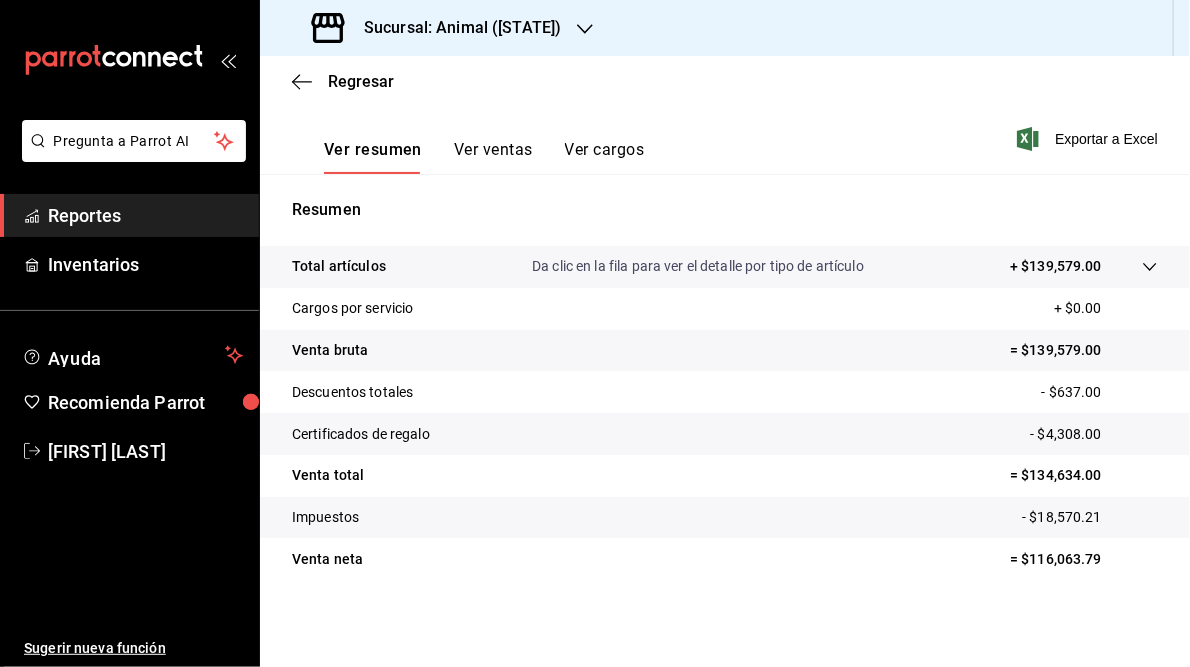 scroll, scrollTop: 290, scrollLeft: 0, axis: vertical 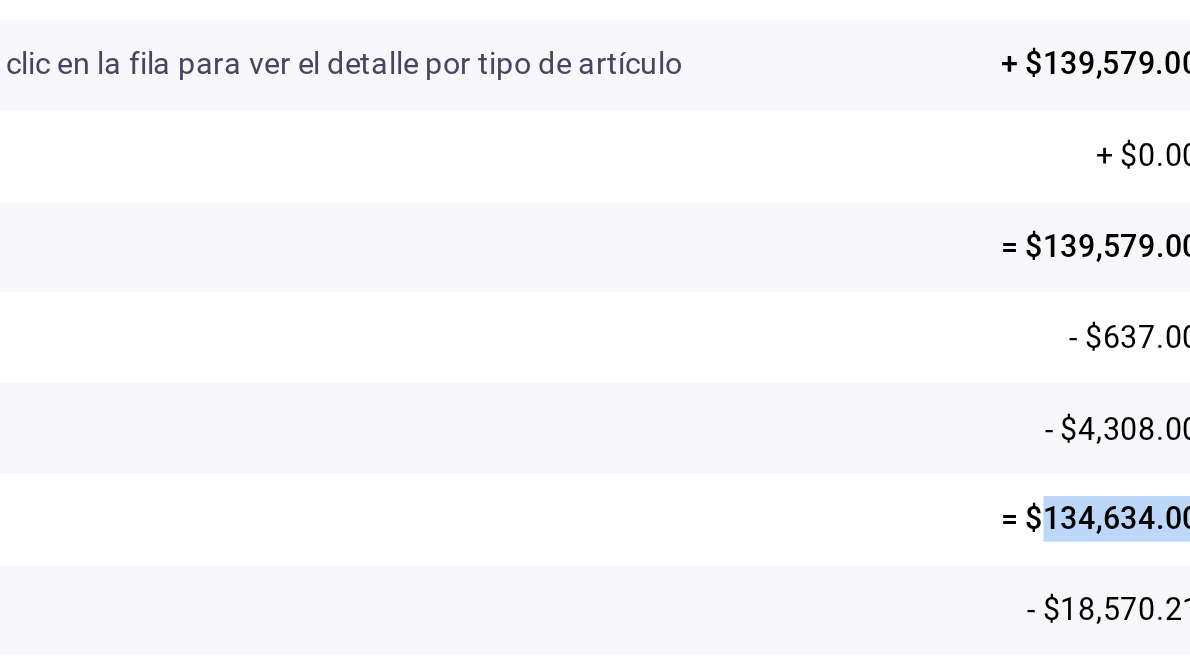 drag, startPoint x: 1020, startPoint y: 475, endPoint x: 1088, endPoint y: 473, distance: 68.0294 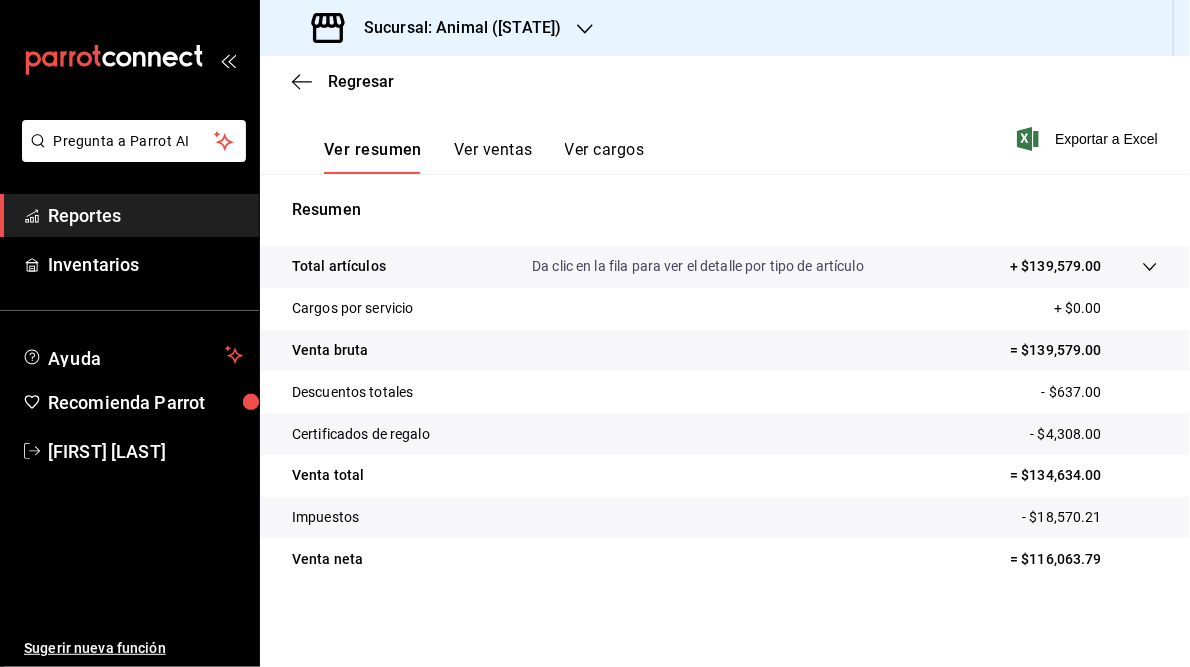 click on "Sucursal: Animal ([STATE])" at bounding box center (454, 28) 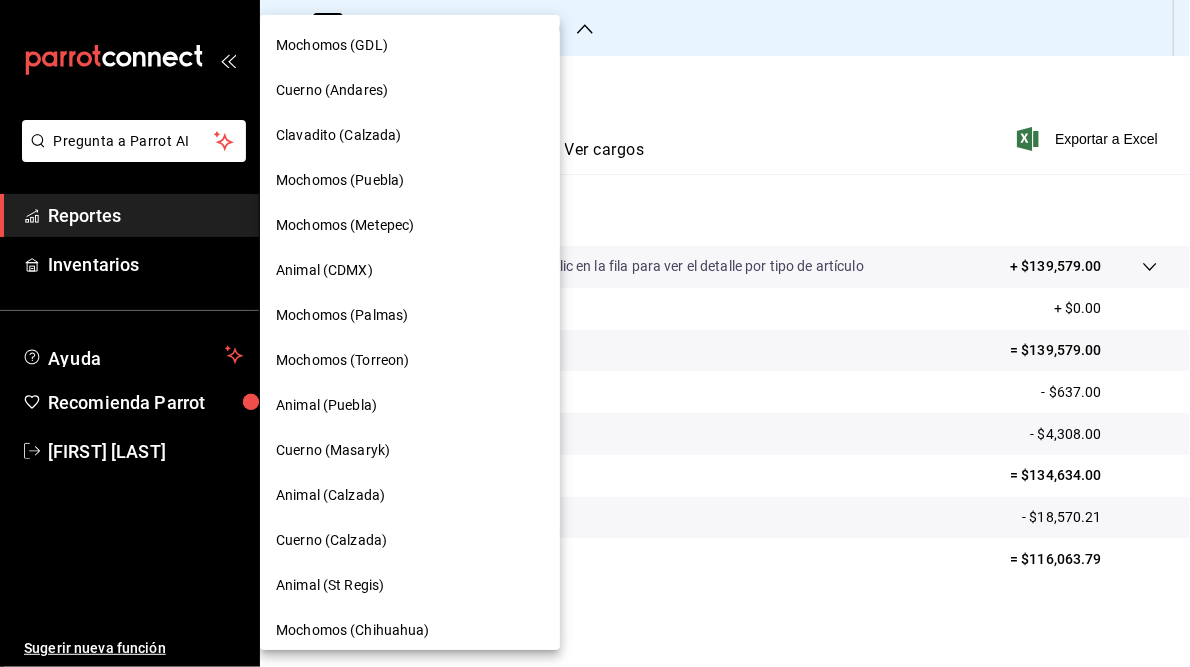 click on "Cuerno (Masaryk)" at bounding box center [333, 450] 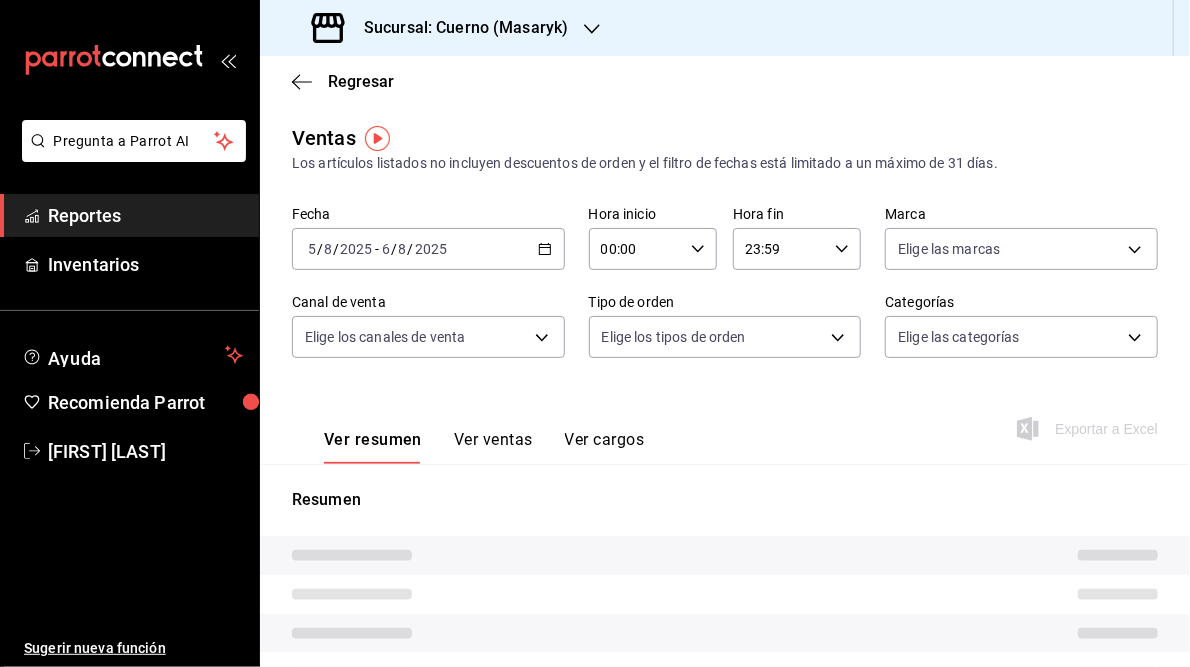 type on "05:00" 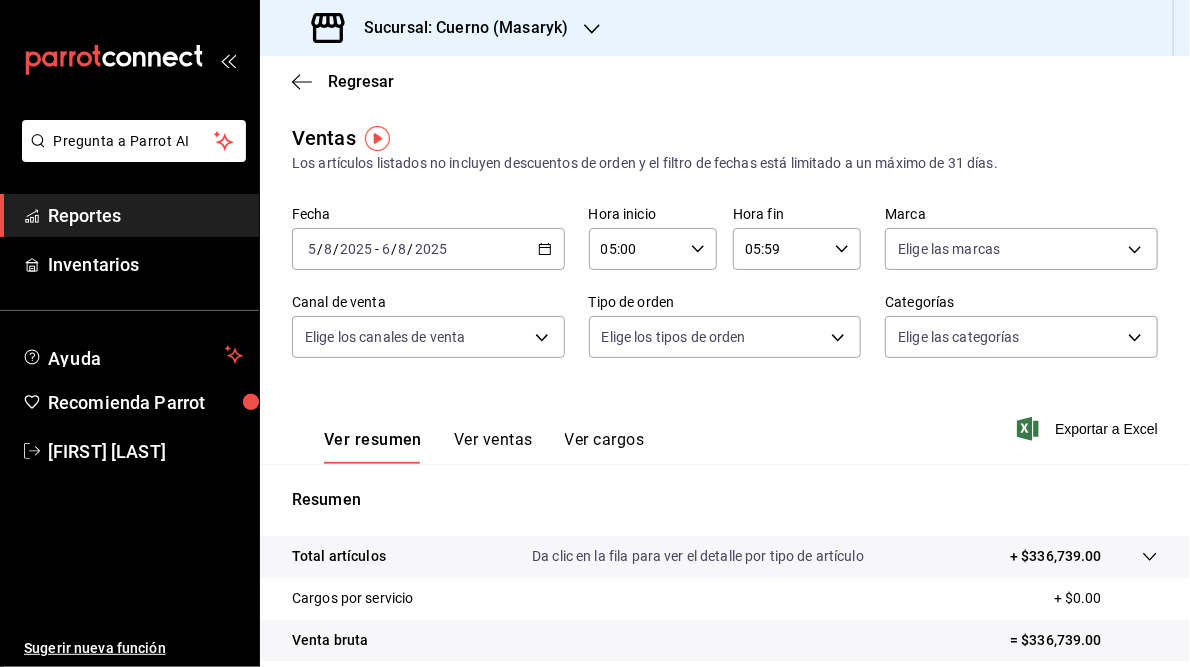 scroll, scrollTop: 290, scrollLeft: 0, axis: vertical 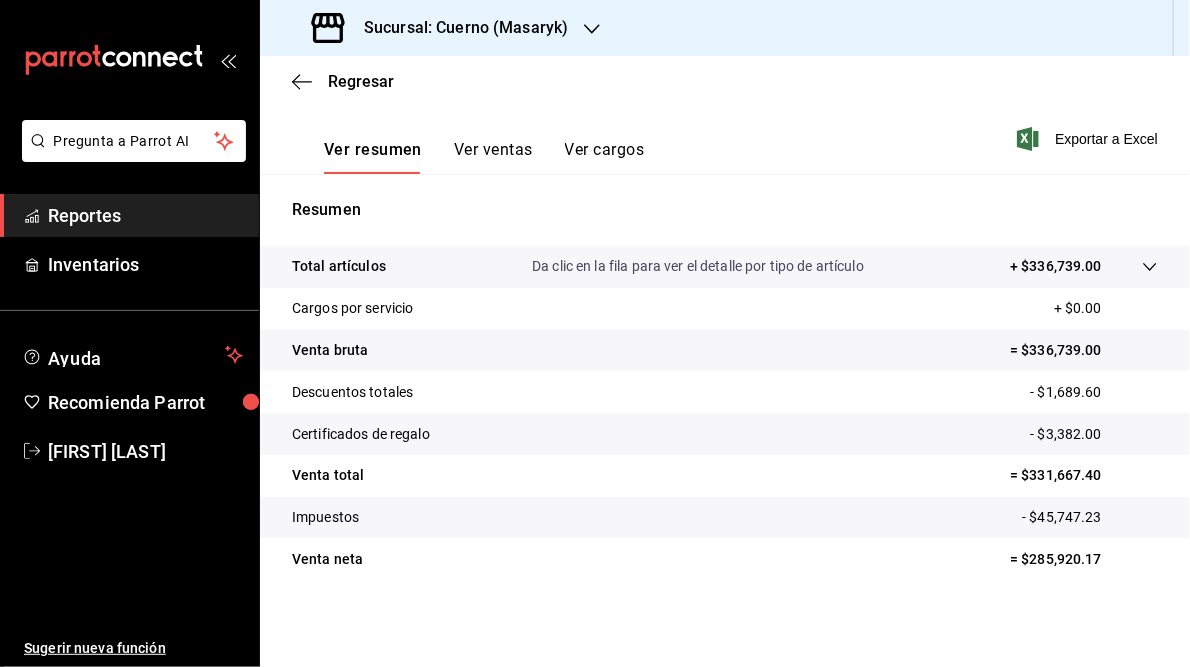 click on "Certificados de regalo - $3,382.00" at bounding box center [725, 434] 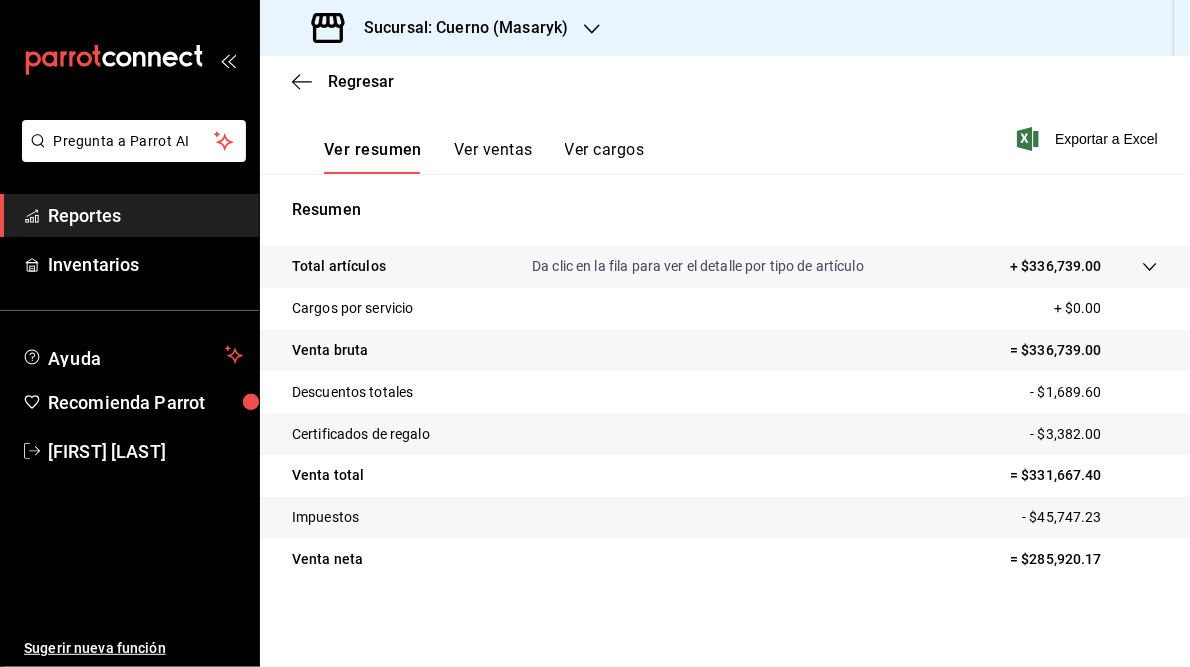 click on "Venta total = $331,667.40" at bounding box center [725, 476] 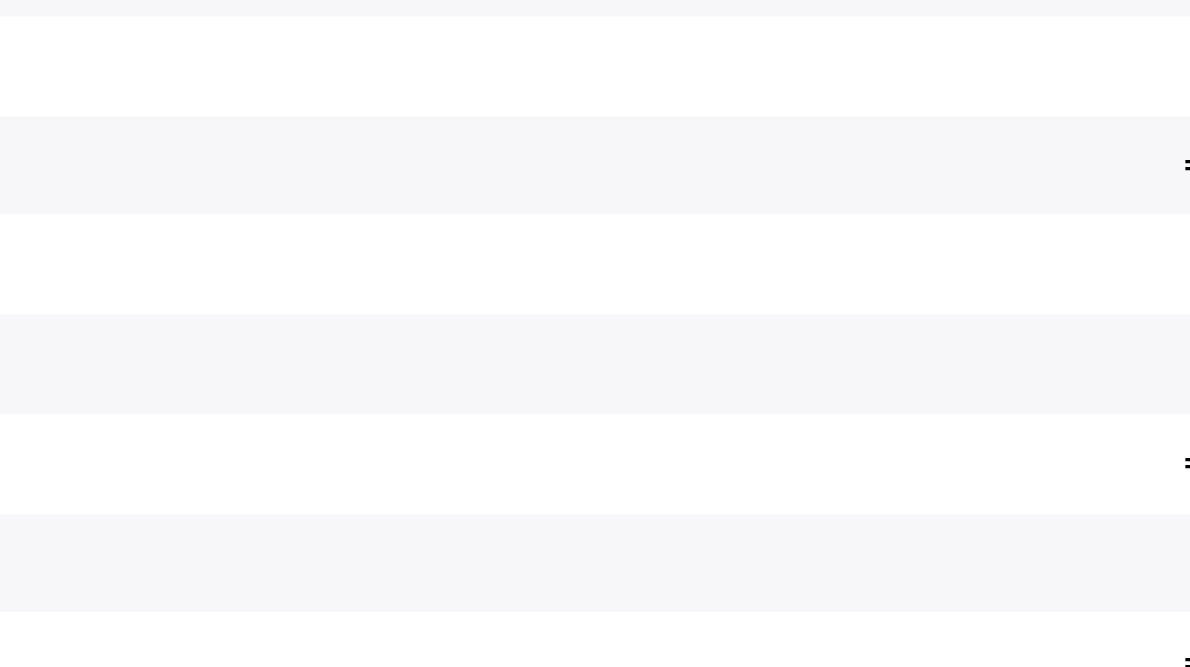 click on "Venta total = $331,667.40" at bounding box center [725, 476] 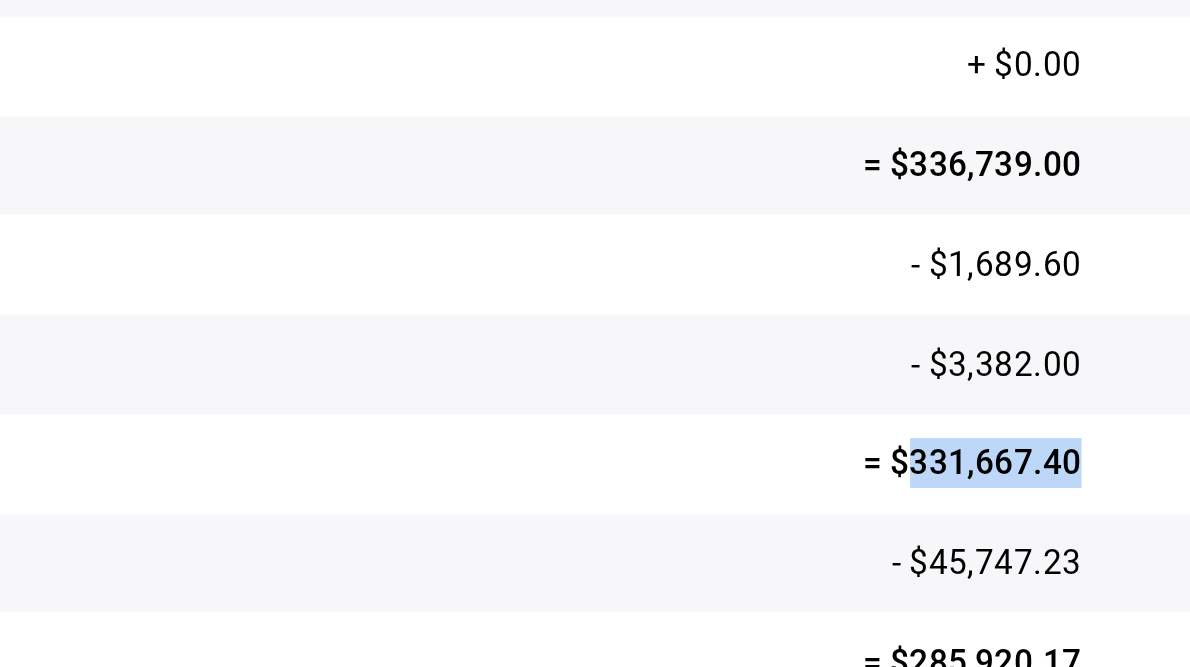 drag, startPoint x: 1020, startPoint y: 478, endPoint x: 1094, endPoint y: 472, distance: 74.24284 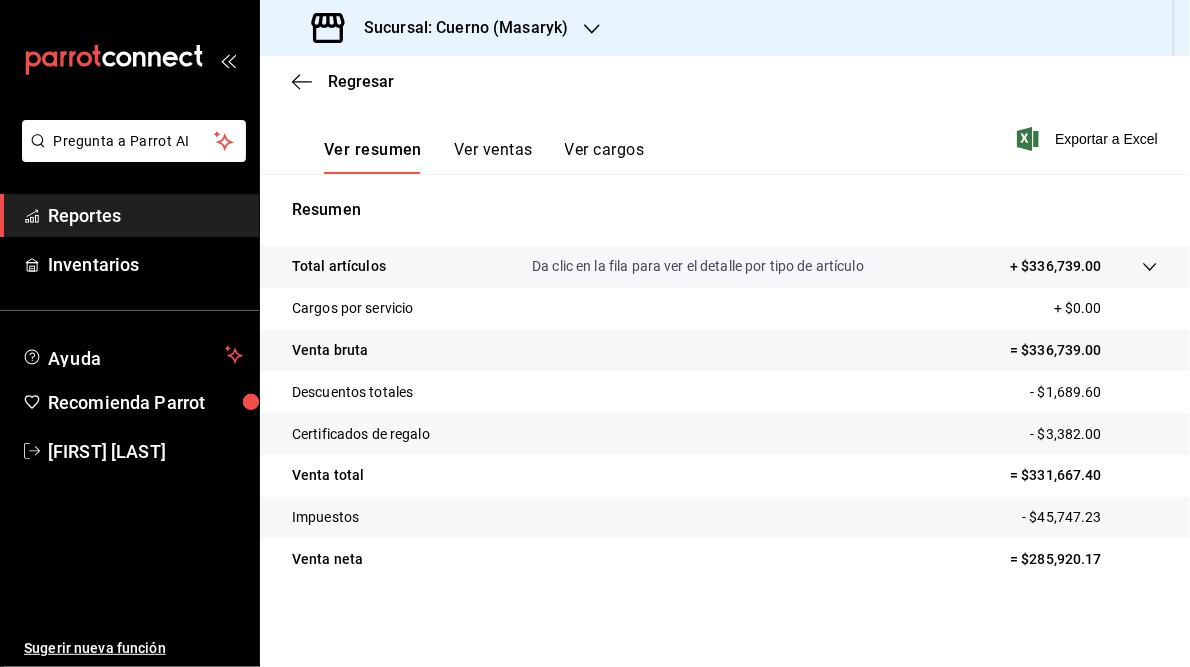 click on "Sucursal: Cuerno (Masaryk)" at bounding box center [458, 28] 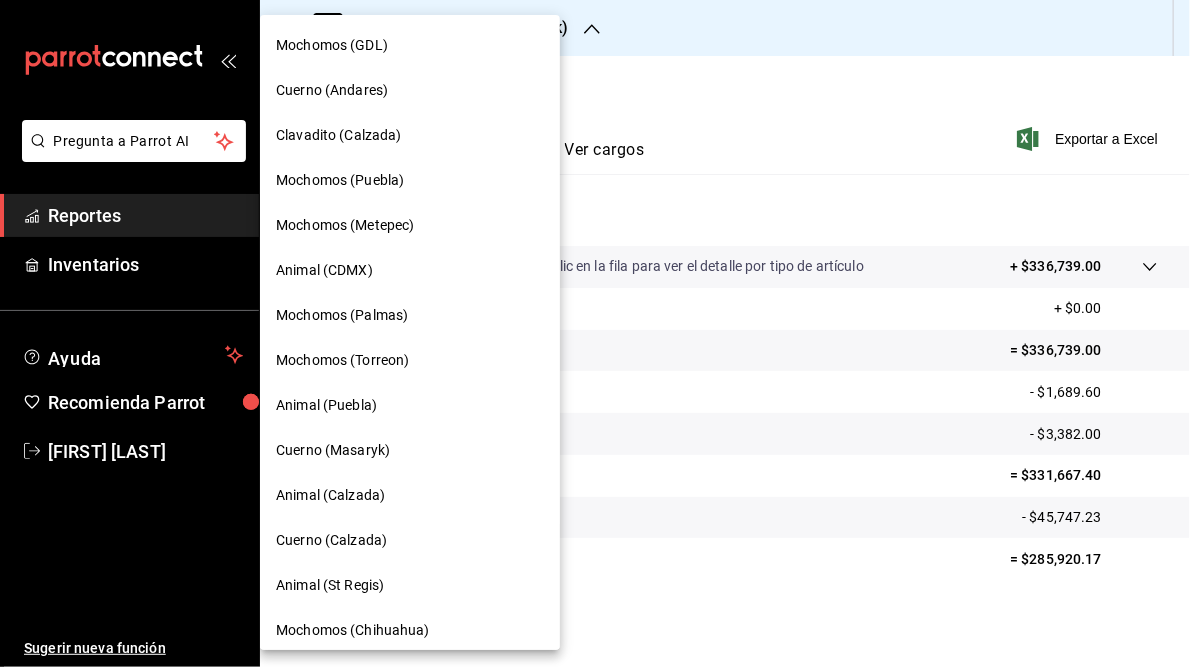 click on "Animal (Calzada)" at bounding box center (330, 495) 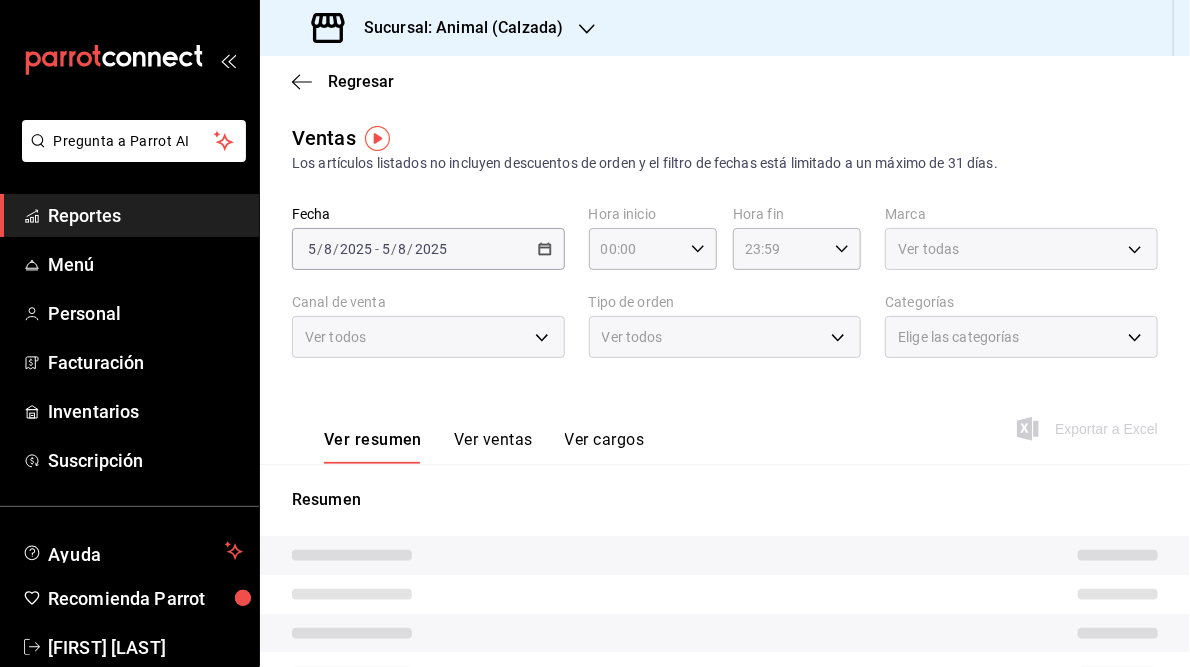 type on "05:00" 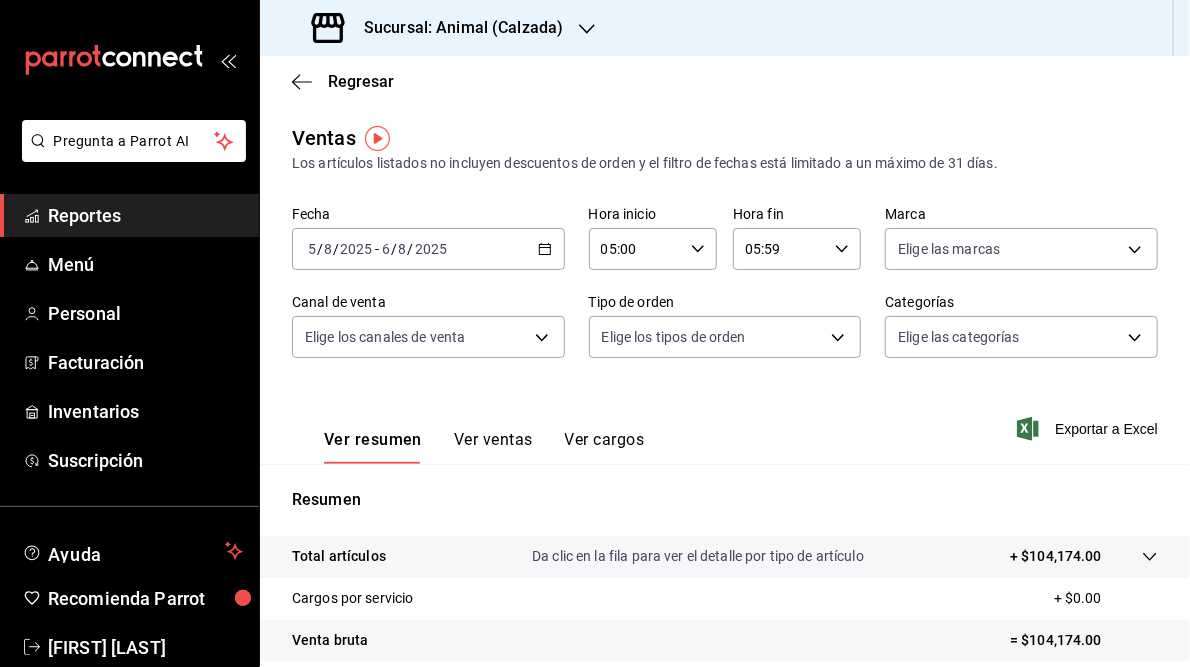 scroll, scrollTop: 290, scrollLeft: 0, axis: vertical 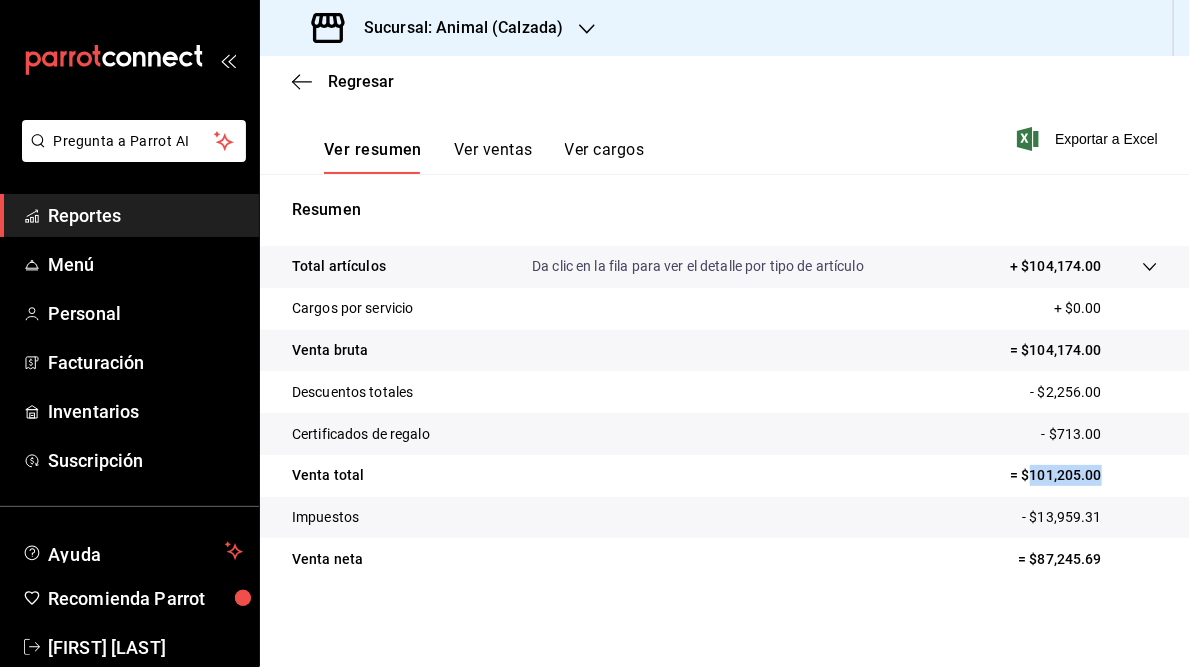 drag, startPoint x: 1020, startPoint y: 477, endPoint x: 1123, endPoint y: 473, distance: 103.077644 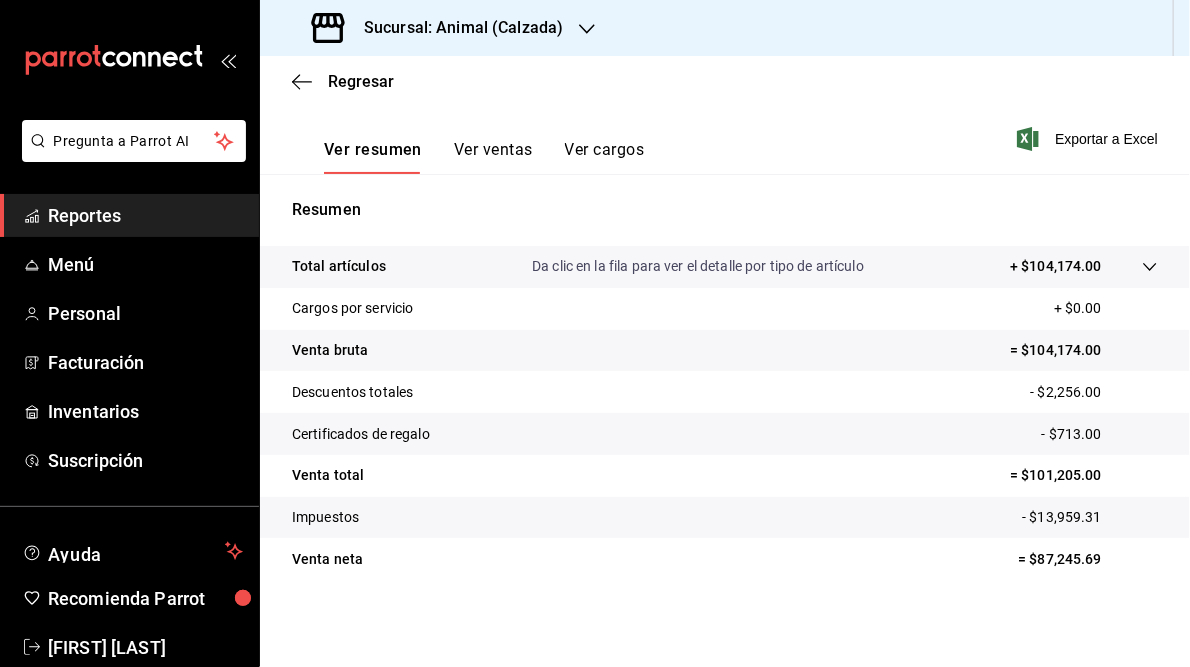 click on "Sucursal: Animal (Calzada)" at bounding box center [455, 28] 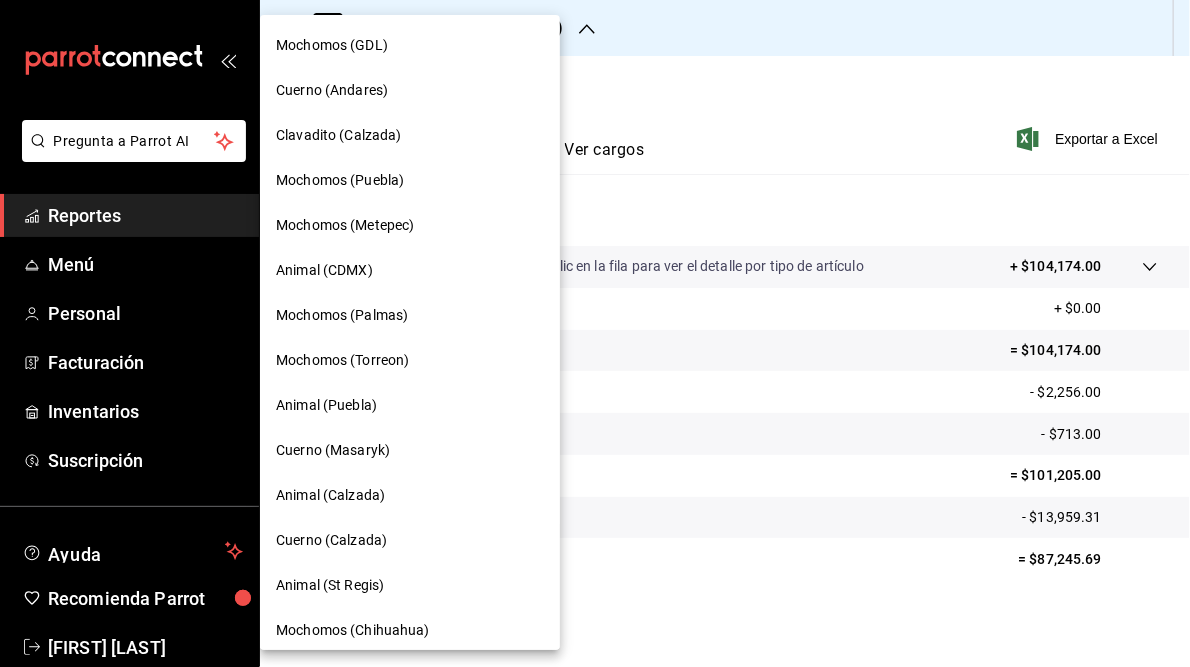 click on "Cuerno (Calzada)" at bounding box center (331, 540) 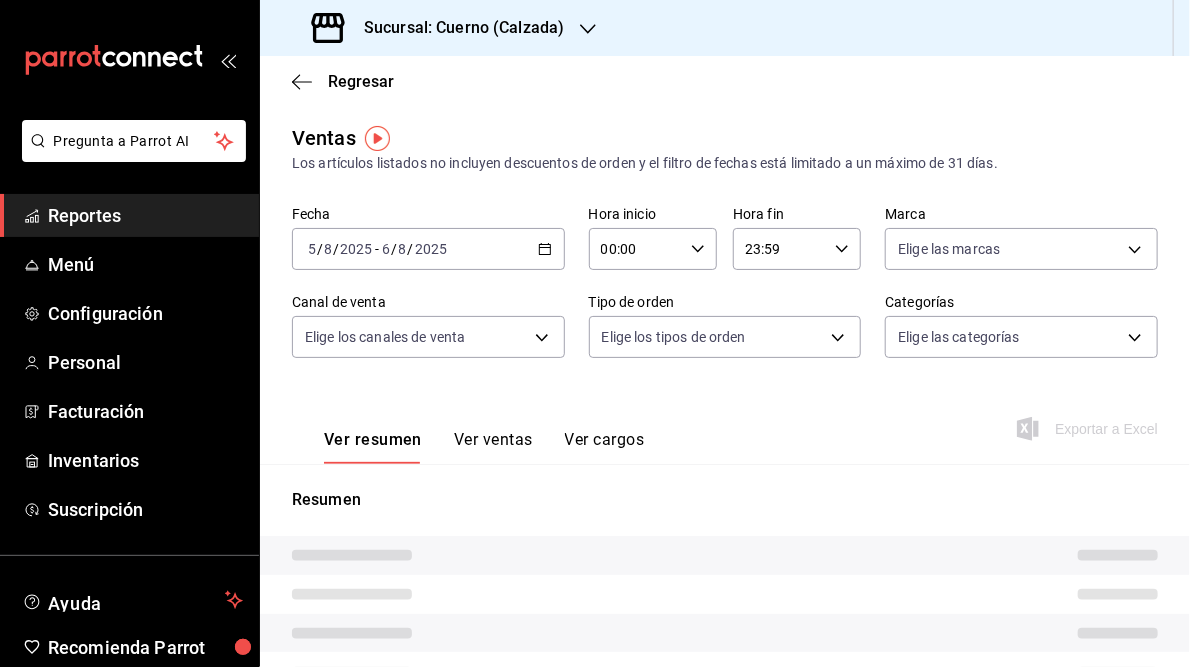 type on "05:00" 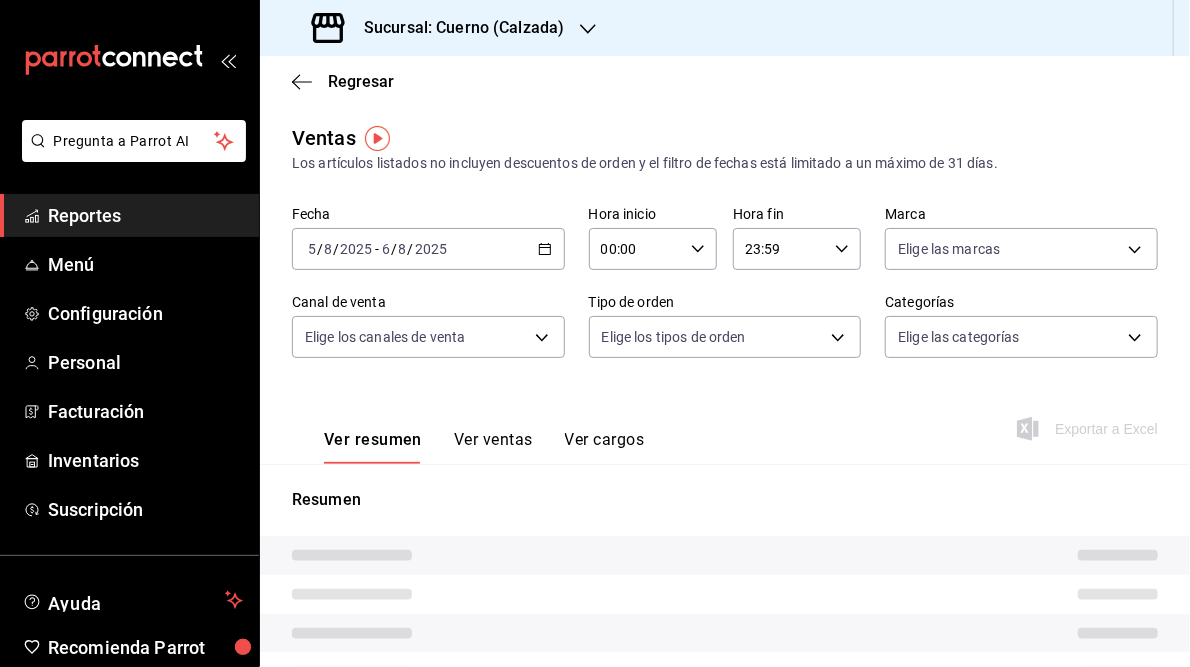 type on "05:59" 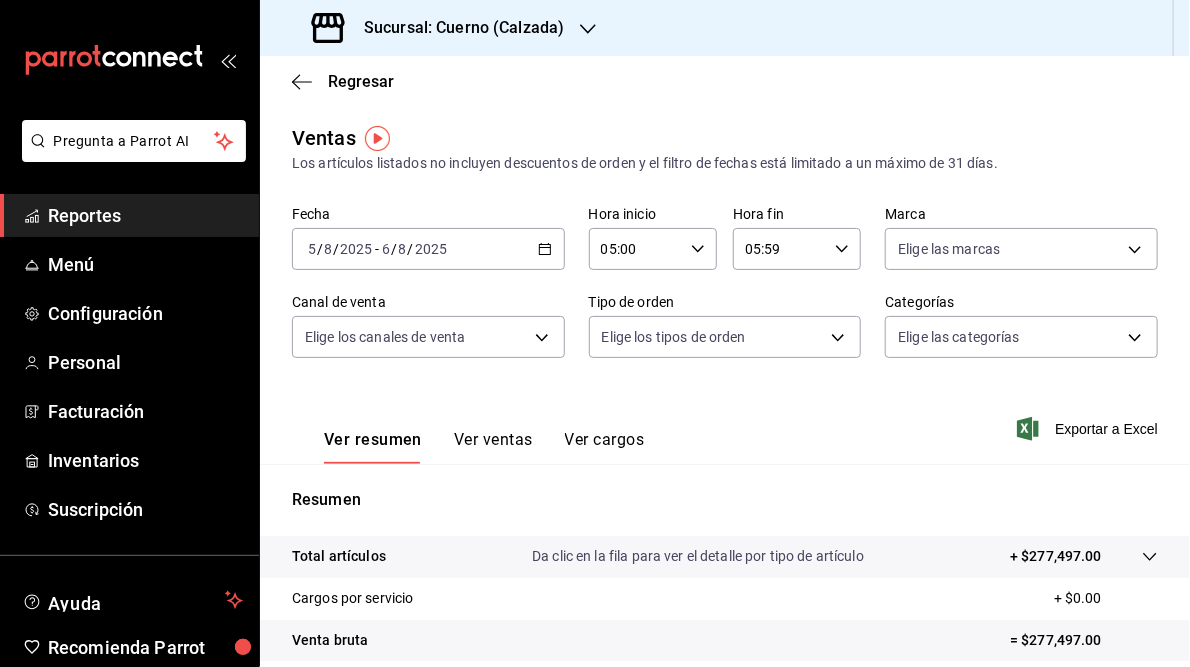scroll, scrollTop: 290, scrollLeft: 0, axis: vertical 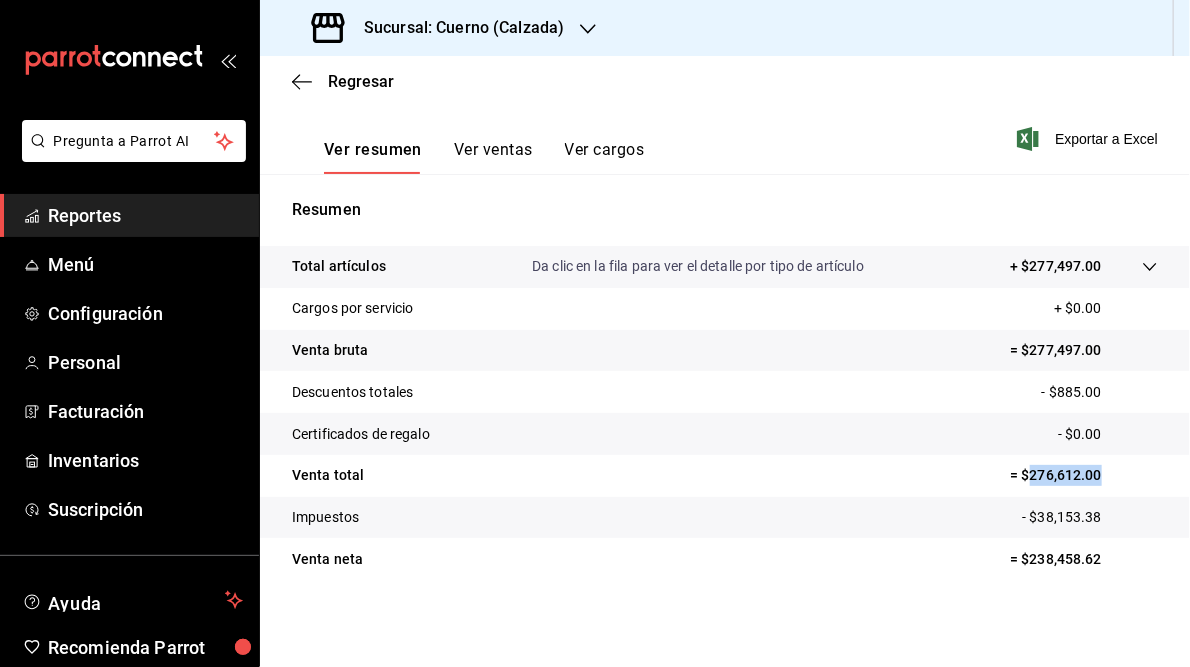 drag, startPoint x: 1016, startPoint y: 474, endPoint x: 1112, endPoint y: 477, distance: 96.04687 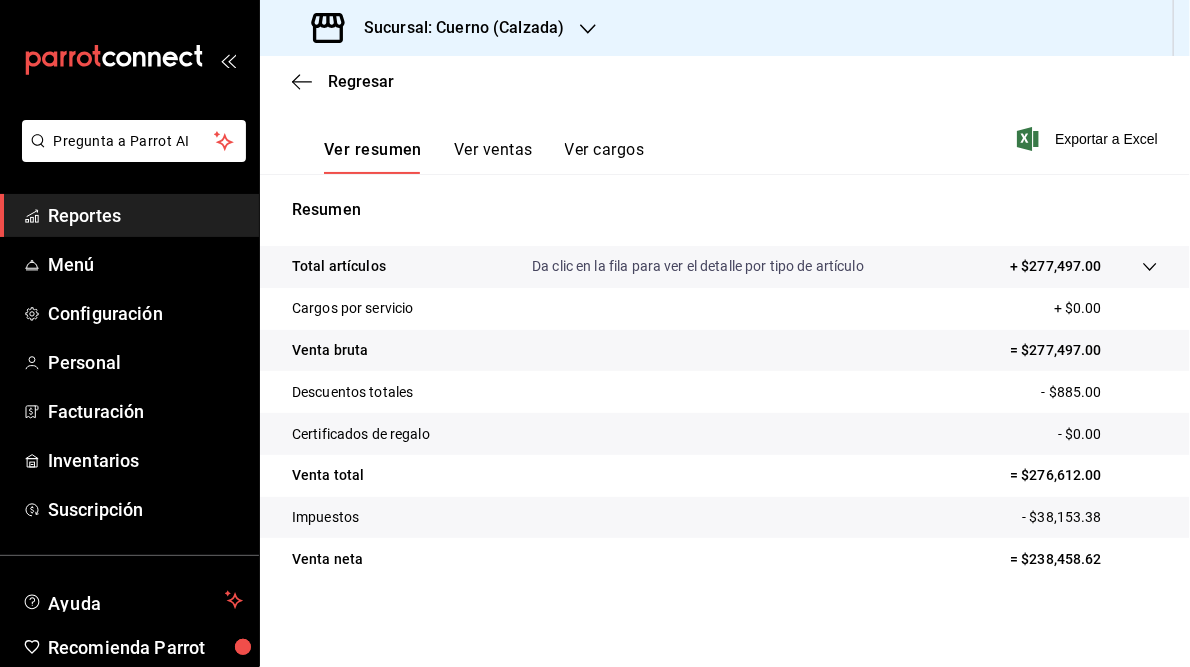 click on "Sucursal: Cuerno (Calzada)" at bounding box center (456, 28) 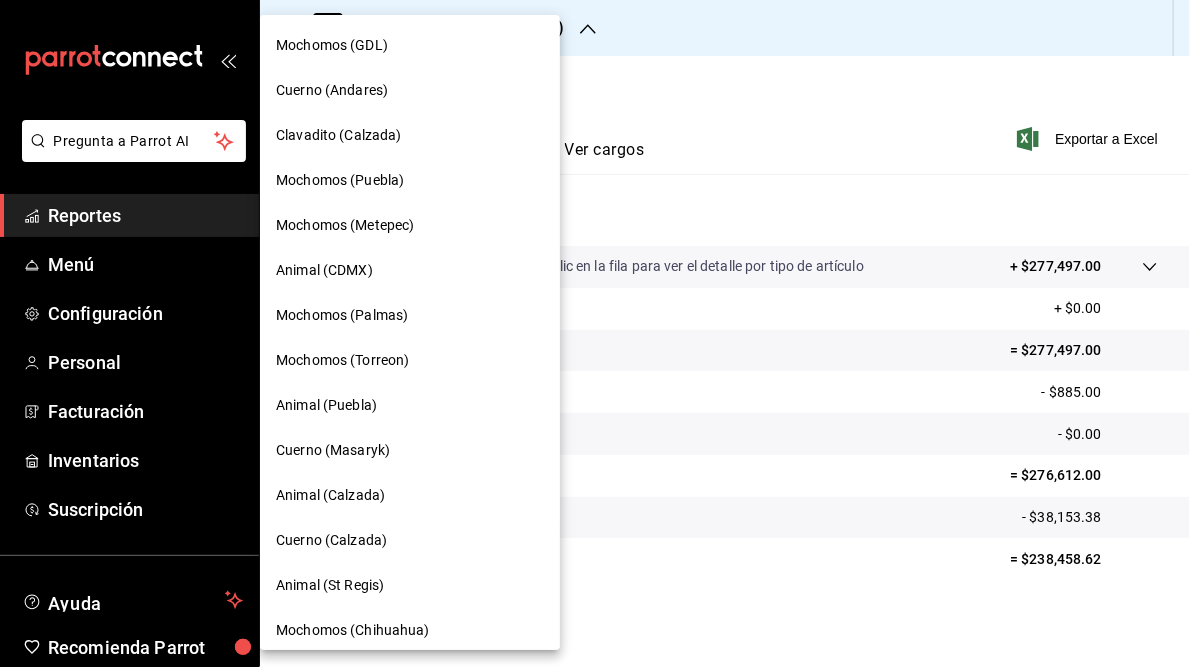 click on "Animal (St Regis)" at bounding box center [330, 585] 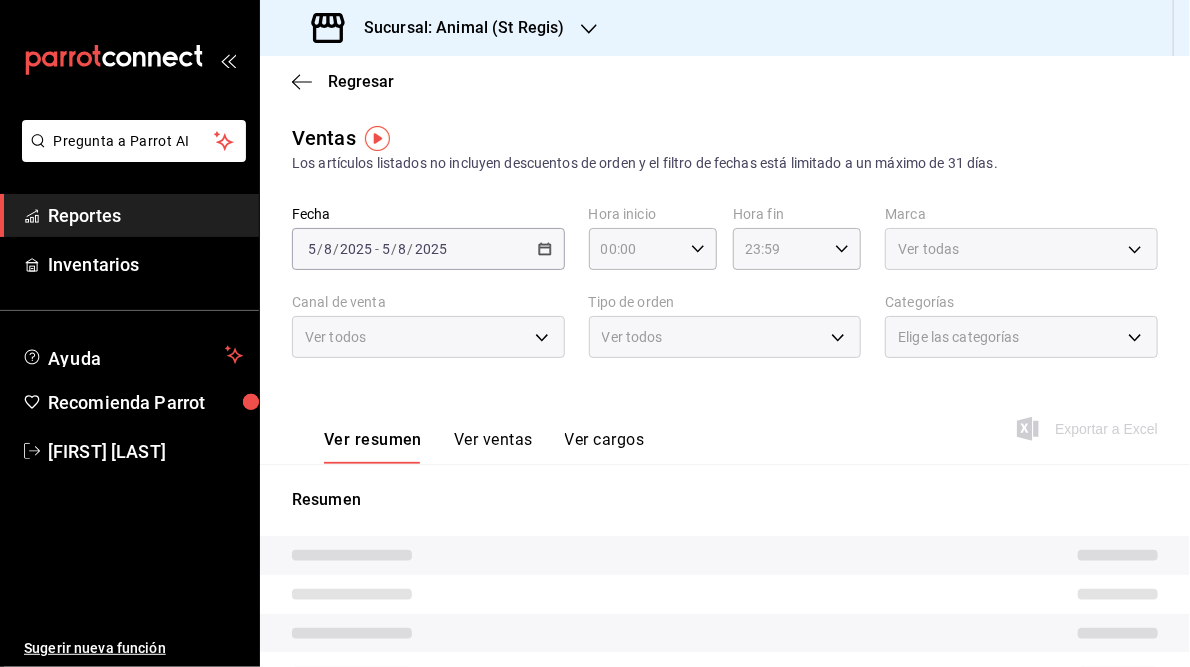 type on "05:00" 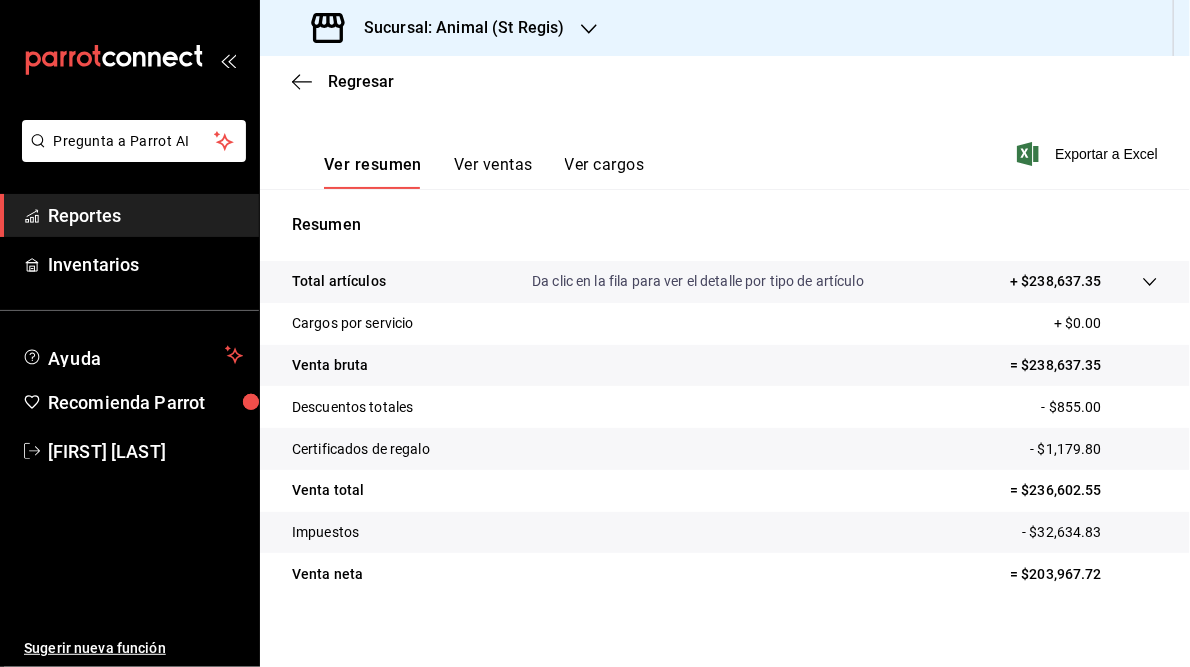 scroll, scrollTop: 290, scrollLeft: 0, axis: vertical 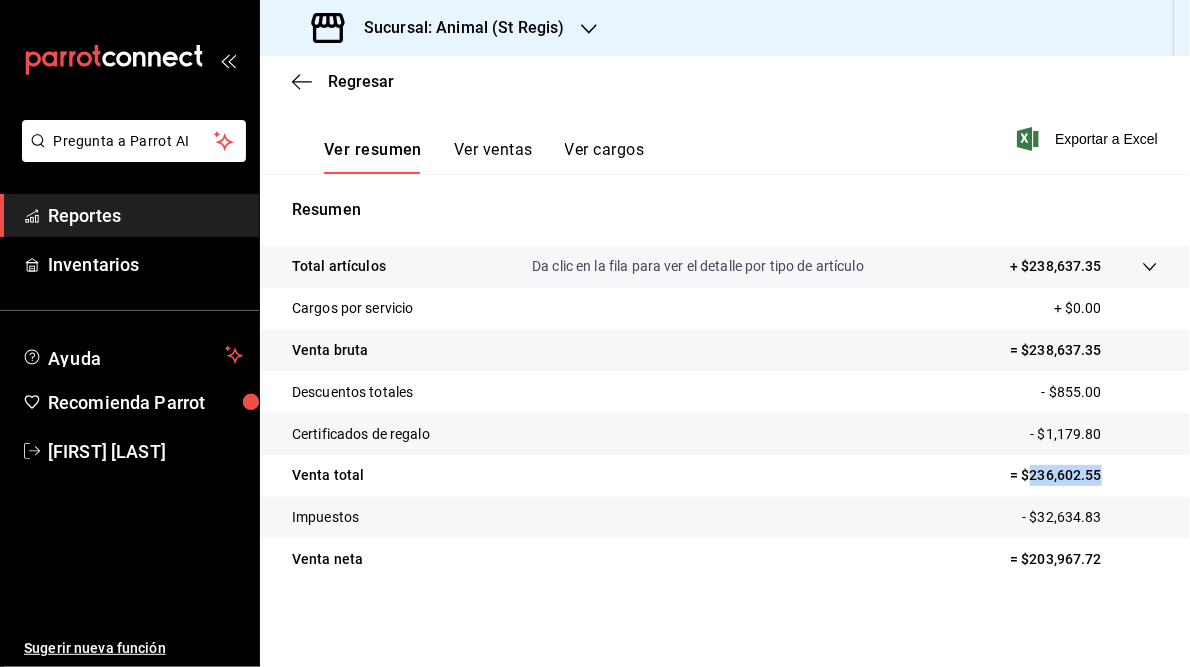 drag, startPoint x: 1018, startPoint y: 474, endPoint x: 1092, endPoint y: 474, distance: 74 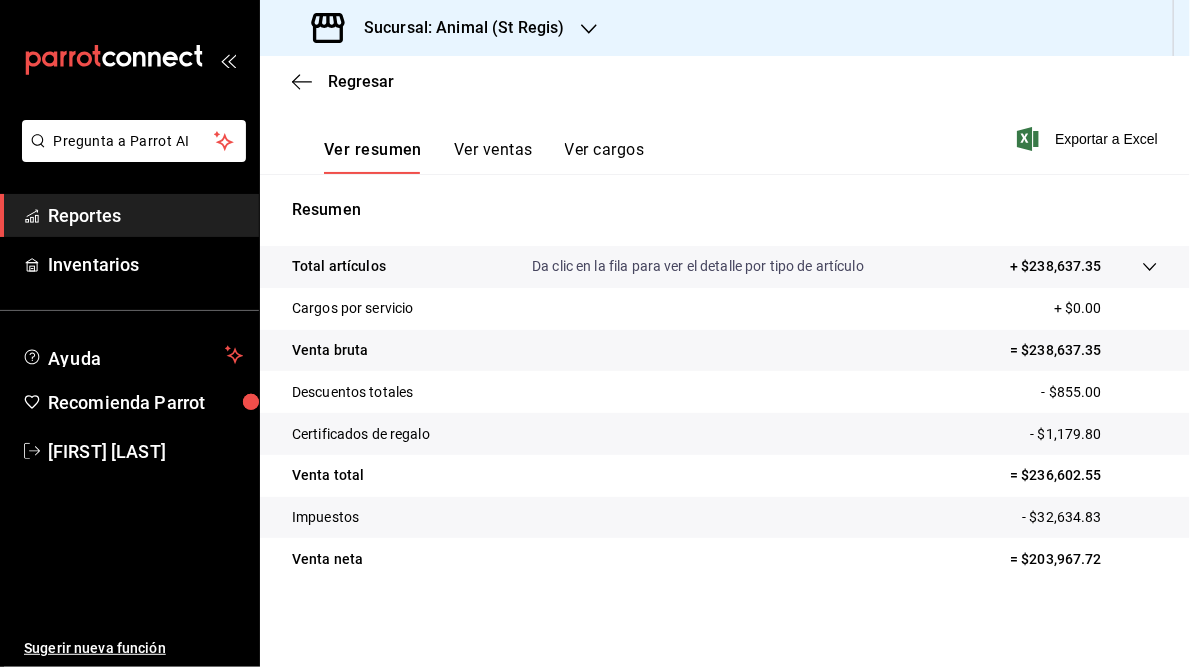 click on "Sucursal: Animal (St Regis)" at bounding box center (440, 28) 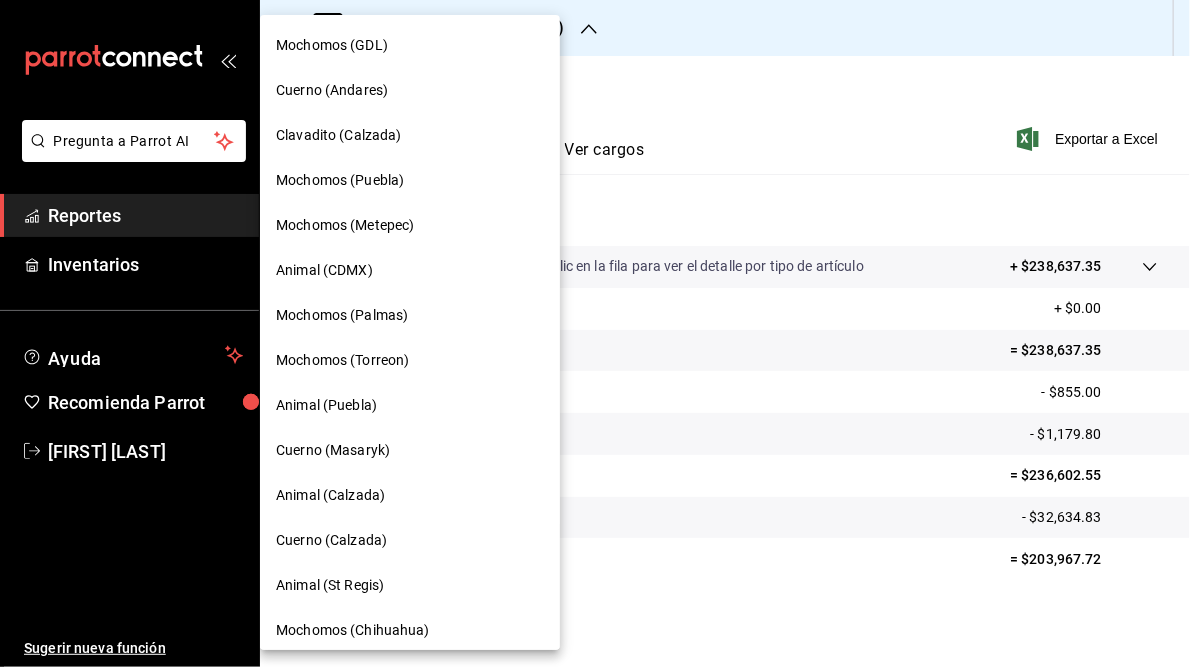 click on "Mochomos (Chihuahua)" at bounding box center [410, 630] 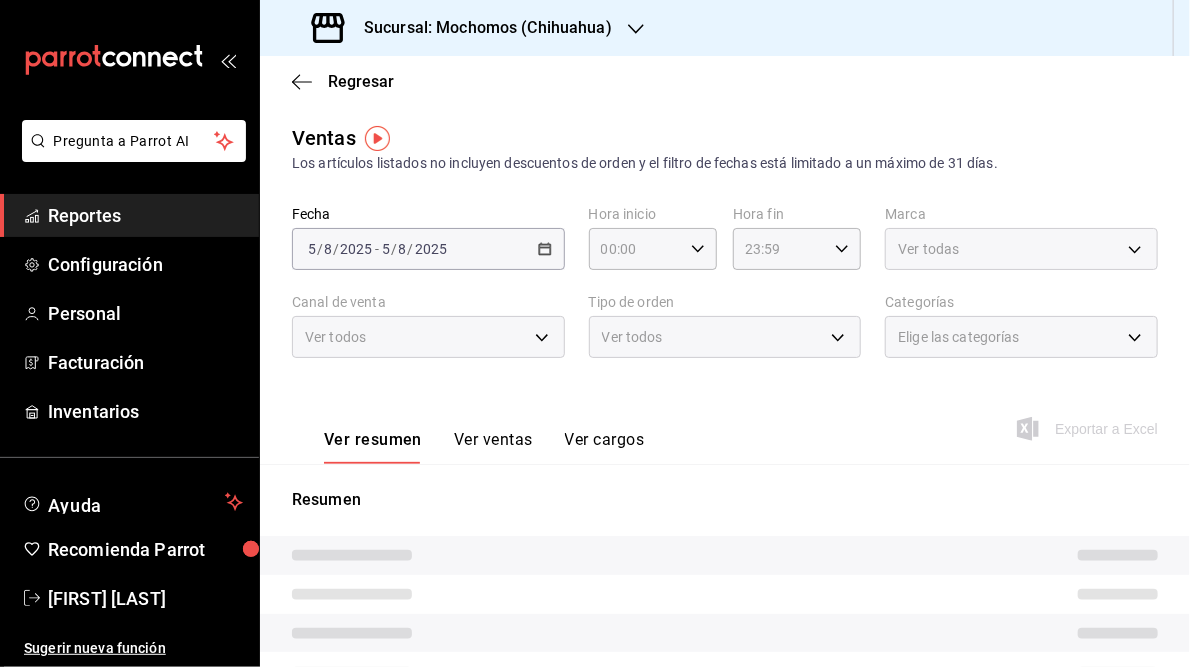 type on "05:00" 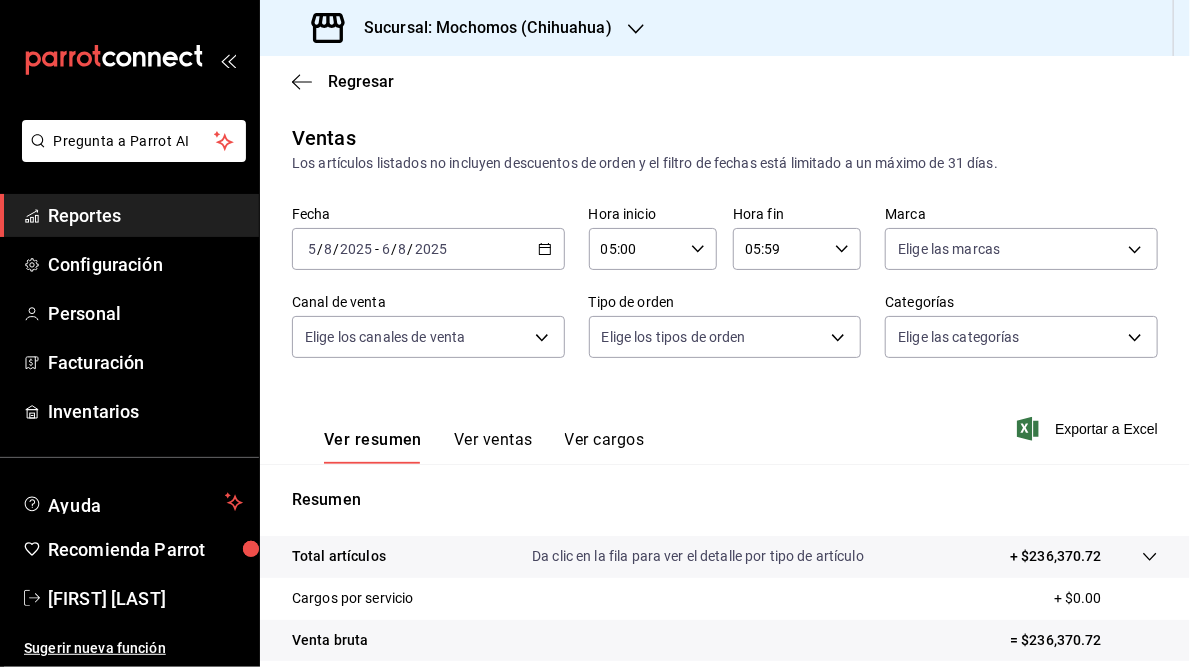 scroll, scrollTop: 290, scrollLeft: 0, axis: vertical 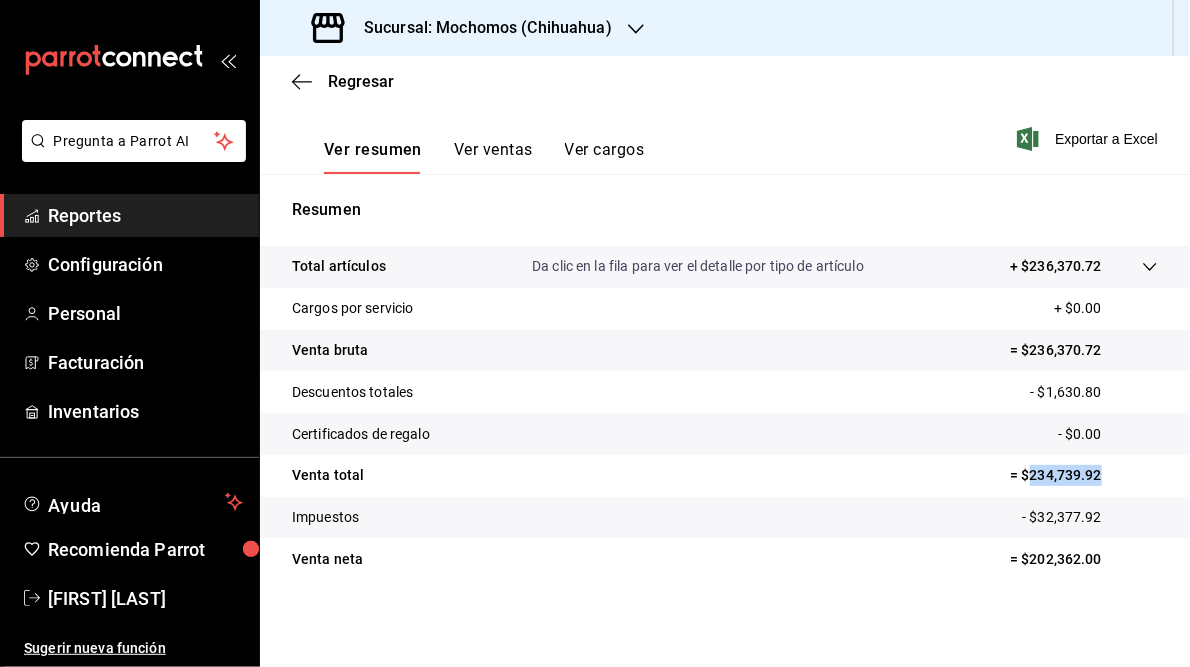 drag, startPoint x: 1017, startPoint y: 474, endPoint x: 1139, endPoint y: 472, distance: 122.016396 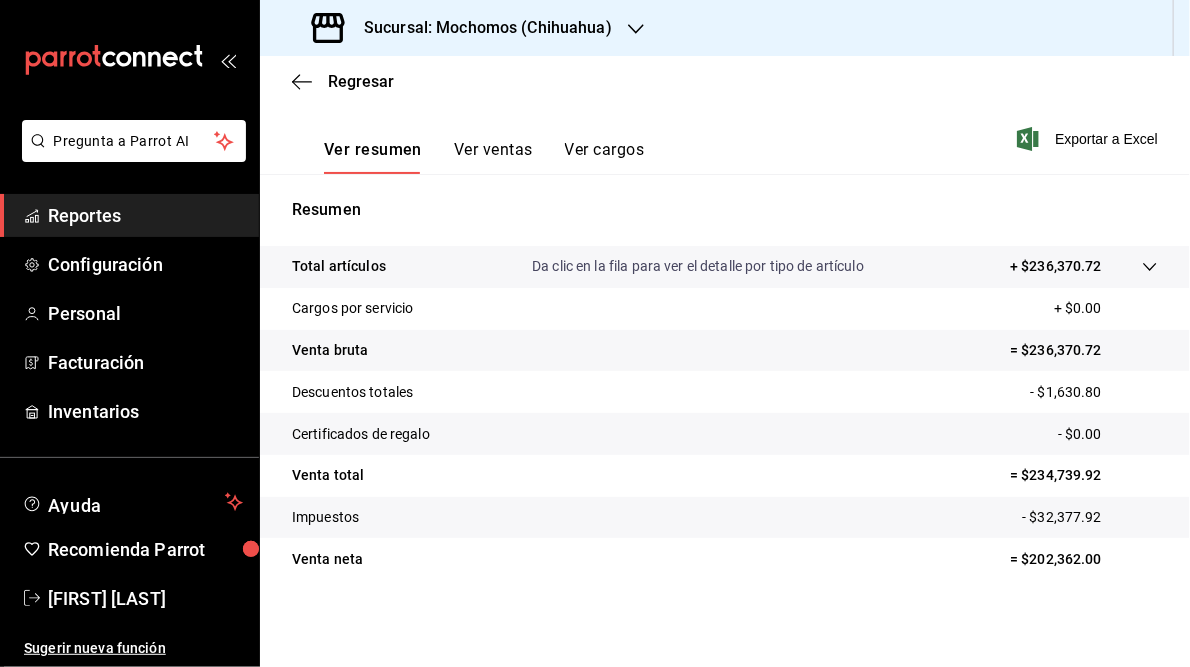 click on "Sucursal: Mochomos (Chihuahua)" at bounding box center (480, 28) 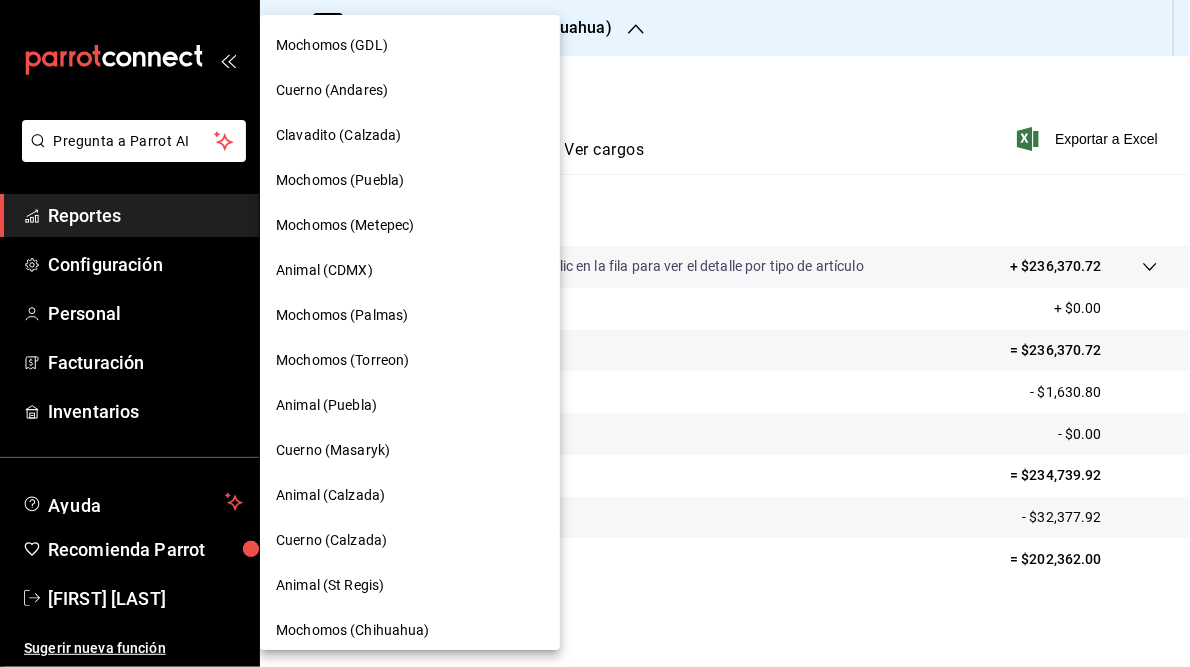 scroll, scrollTop: 145, scrollLeft: 0, axis: vertical 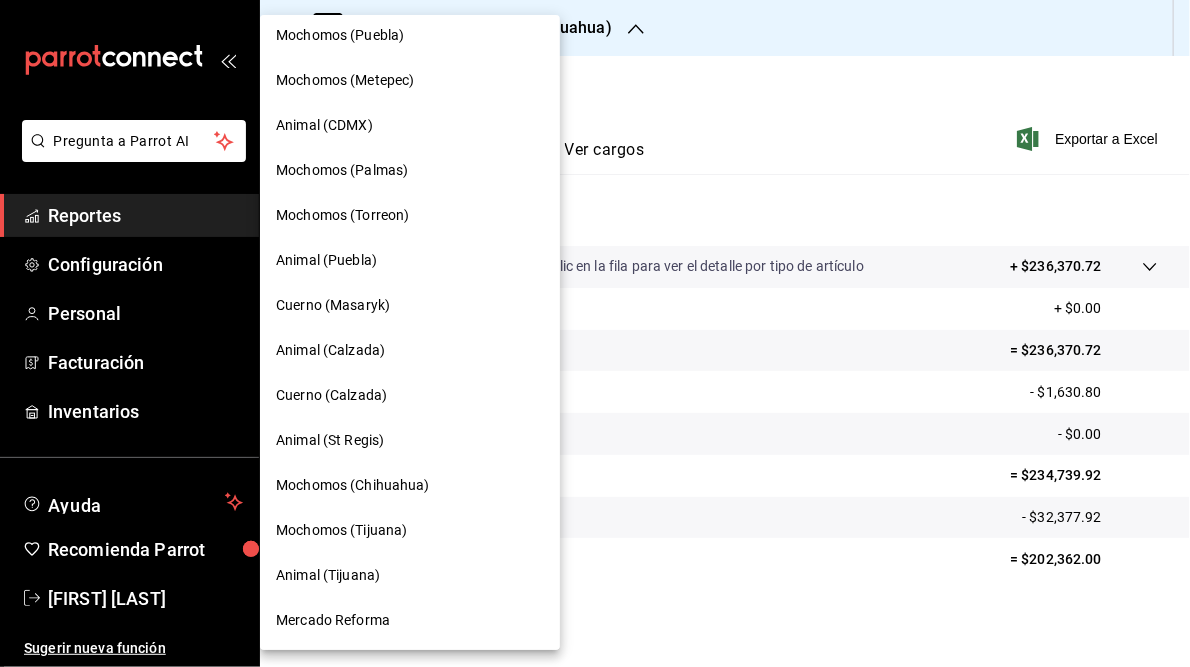click on "Mochomos (Tijuana)" at bounding box center (341, 530) 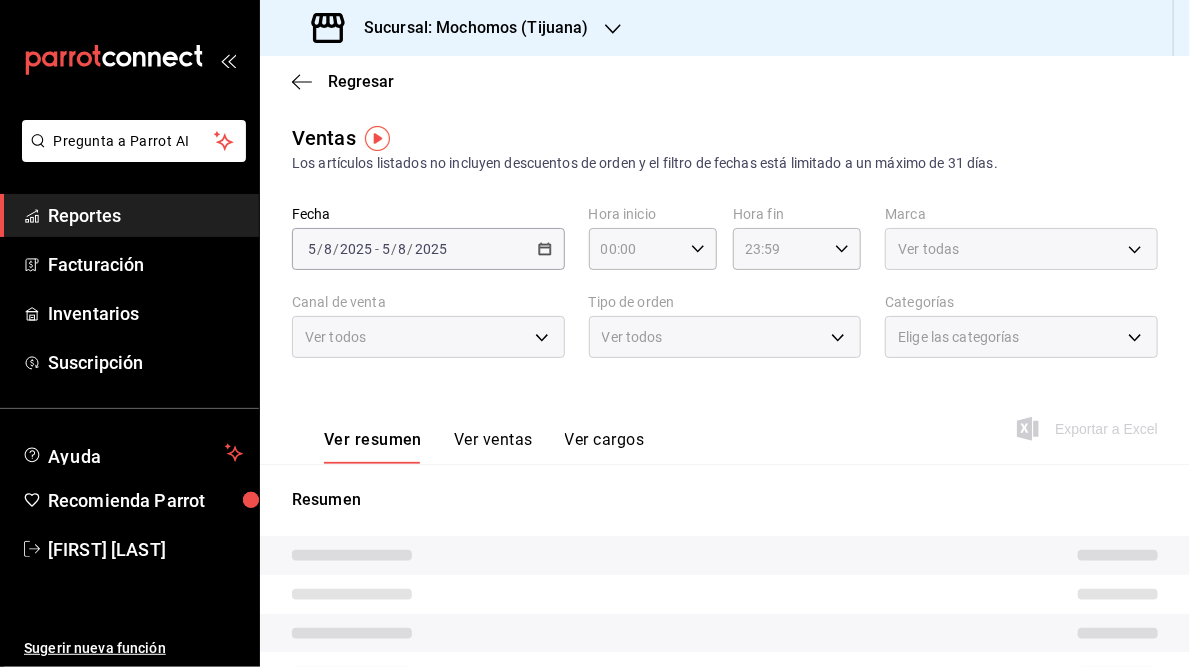 type on "05:00" 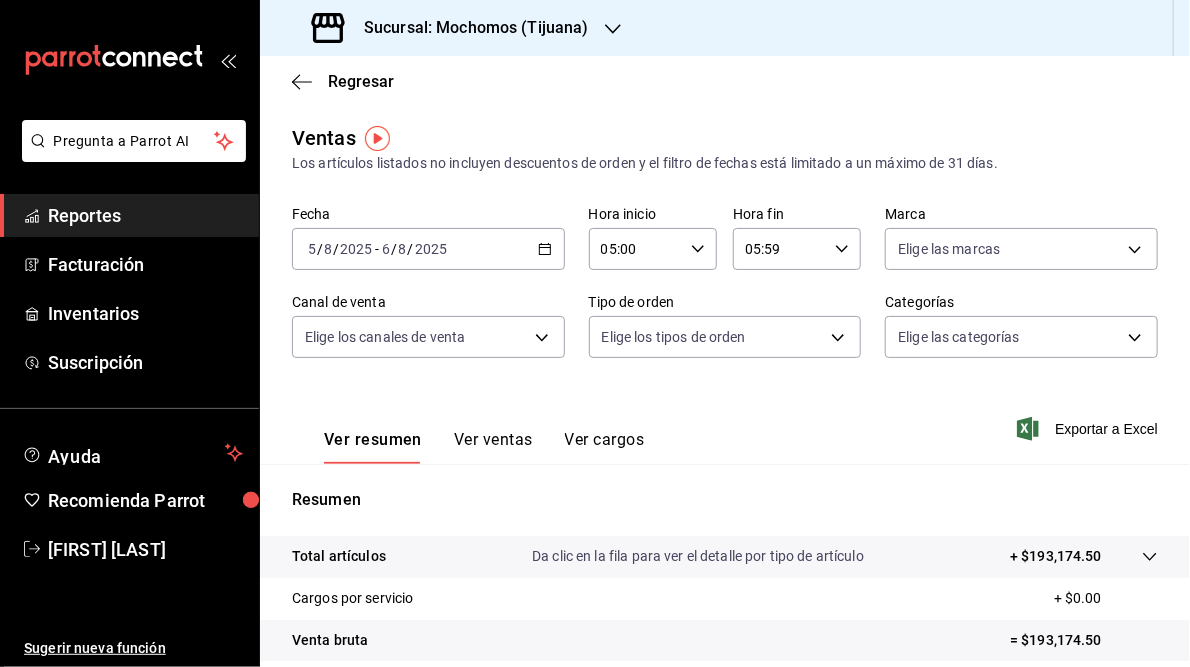 scroll, scrollTop: 290, scrollLeft: 0, axis: vertical 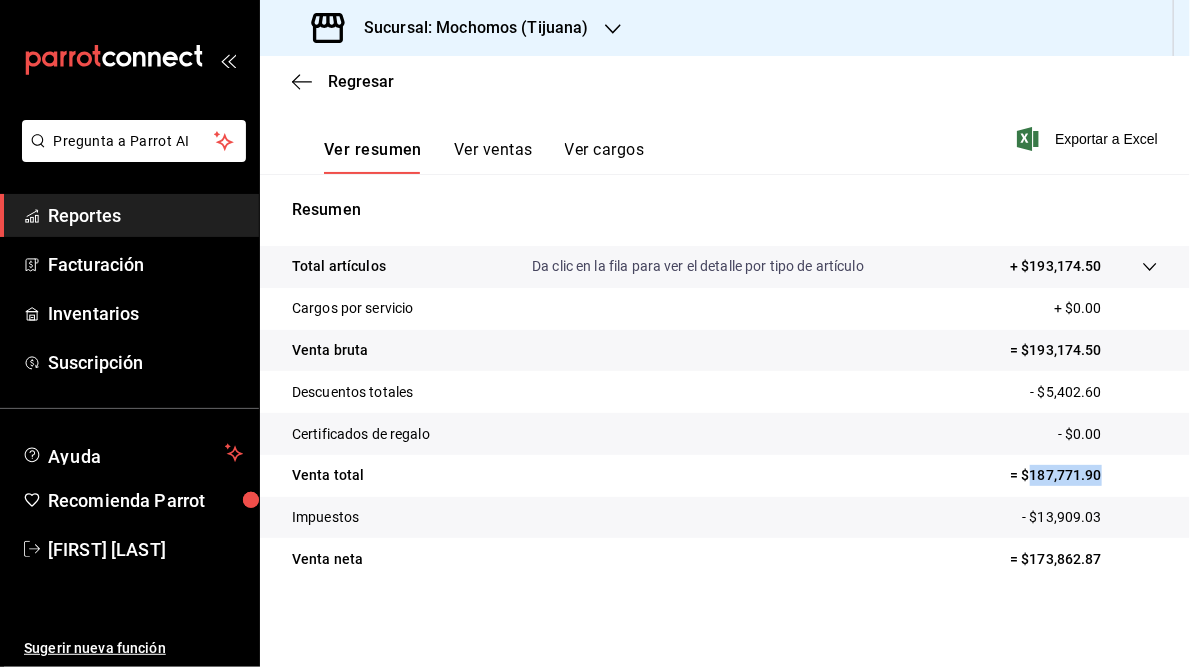 drag, startPoint x: 1017, startPoint y: 470, endPoint x: 1113, endPoint y: 464, distance: 96.18732 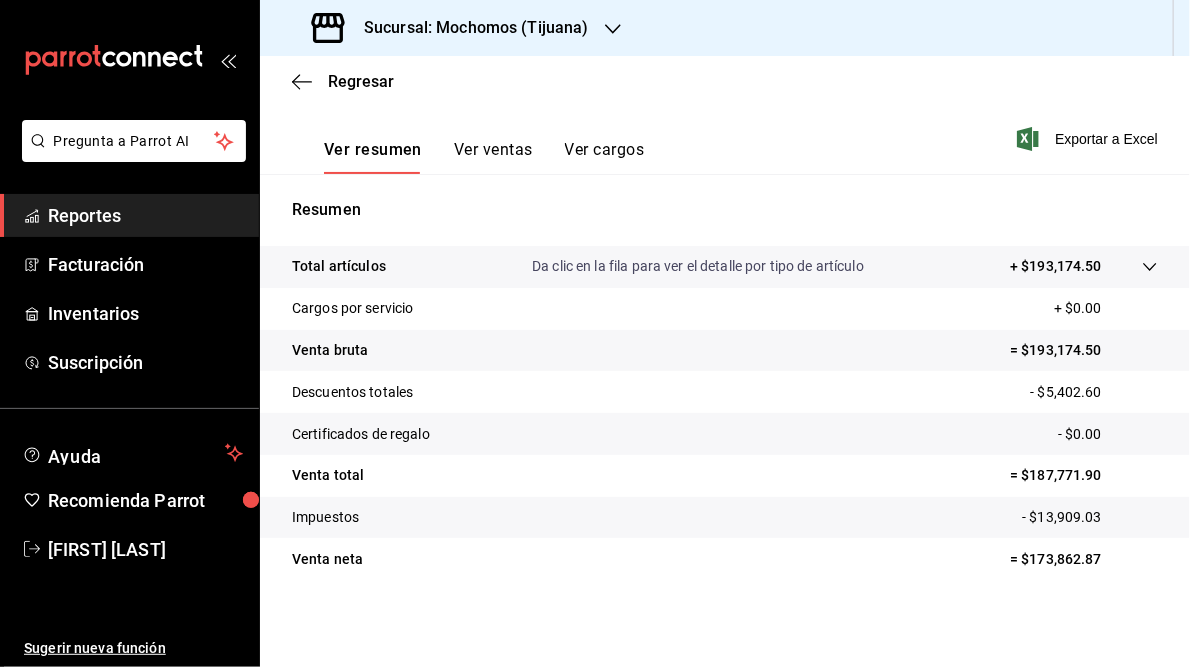 click on "Sucursal: Mochomos (Tijuana)" at bounding box center [468, 28] 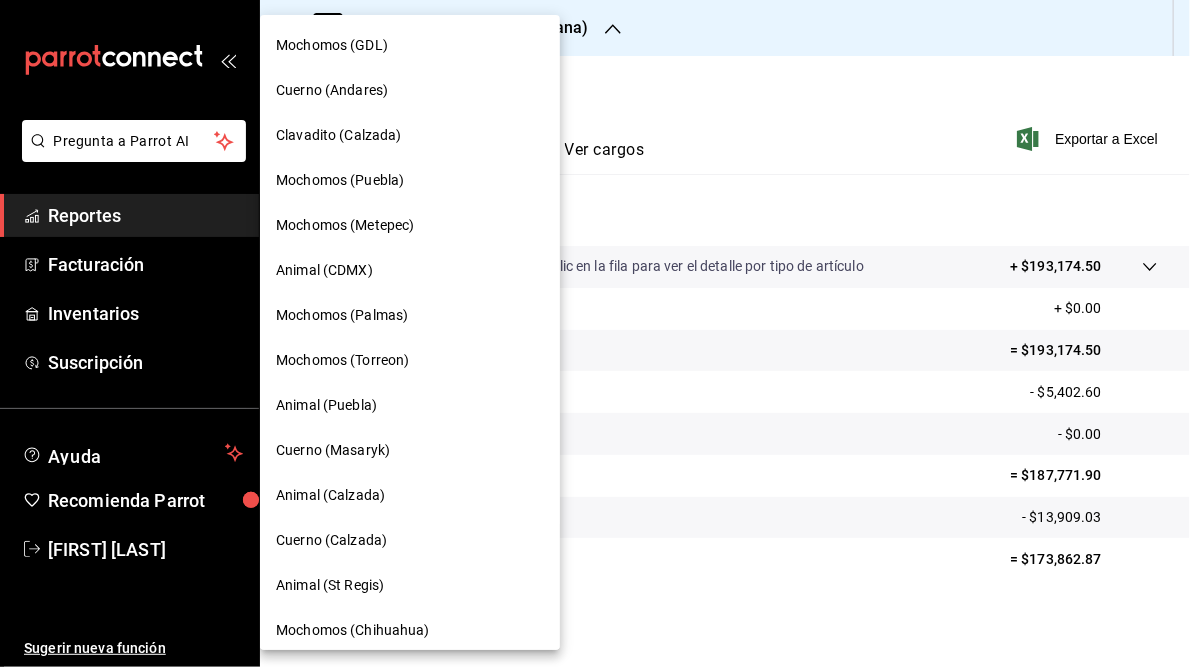 scroll, scrollTop: 145, scrollLeft: 0, axis: vertical 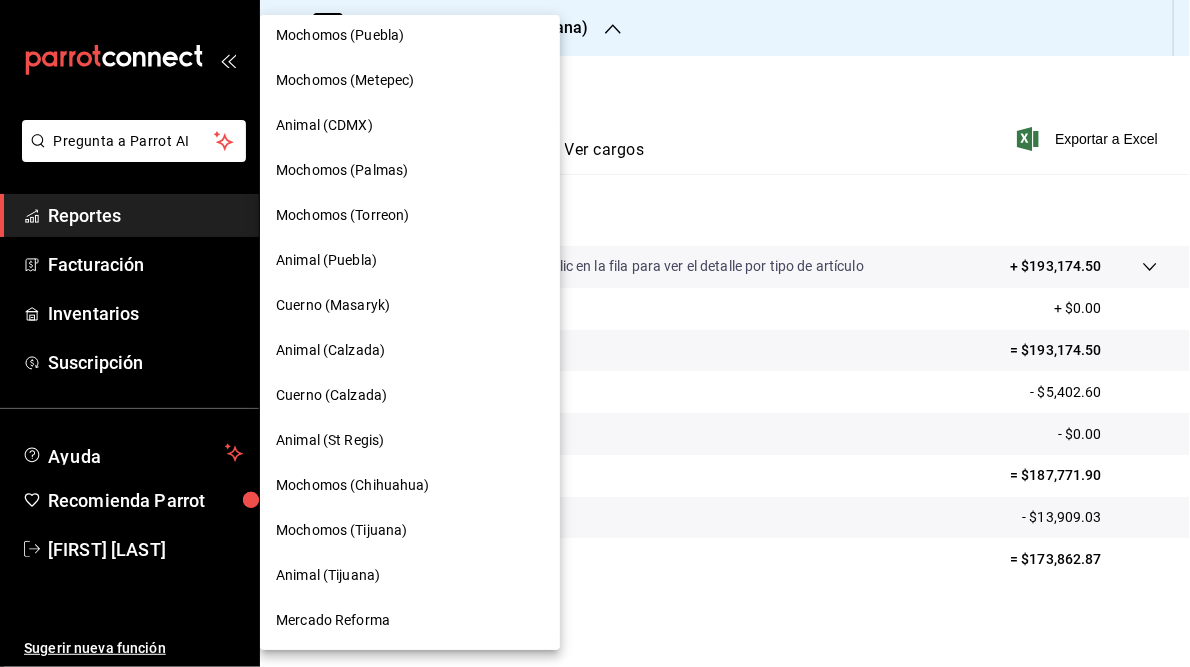 click on "Animal (Tijuana)" at bounding box center [328, 575] 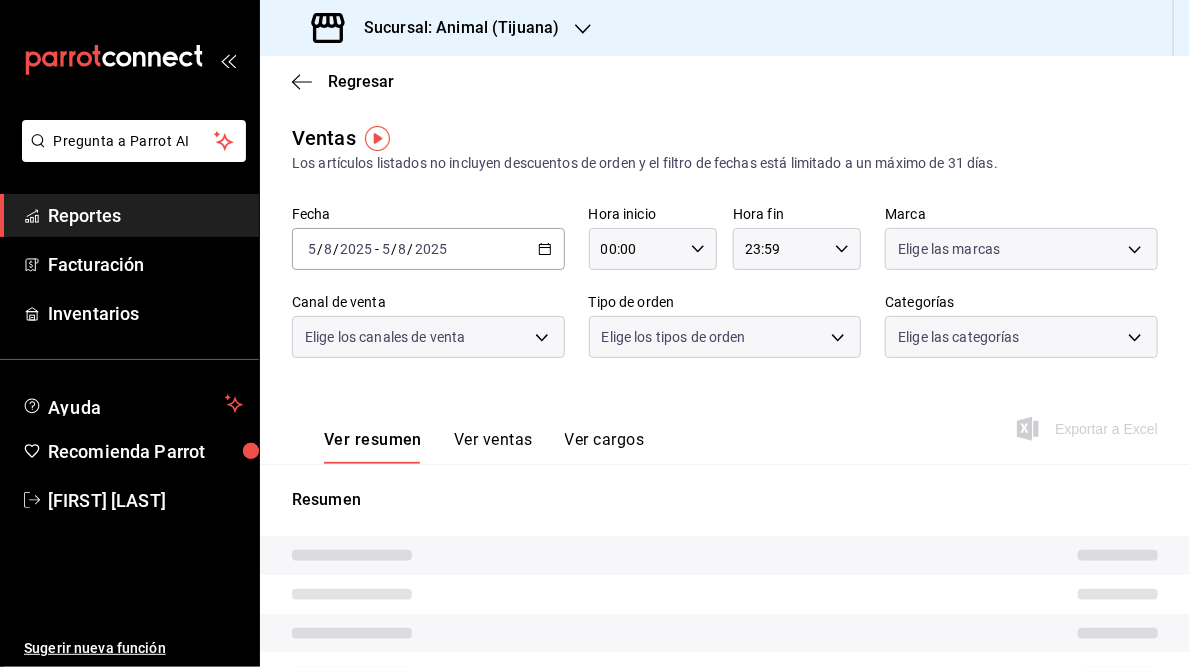 type on "05:00" 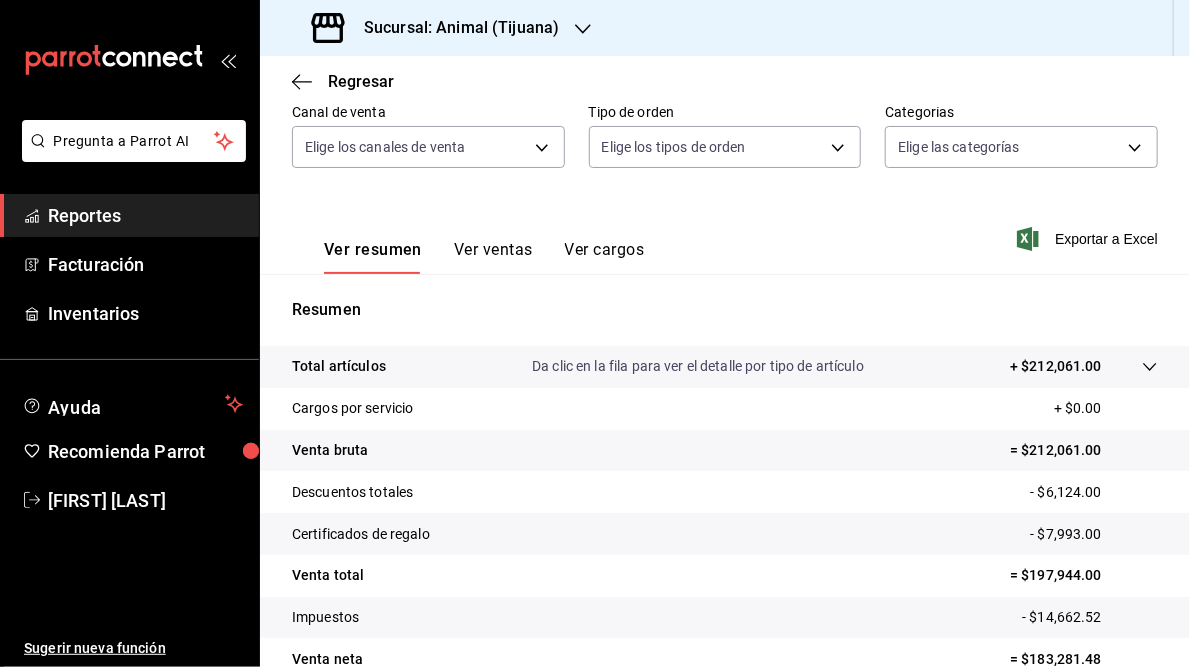 scroll, scrollTop: 202, scrollLeft: 0, axis: vertical 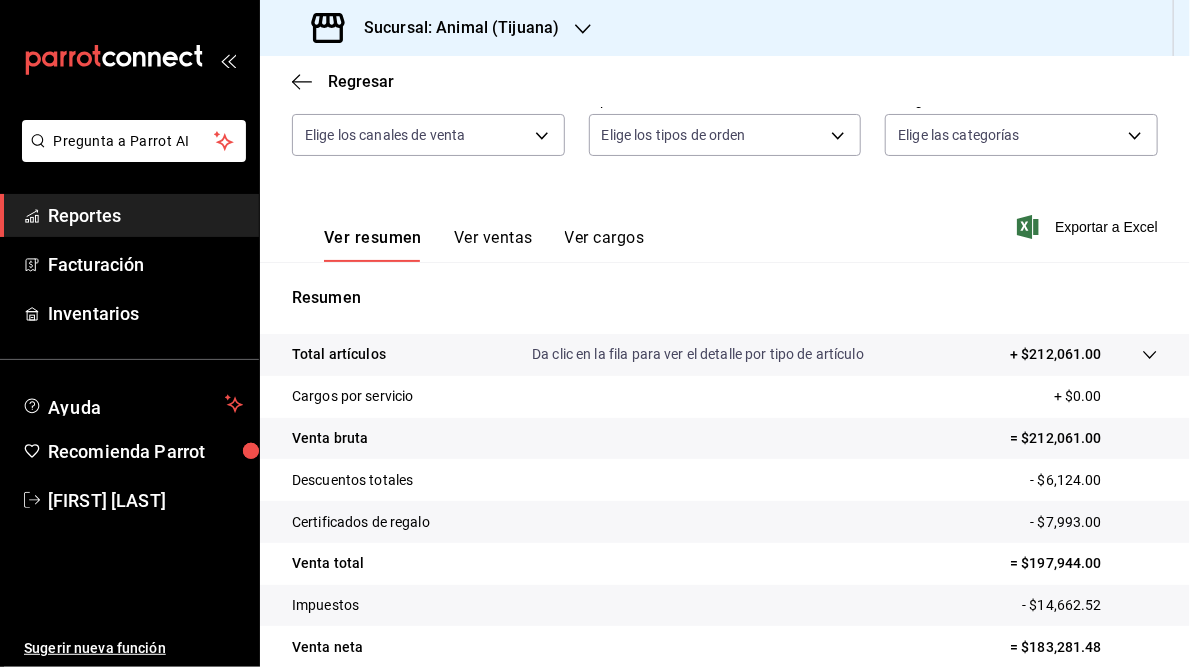 click on "Certificados de regalo - $7,993.00" at bounding box center [725, 522] 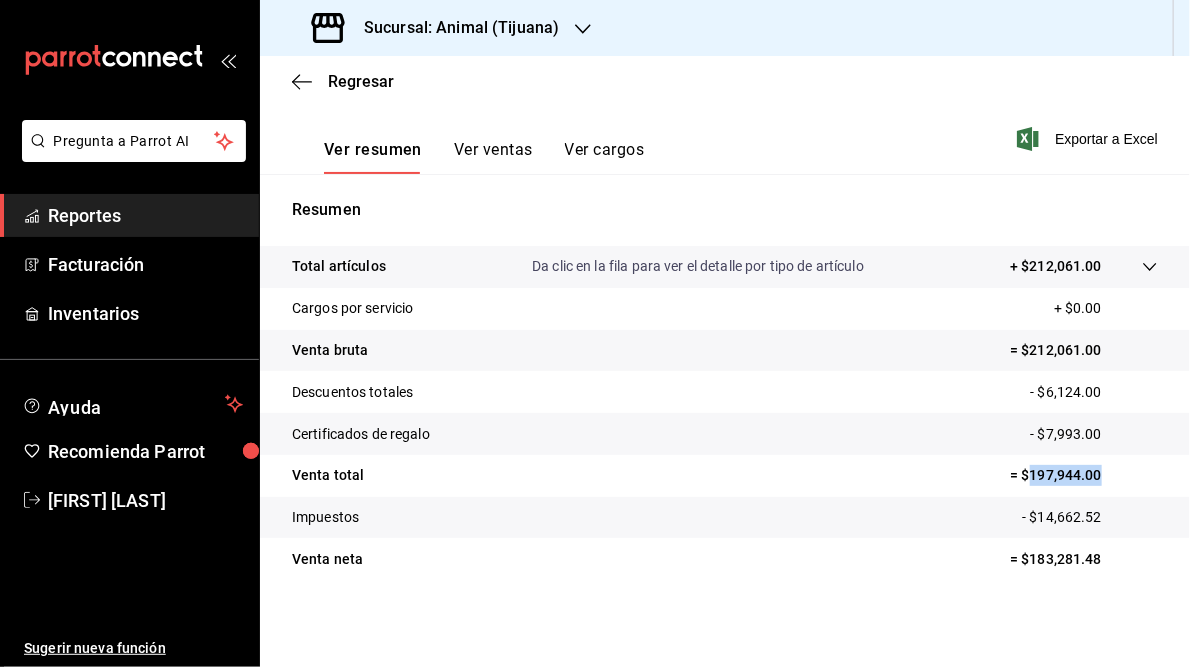 drag, startPoint x: 1020, startPoint y: 474, endPoint x: 1098, endPoint y: 468, distance: 78.23043 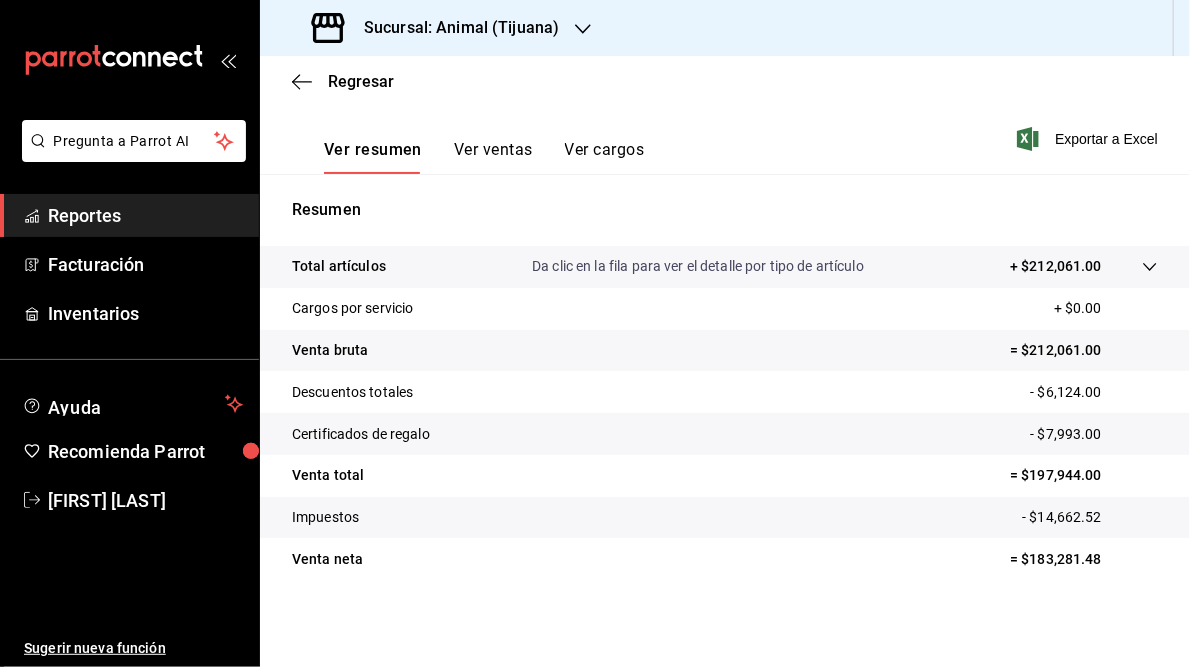 click on "Sucursal: Animal (Tijuana)" at bounding box center (453, 28) 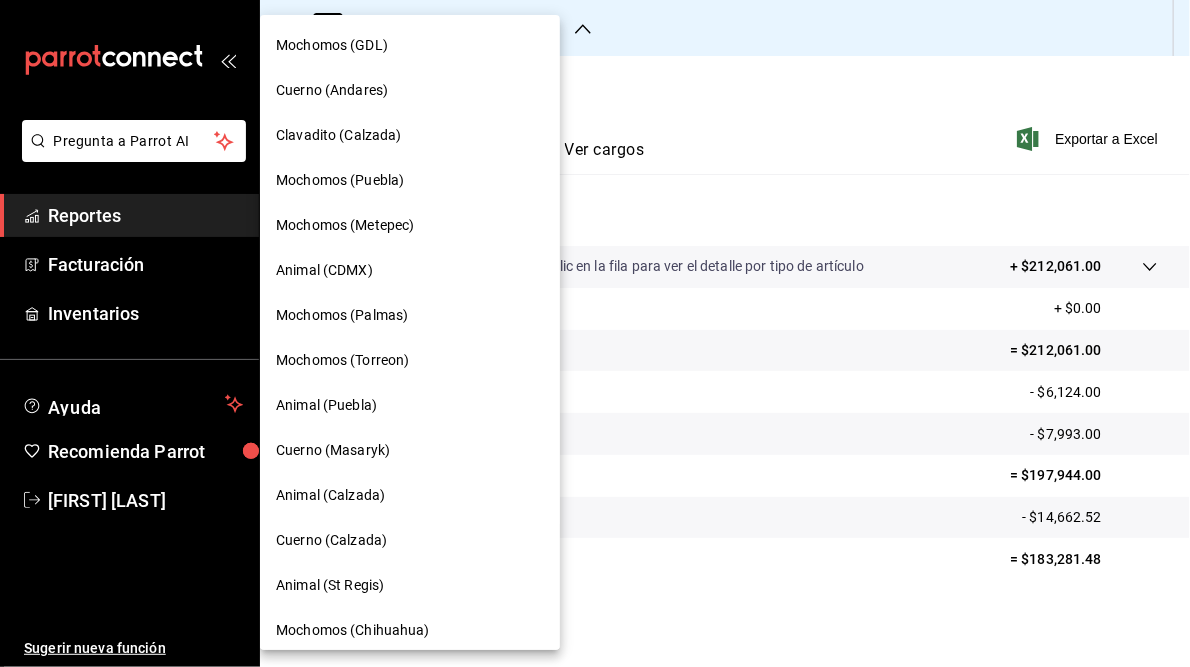 scroll, scrollTop: 145, scrollLeft: 0, axis: vertical 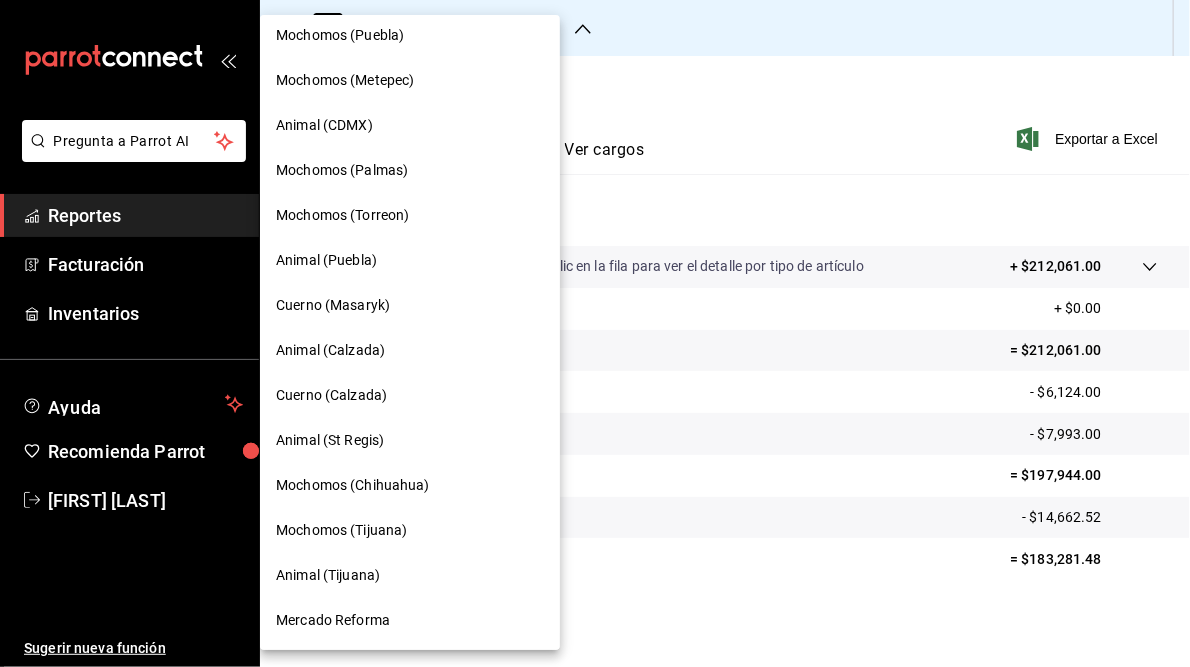 click on "Mercado Reforma" at bounding box center (333, 620) 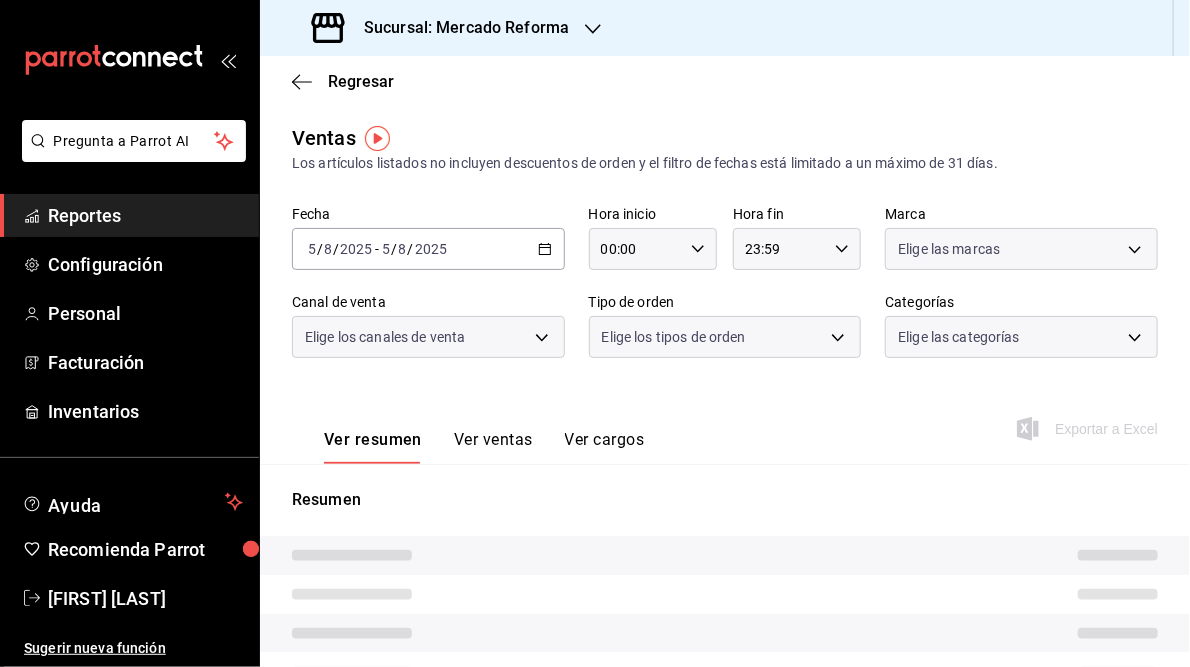 type on "05:00" 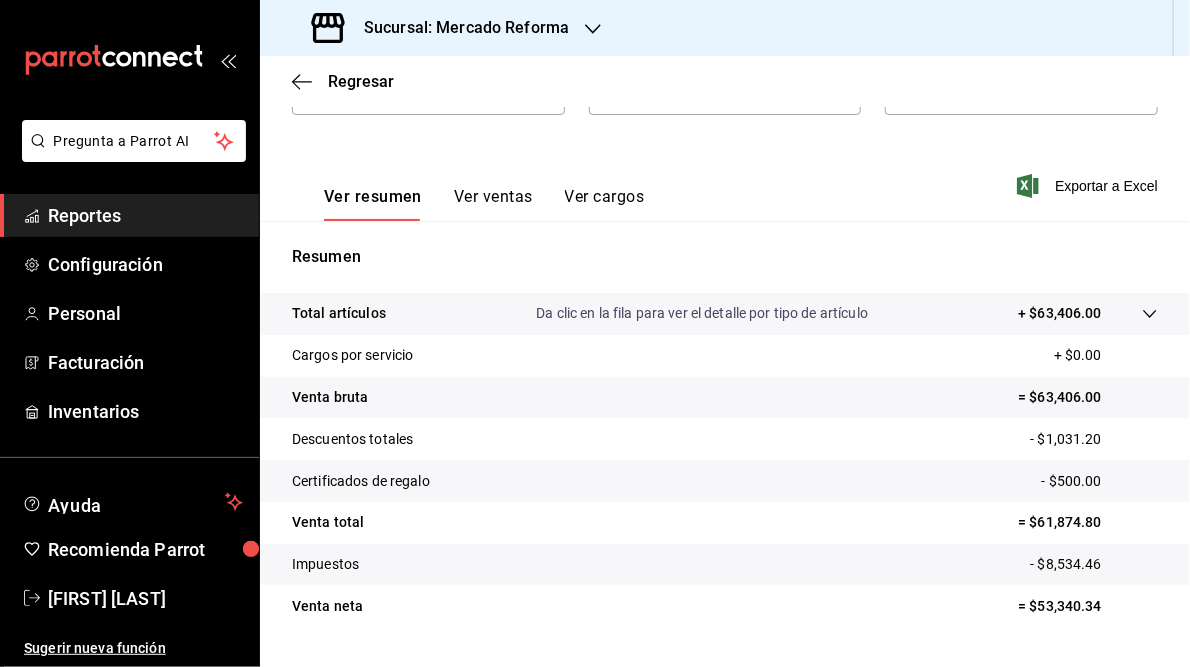 scroll, scrollTop: 245, scrollLeft: 0, axis: vertical 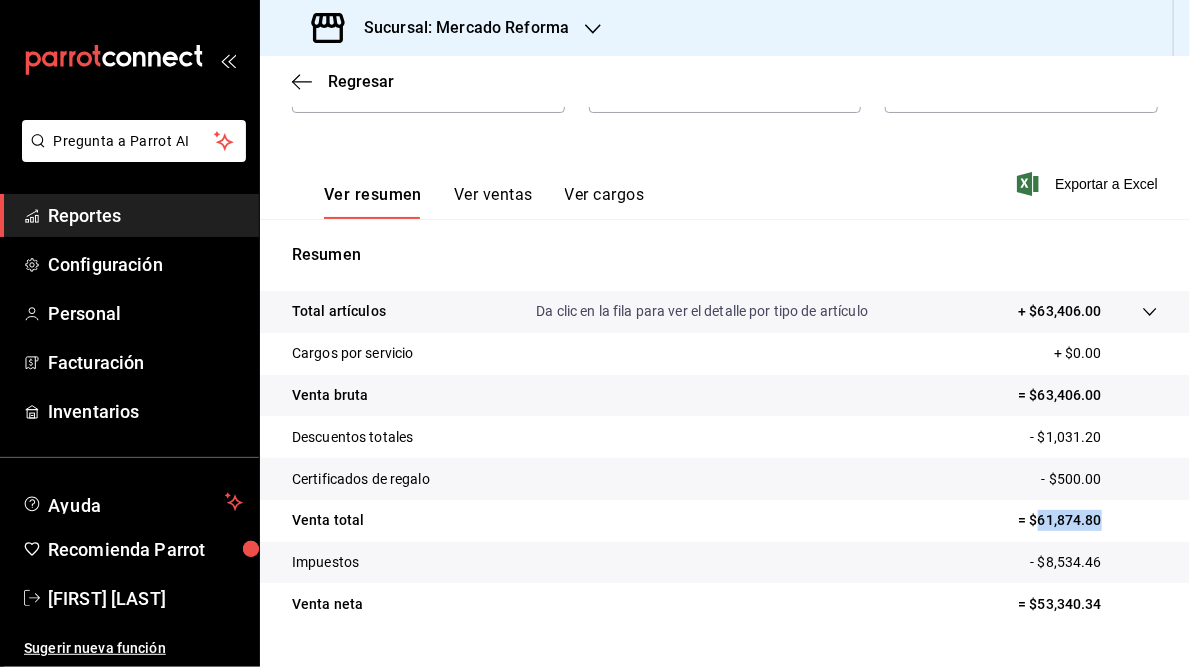 drag, startPoint x: 1029, startPoint y: 525, endPoint x: 1101, endPoint y: 519, distance: 72.249565 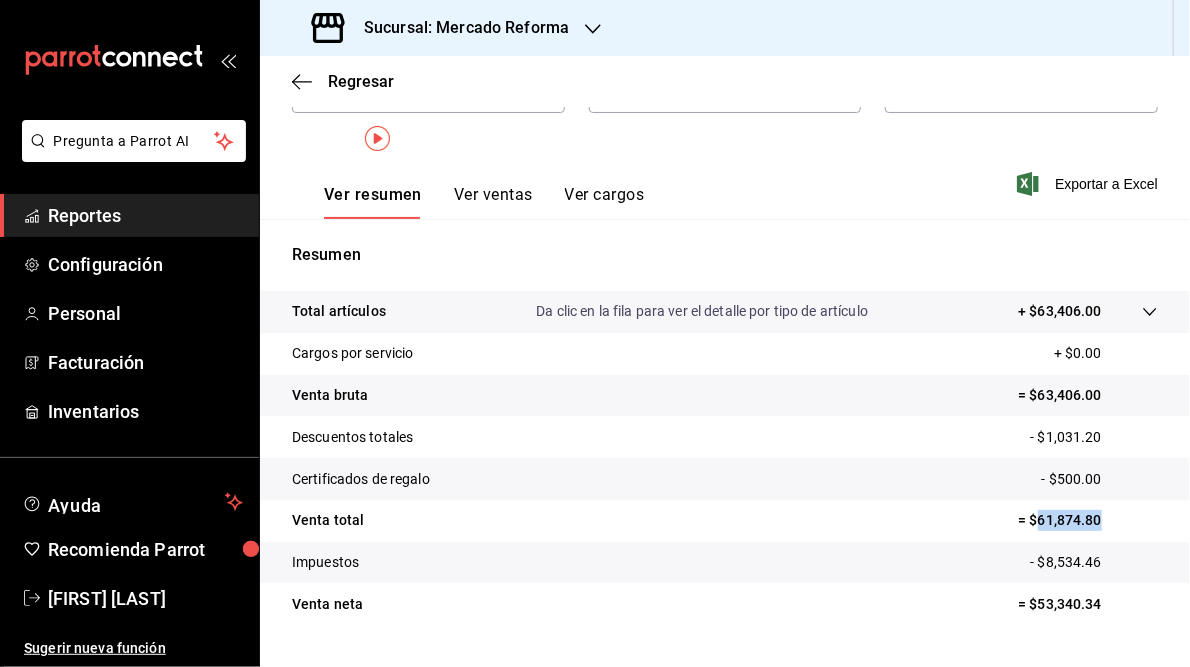 scroll, scrollTop: 0, scrollLeft: 0, axis: both 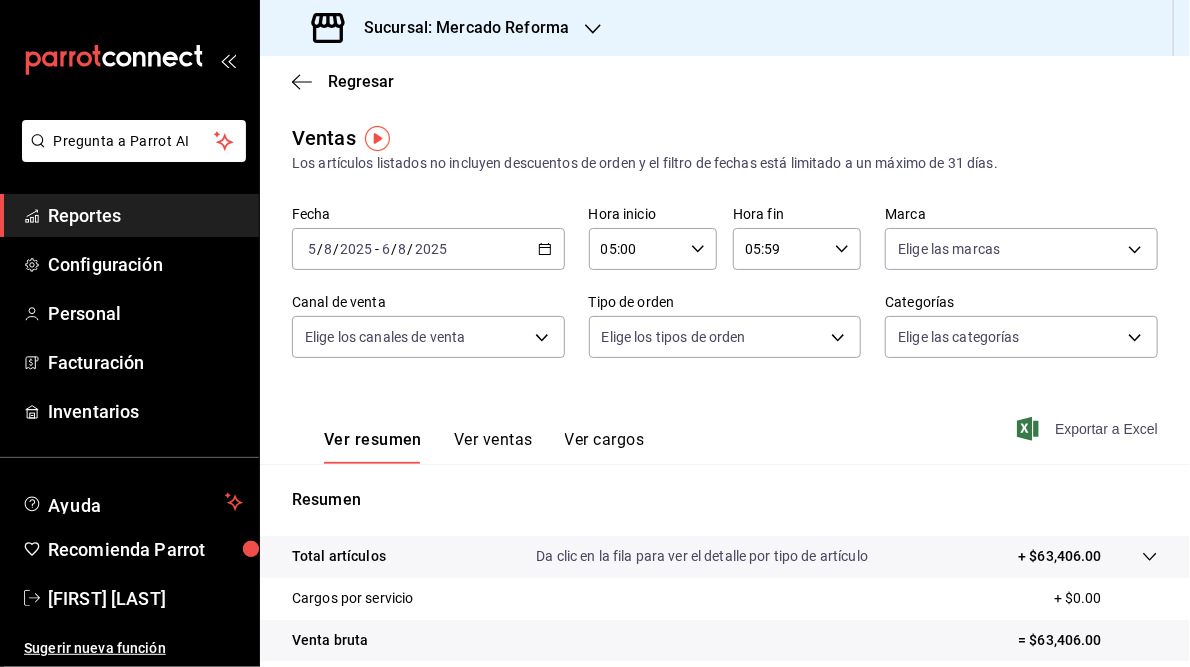 click on "Exportar a Excel" at bounding box center (1089, 429) 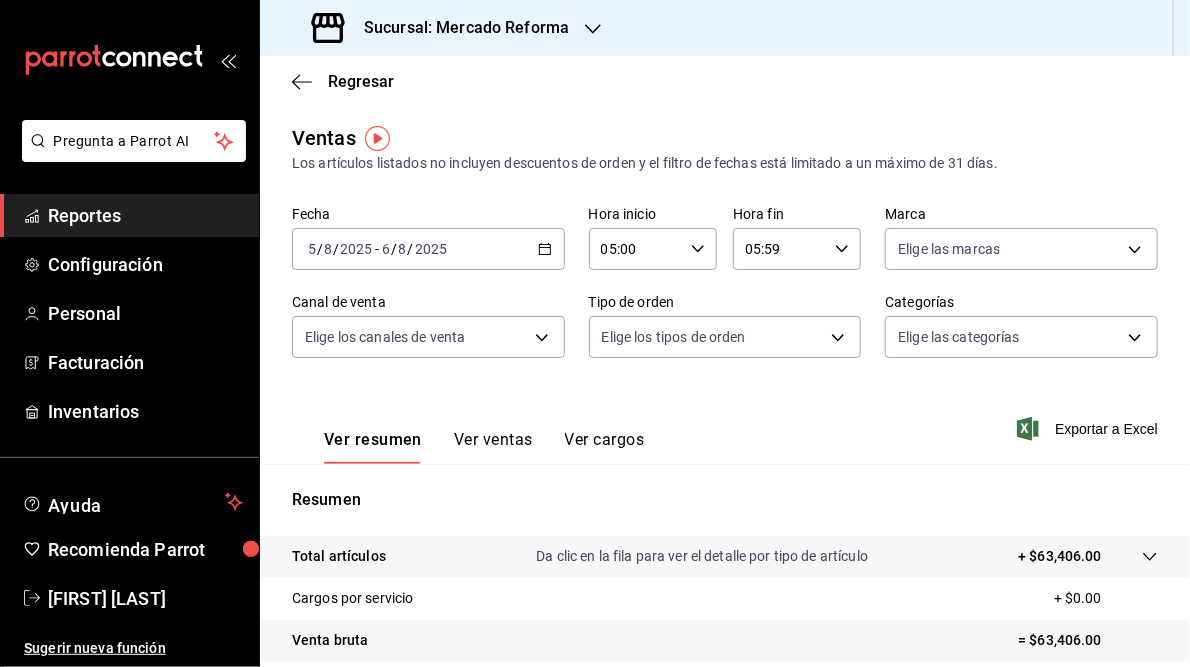 click on "Sucursal: Mercado Reforma" at bounding box center [458, 28] 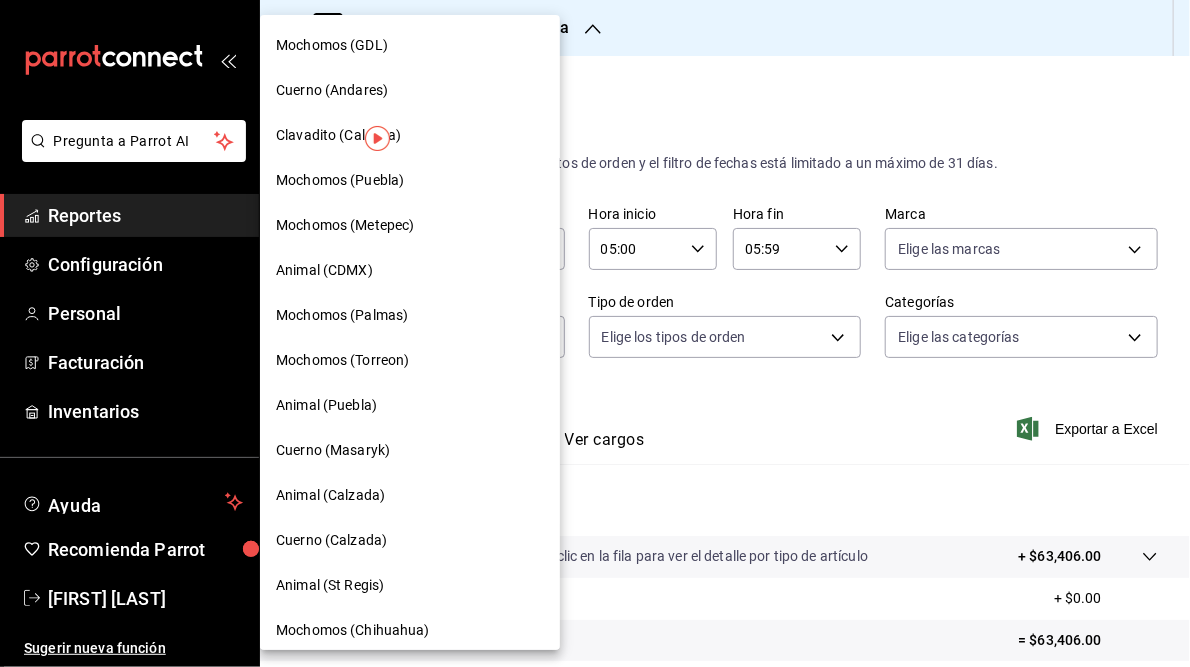 click on "Mochomos (GDL)" at bounding box center [332, 45] 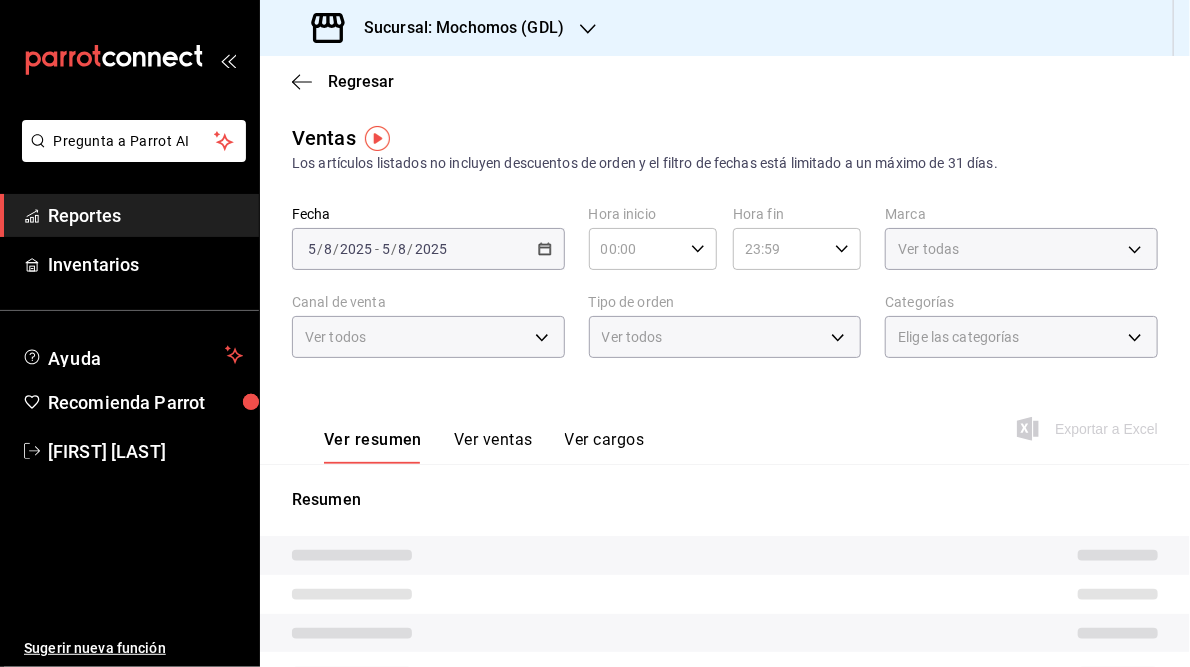 type on "05:00" 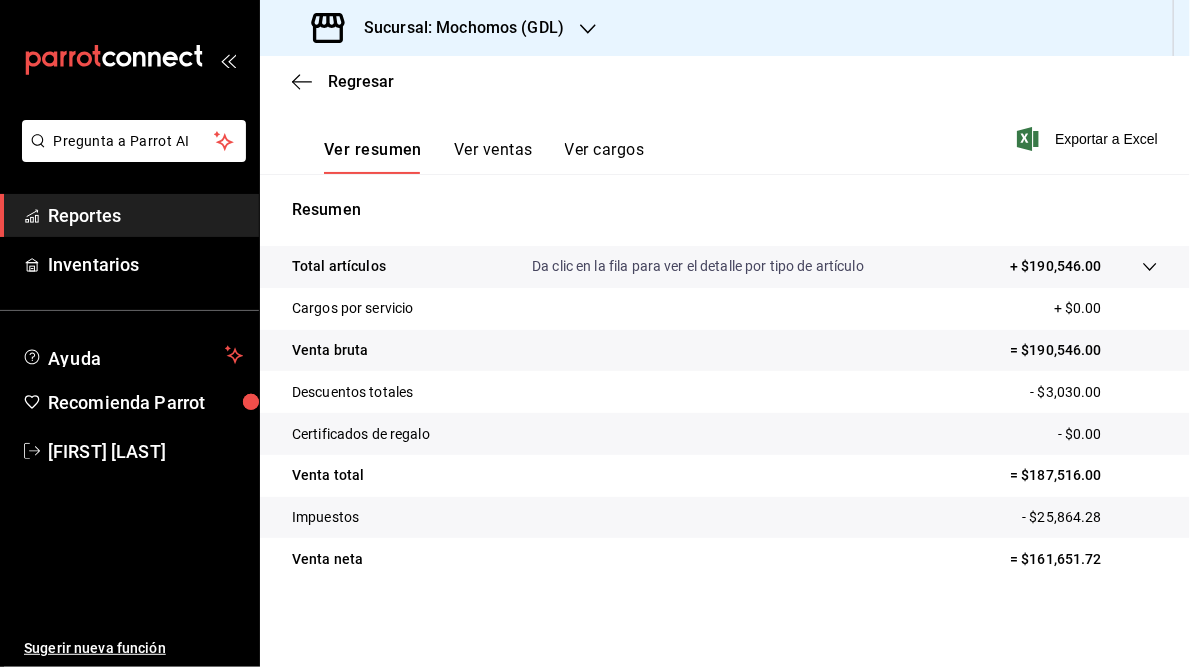 scroll, scrollTop: 0, scrollLeft: 0, axis: both 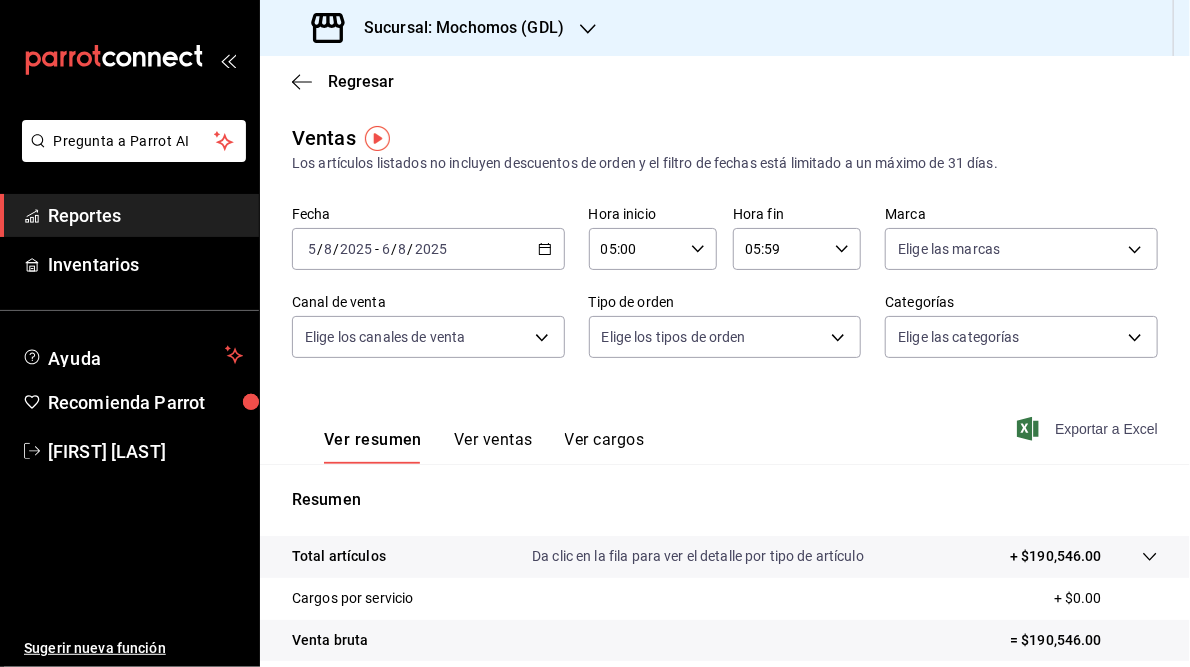 click on "Exportar a Excel" at bounding box center (1089, 429) 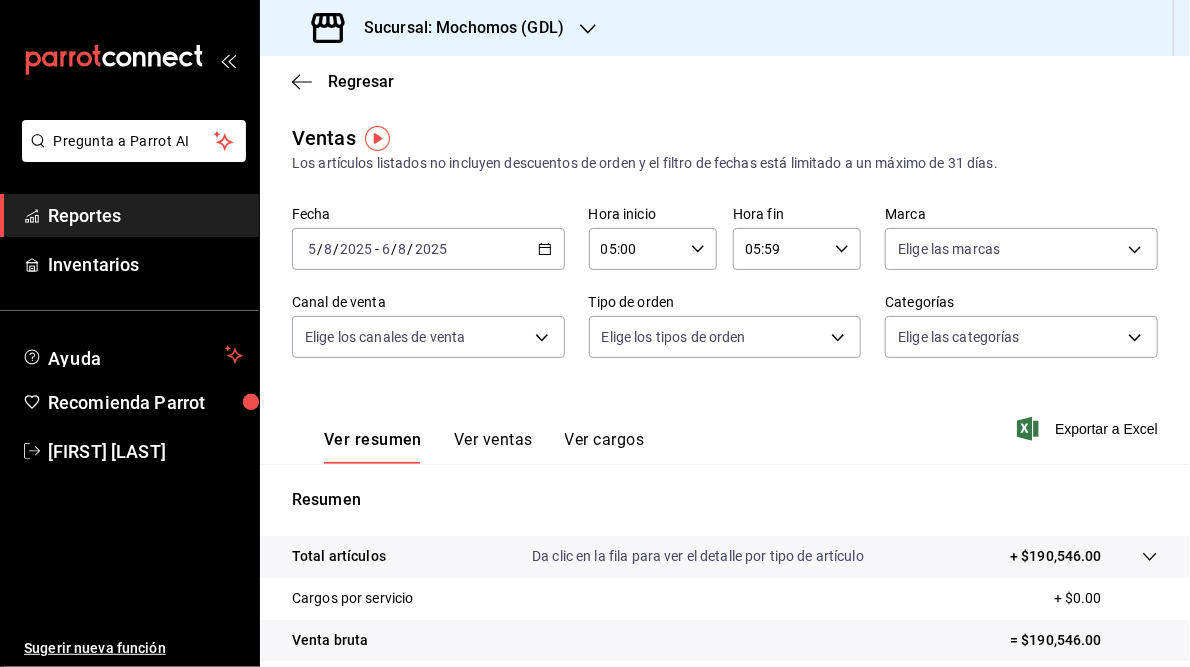 click on "Sucursal: Mochomos (GDL)" at bounding box center [456, 28] 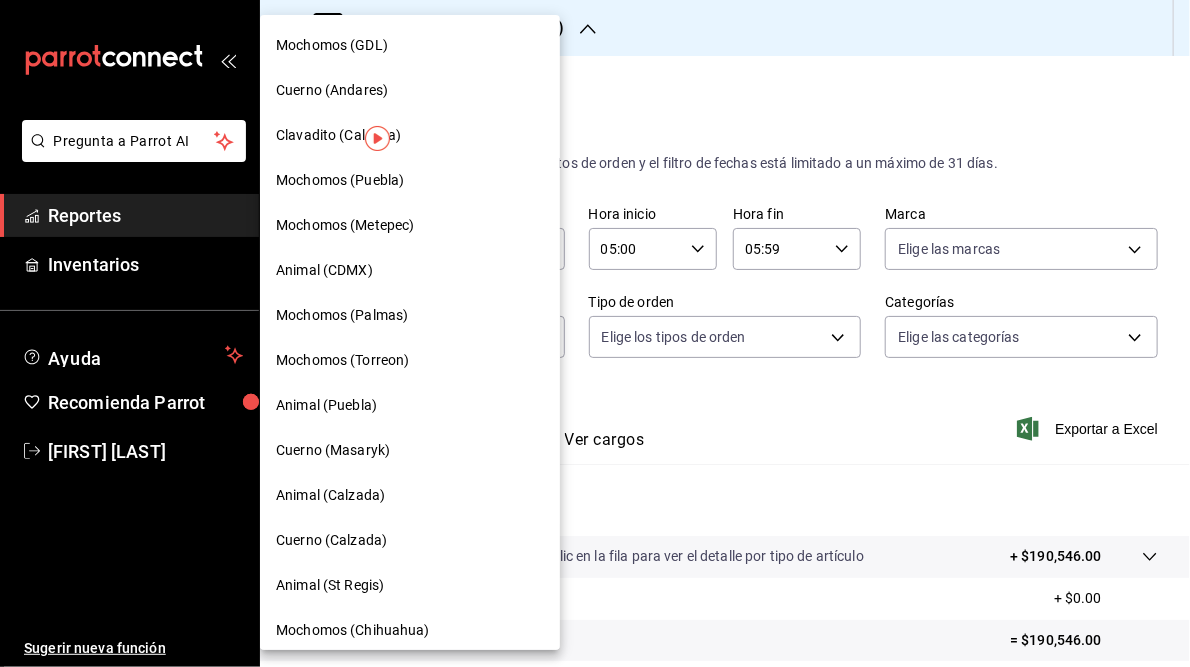 click on "Cuerno (Andares)" at bounding box center (332, 90) 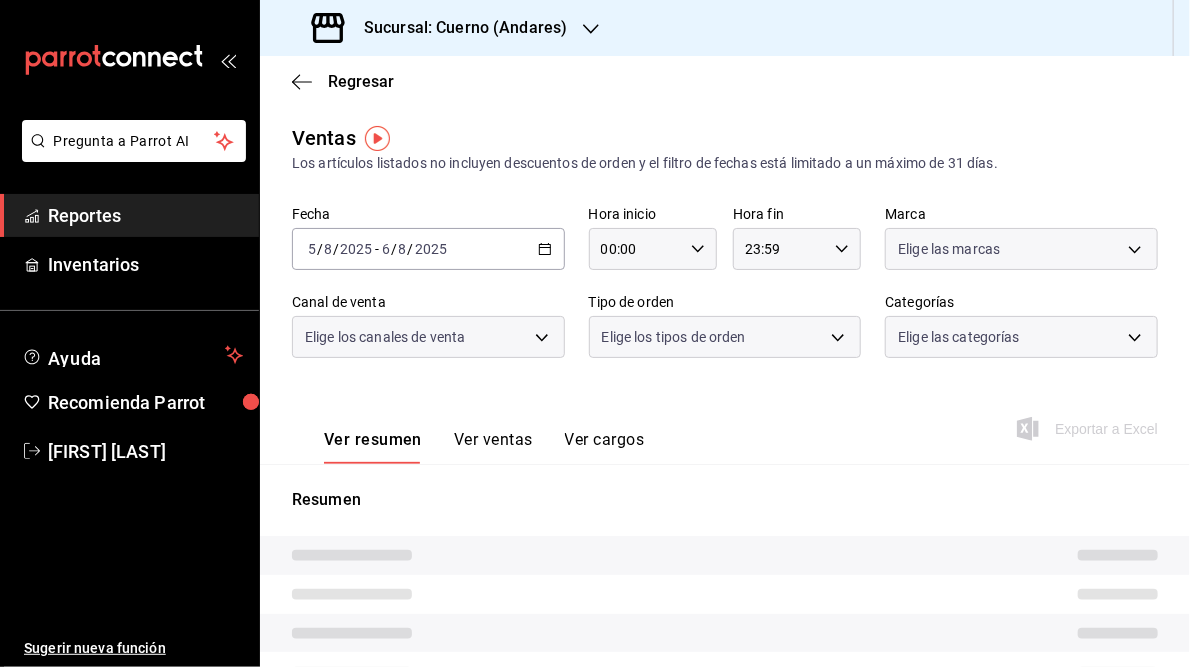 type on "05:00" 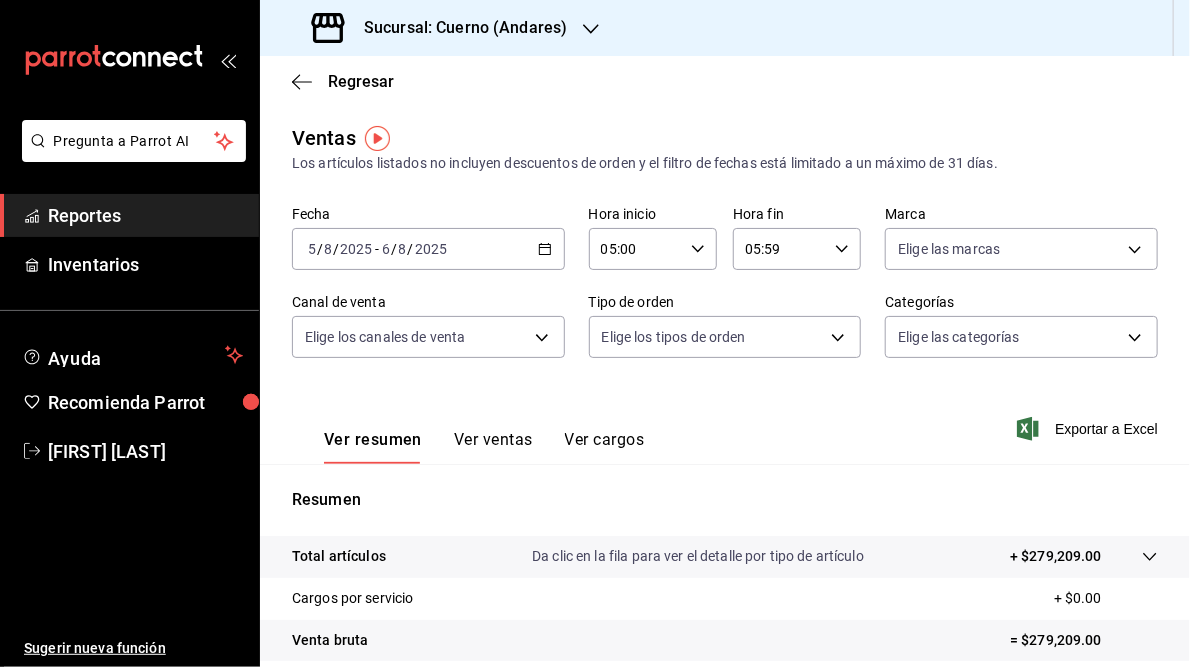 scroll, scrollTop: 290, scrollLeft: 0, axis: vertical 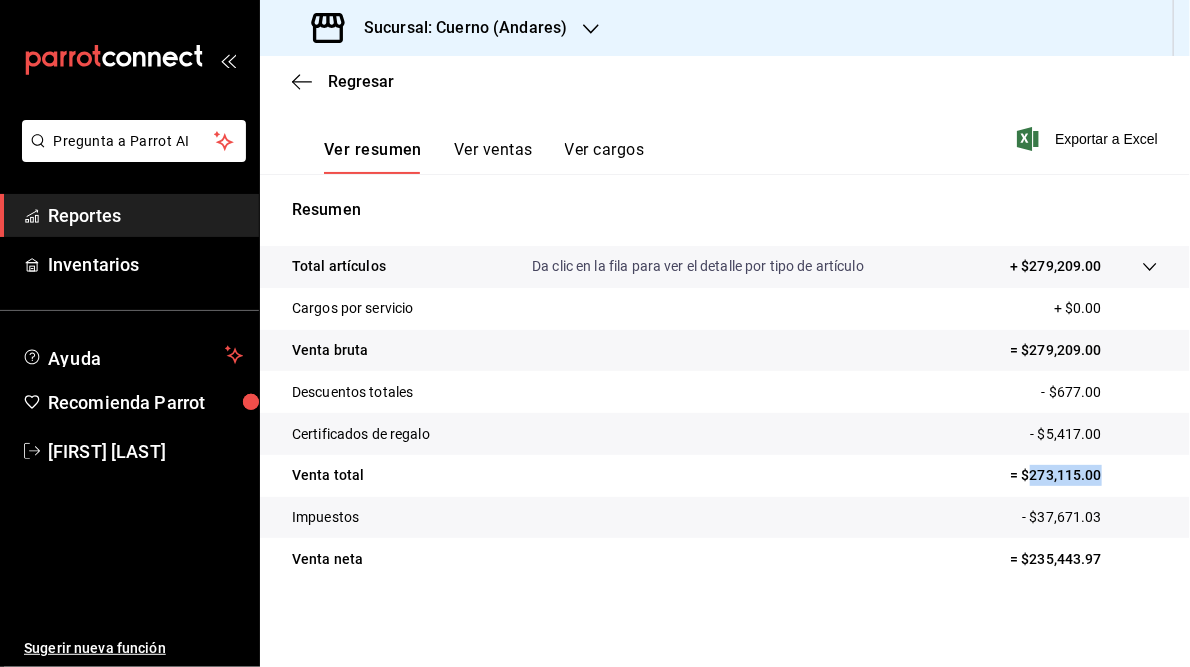 drag, startPoint x: 1018, startPoint y: 474, endPoint x: 1104, endPoint y: 473, distance: 86.00581 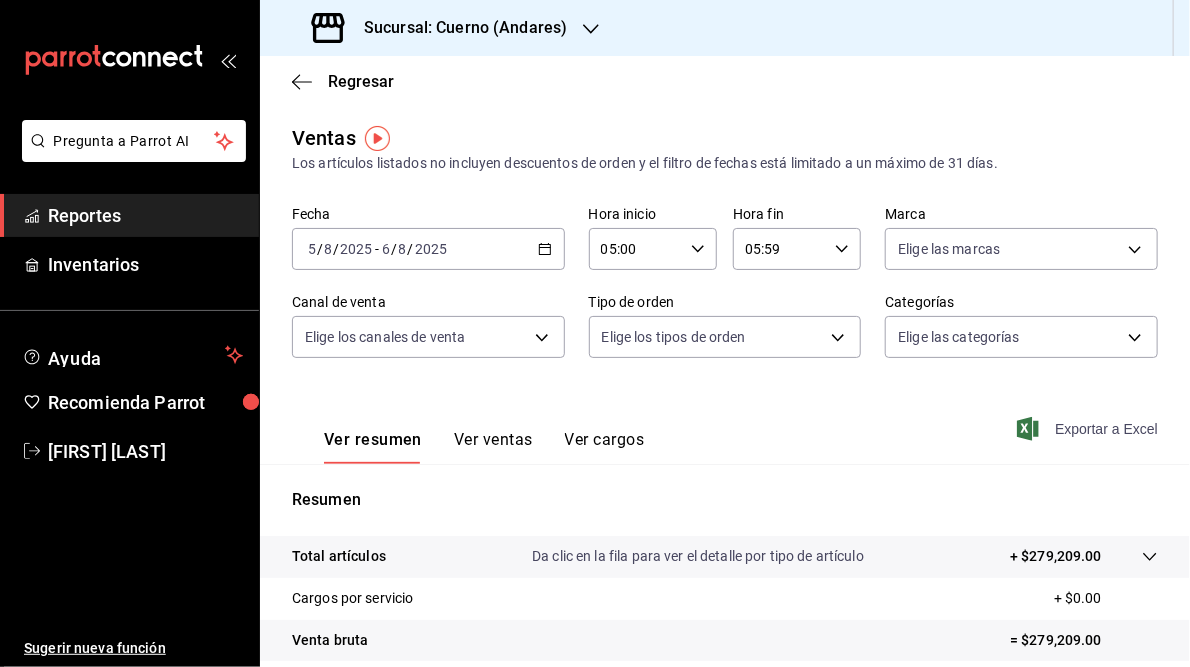 click on "Exportar a Excel" at bounding box center (1089, 429) 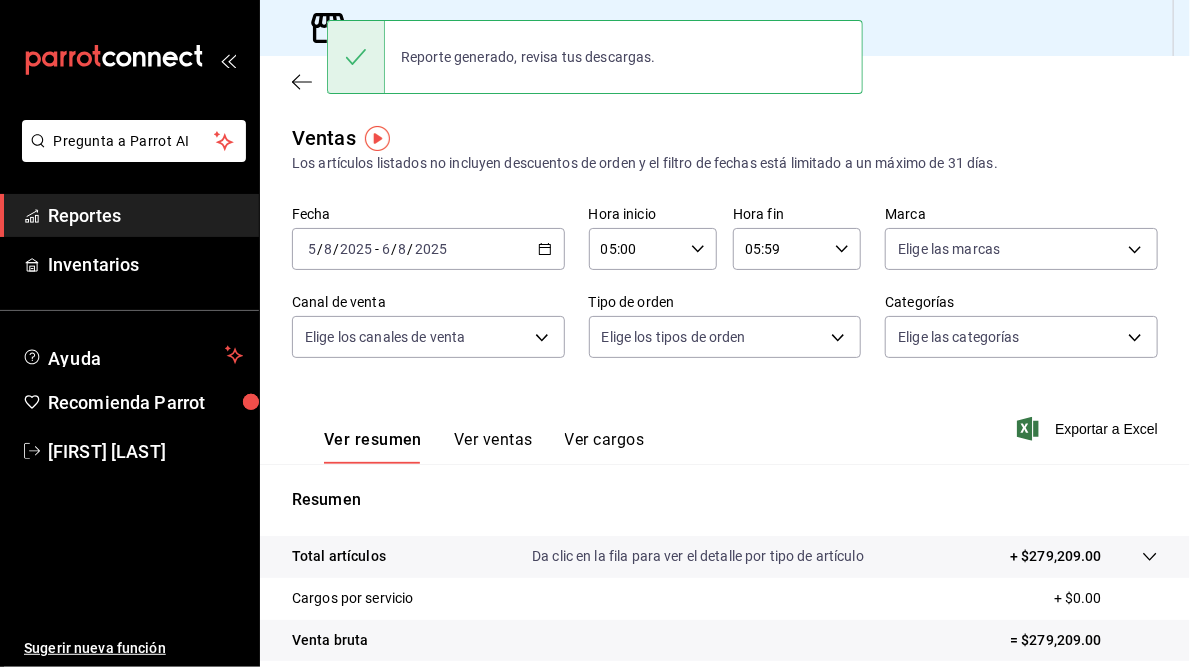 click on "Regresar" at bounding box center [725, 81] 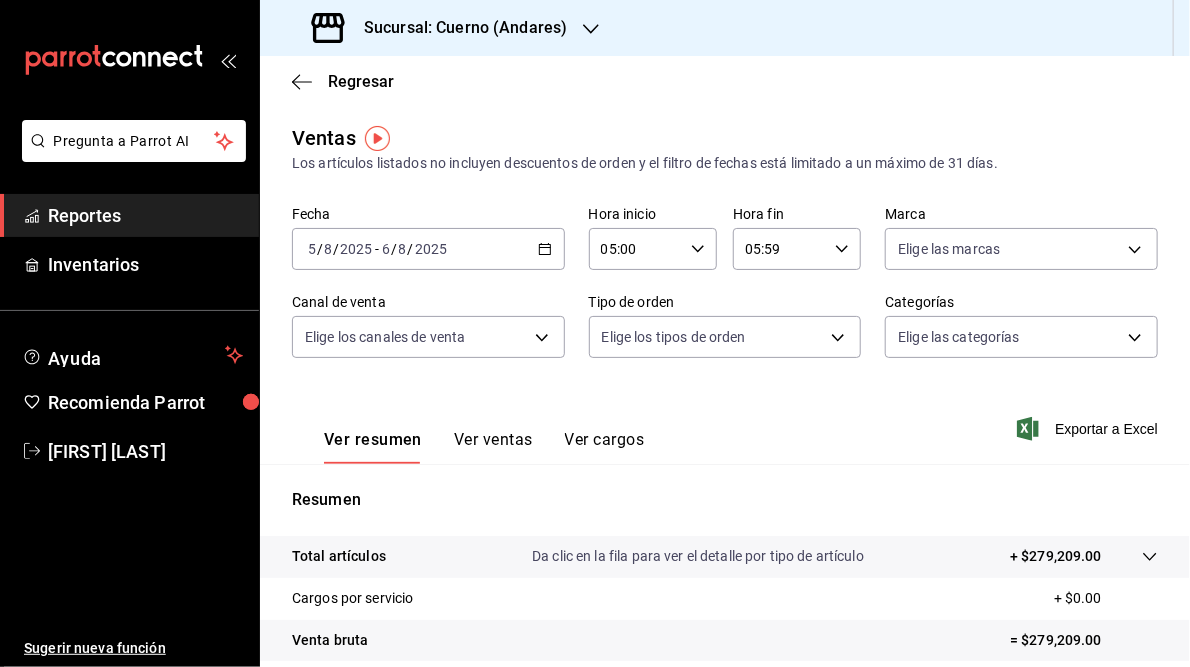 click 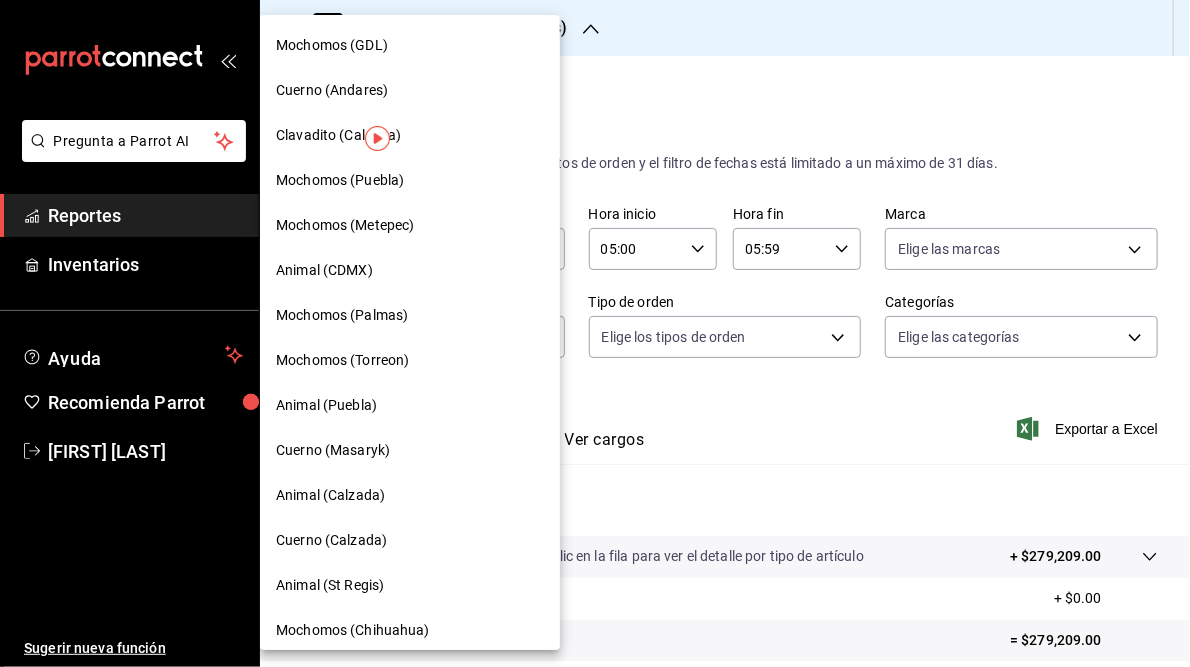 click on "Mochomos (Chihuahua)" at bounding box center [353, 630] 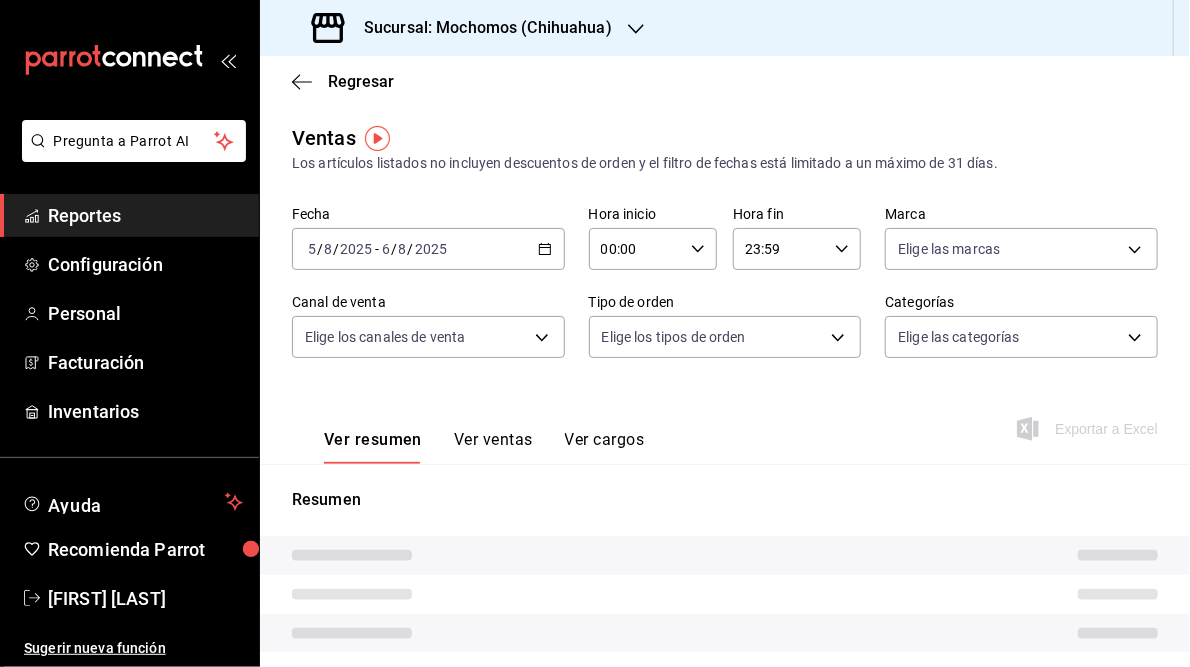 type on "05:00" 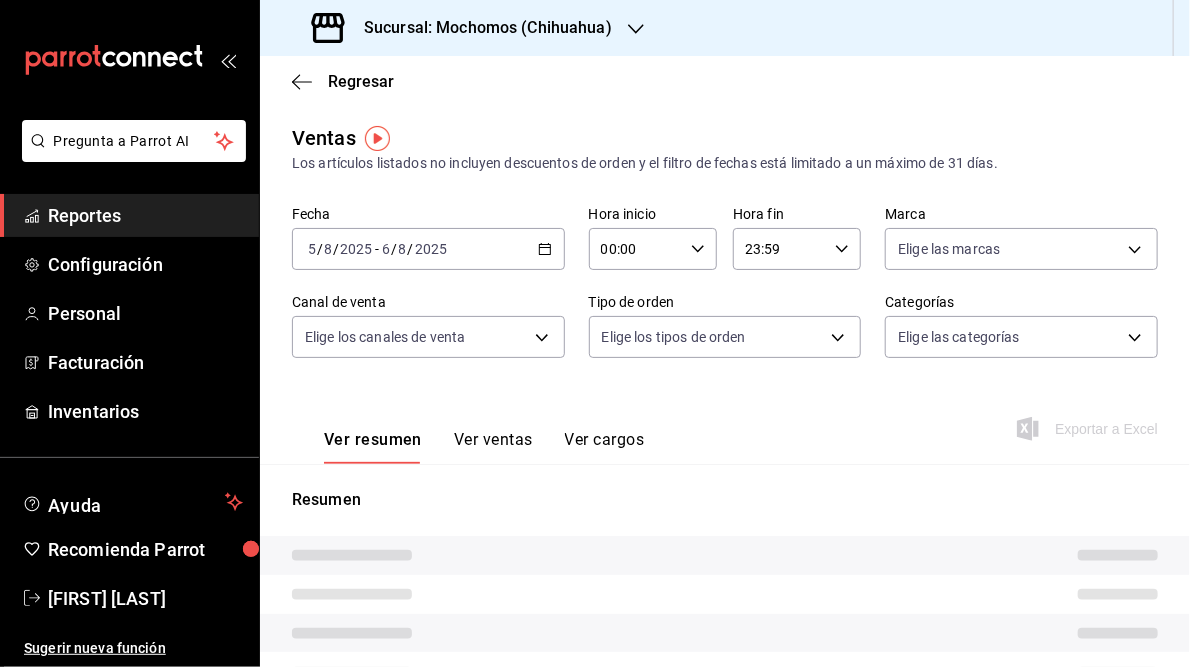 type on "05:59" 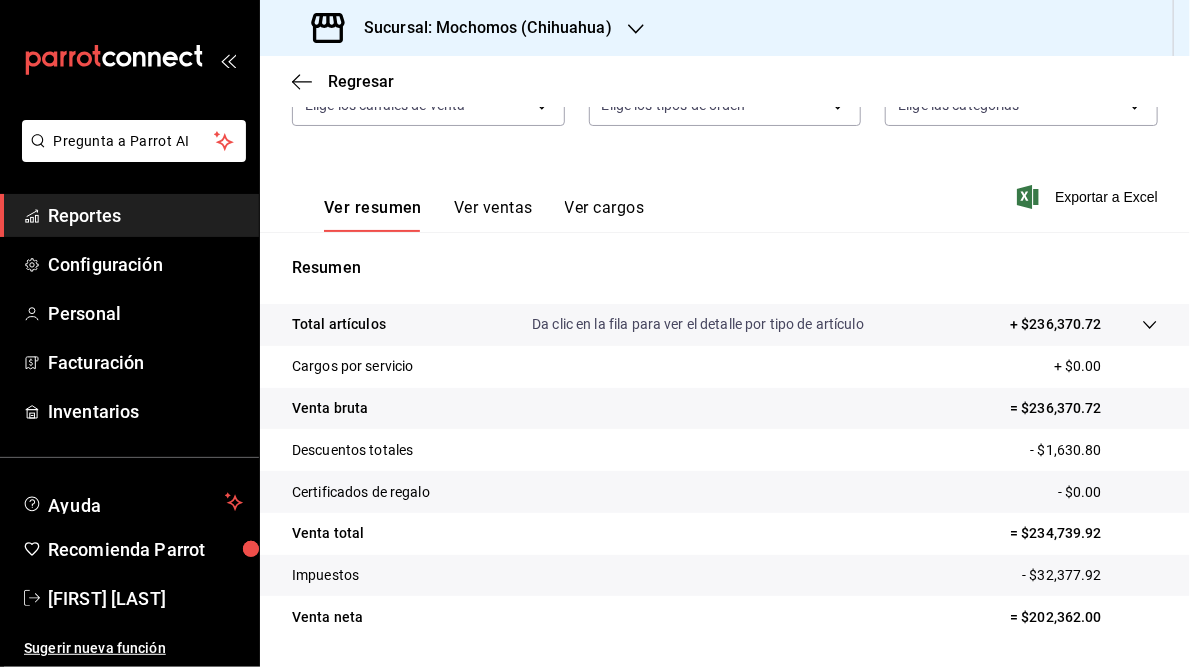 scroll, scrollTop: 0, scrollLeft: 0, axis: both 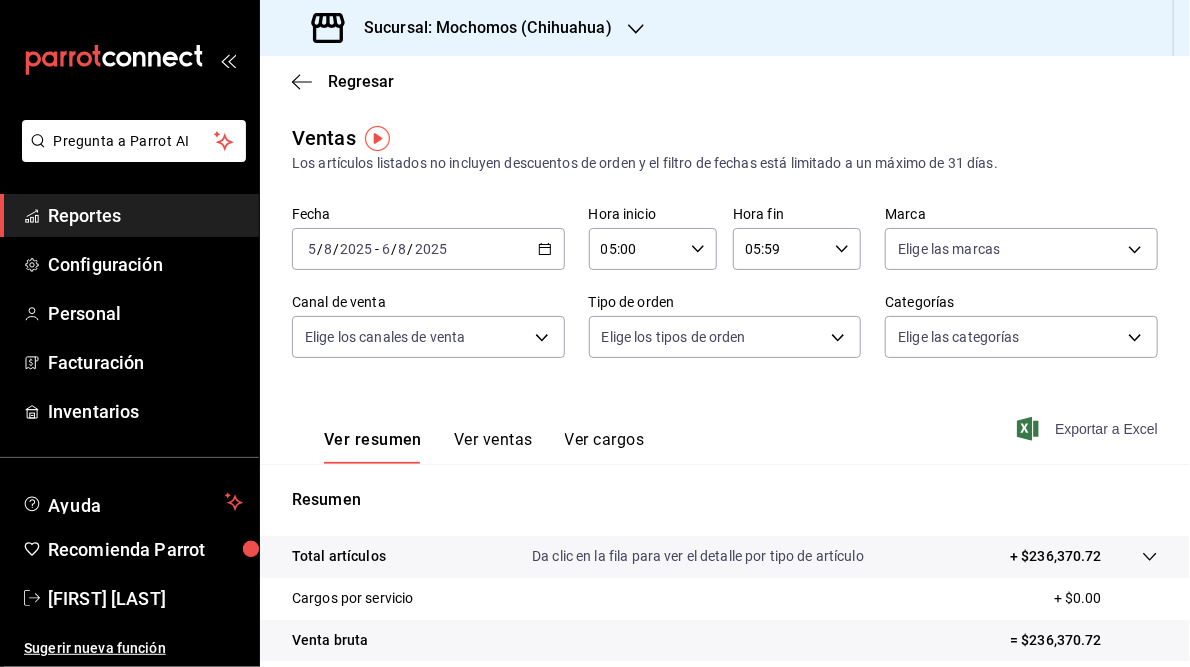 click on "Exportar a Excel" at bounding box center [1089, 429] 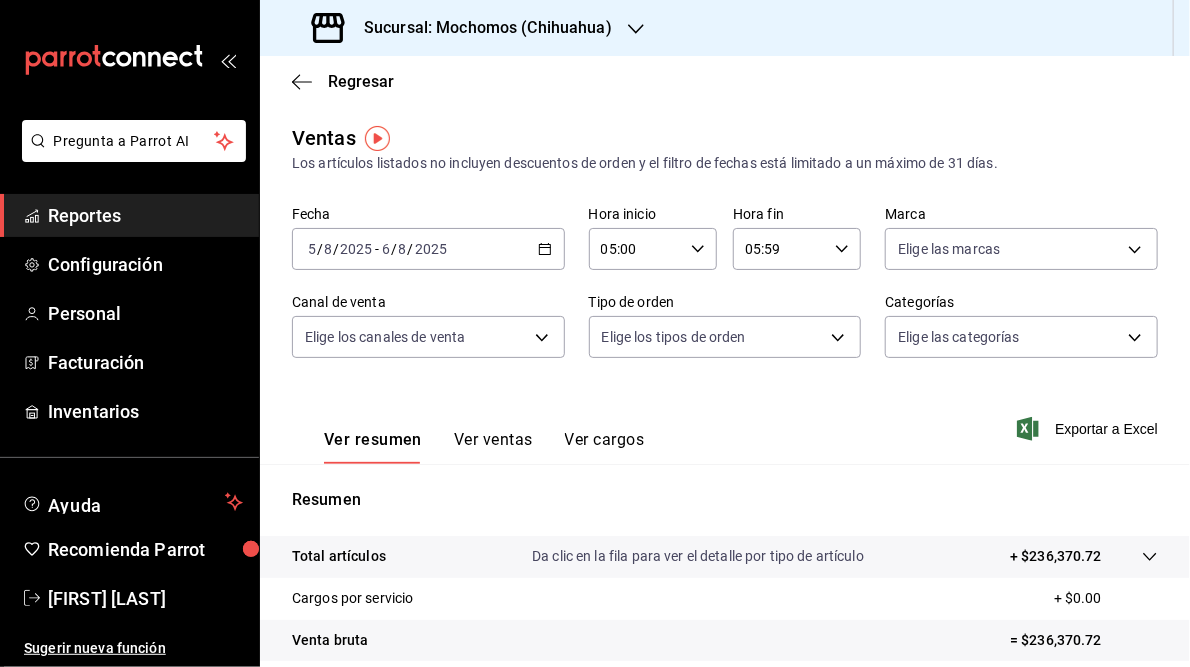 click on "Sucursal: Mochomos (Chihuahua)" at bounding box center [480, 28] 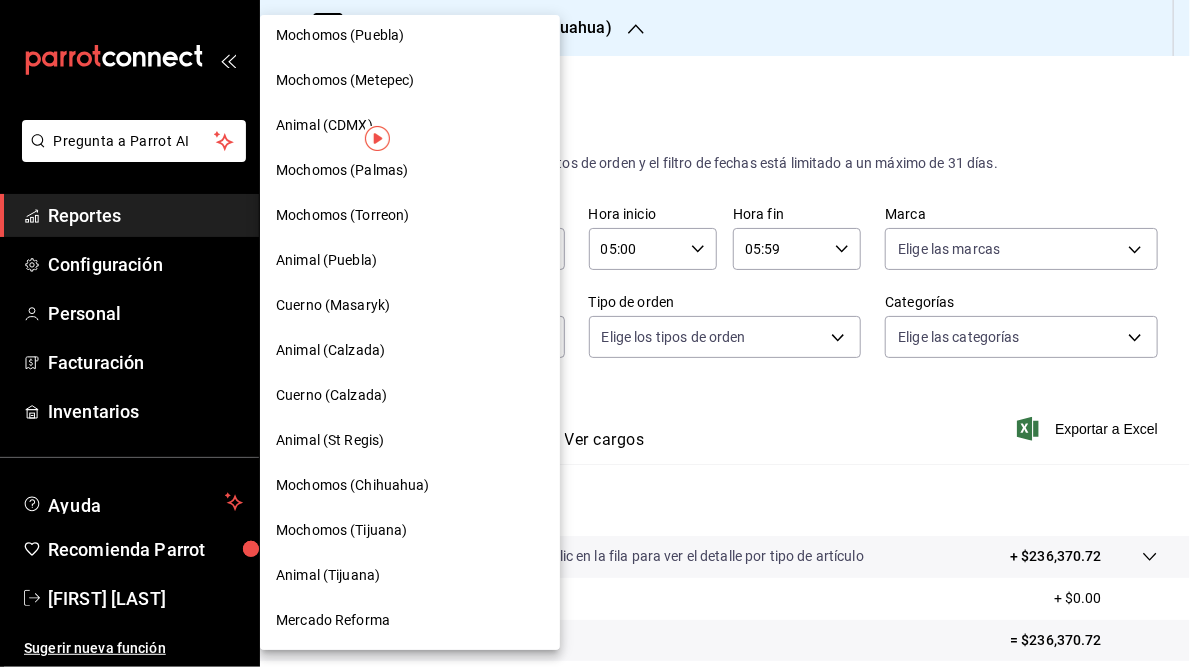 scroll, scrollTop: 0, scrollLeft: 0, axis: both 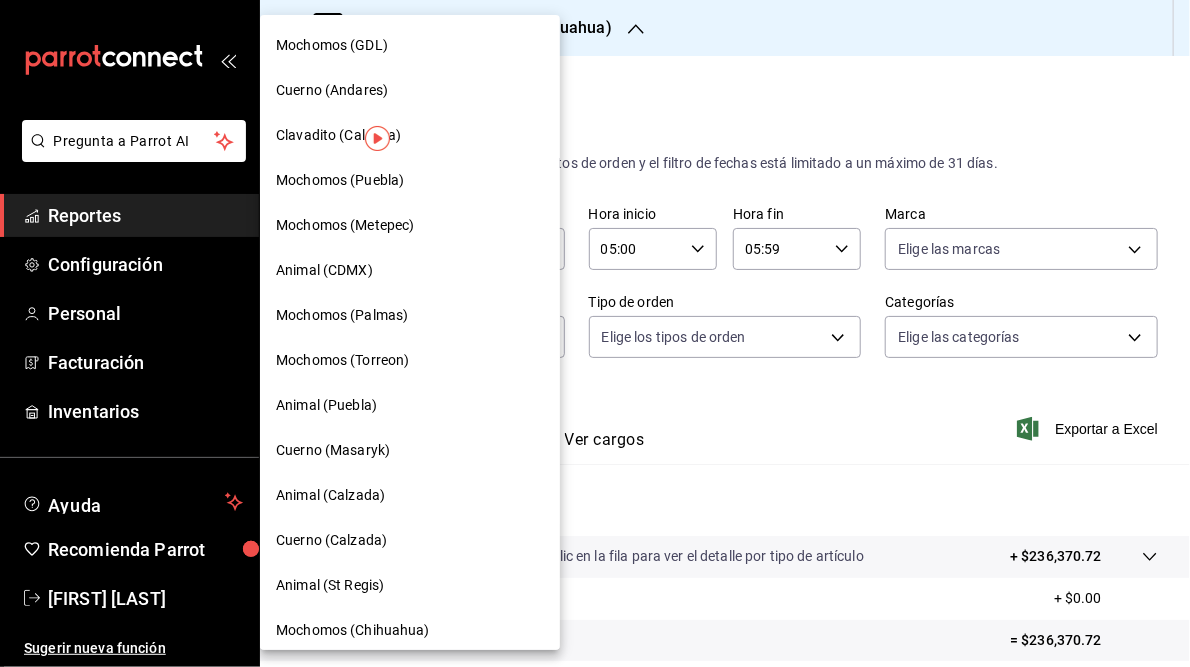 click on "Mochomos (Torreon)" at bounding box center (342, 360) 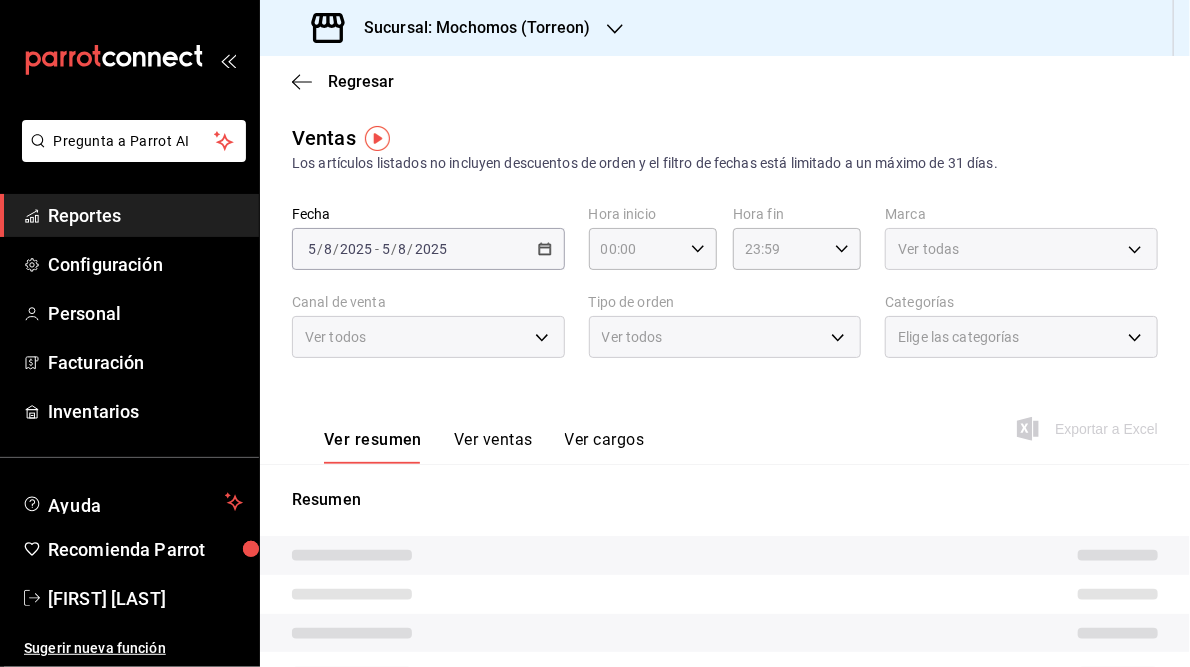 type on "05:00" 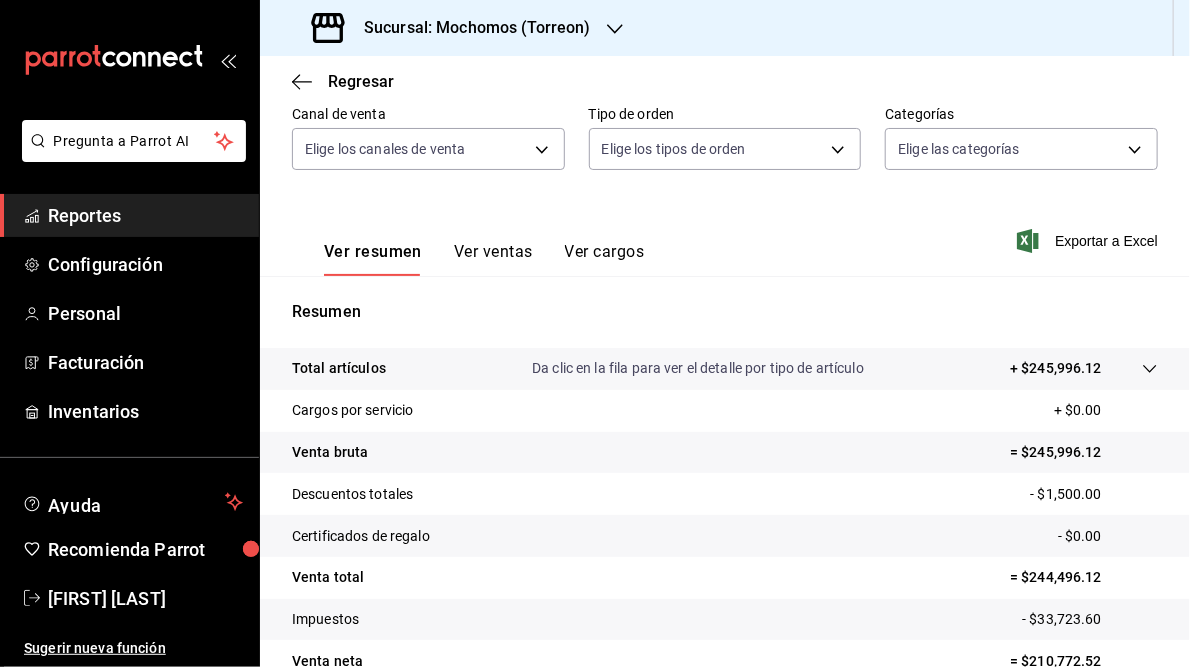 scroll, scrollTop: 189, scrollLeft: 0, axis: vertical 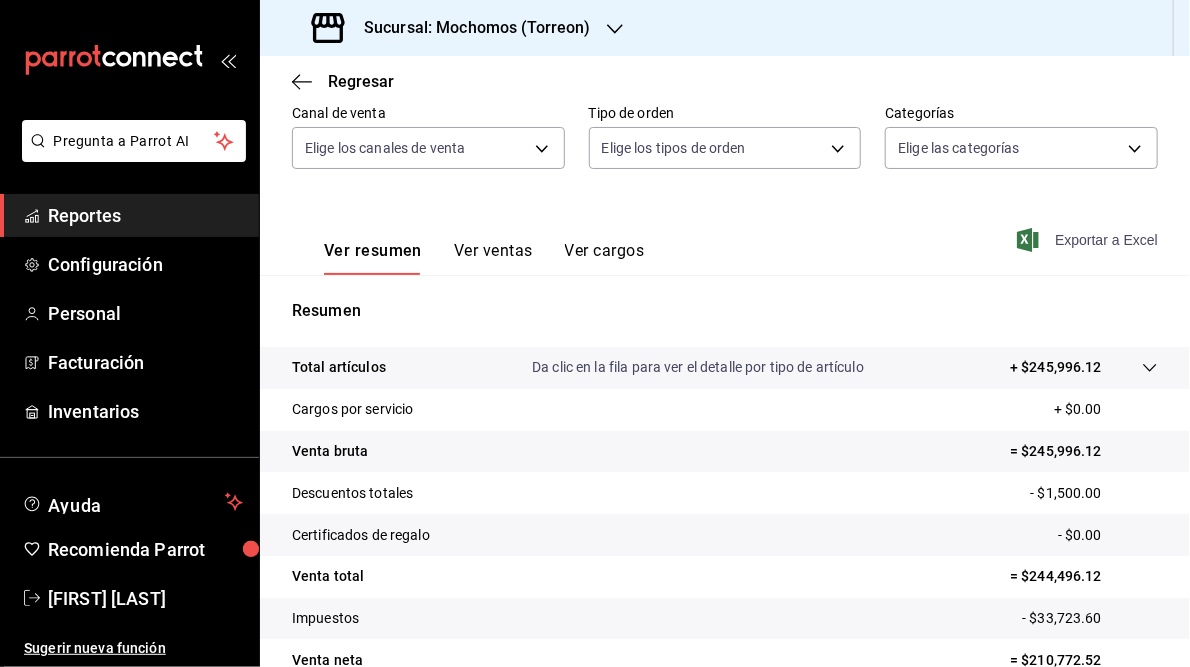 click on "Exportar a Excel" at bounding box center (1089, 240) 